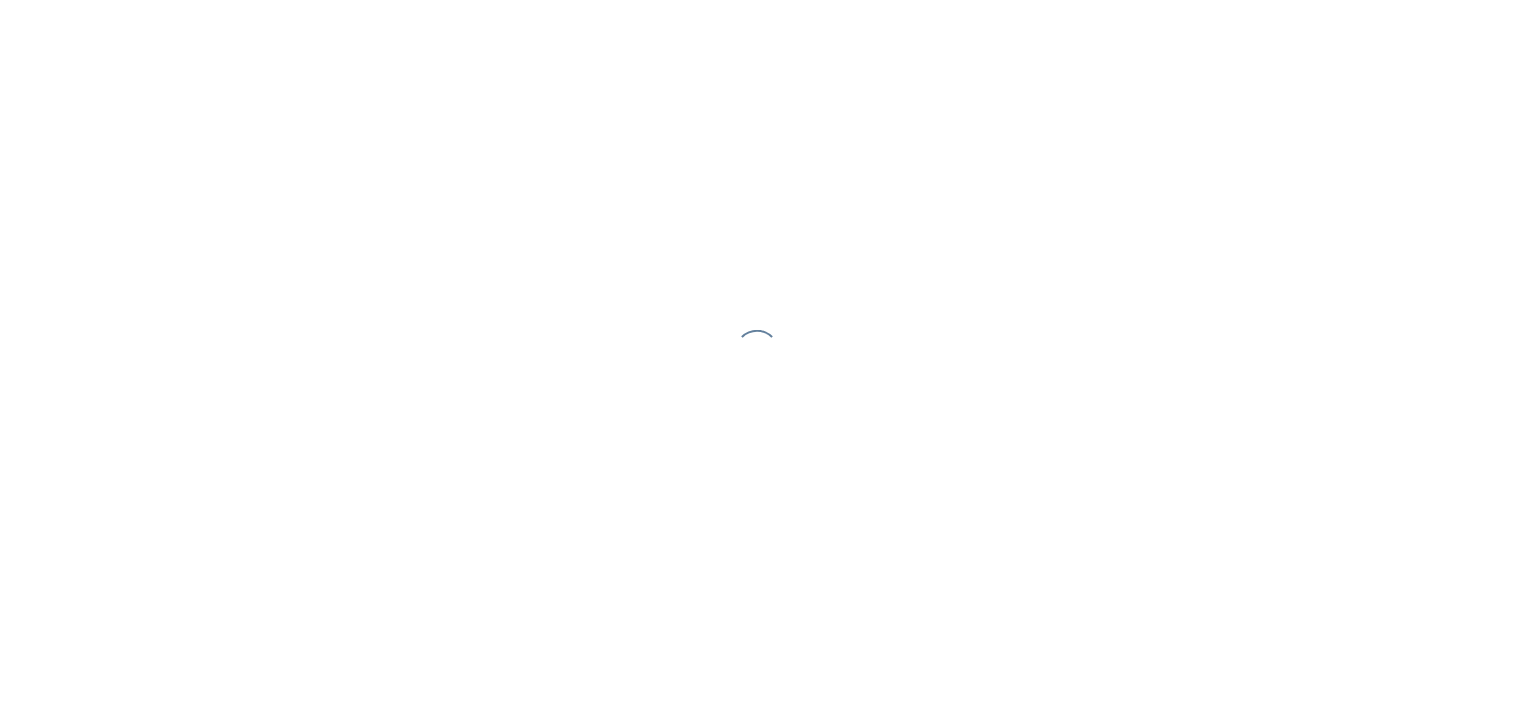 scroll, scrollTop: 0, scrollLeft: 0, axis: both 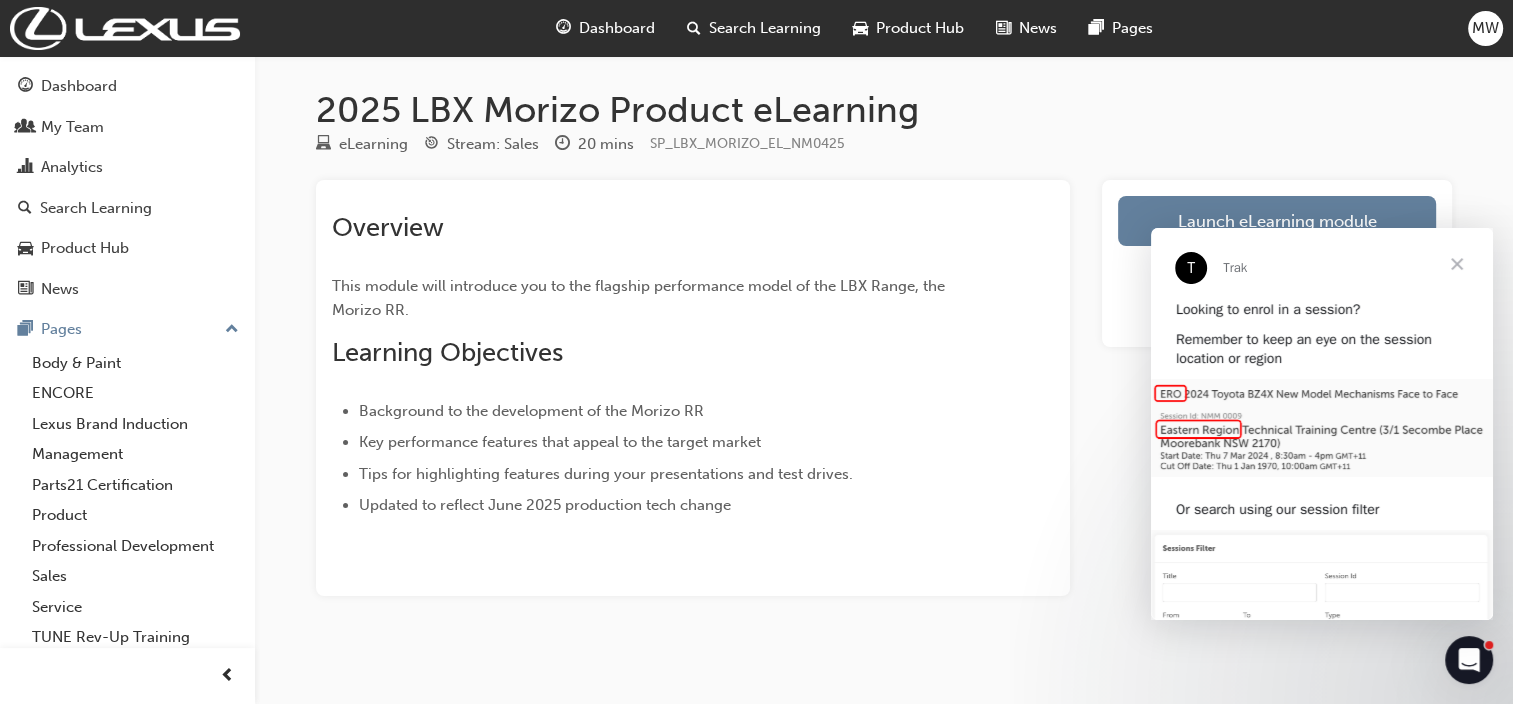 click on "Overview This module will introduce you to the flagship performance model of the LBX Range, the Morizo RR. Learning Objectives Background to the development of the Morizo RR Key performance features that appeal to the target market Tips for highlighting features during your presentations and test drives. Updated to reflect June 2025 production tech change" at bounding box center [657, 364] 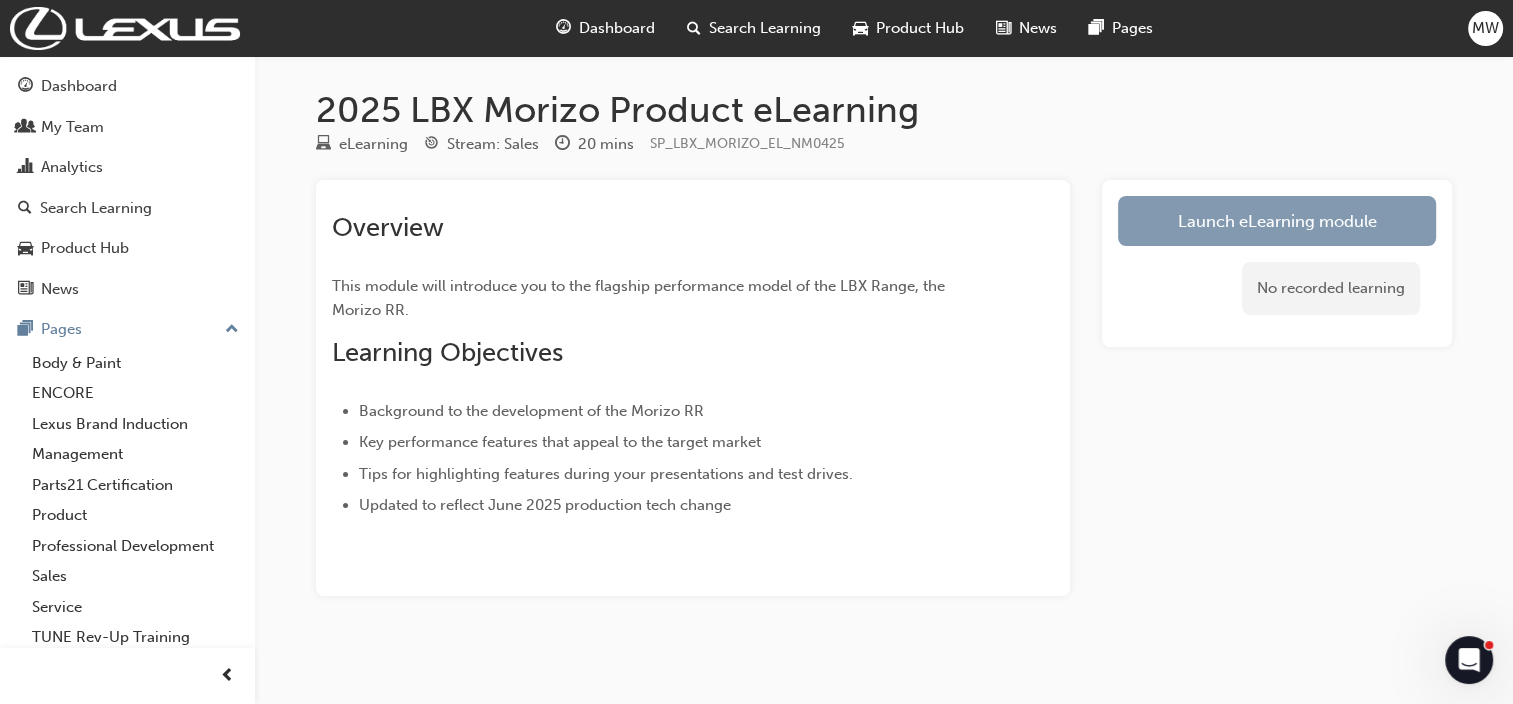 click on "Launch eLearning module" at bounding box center (1277, 221) 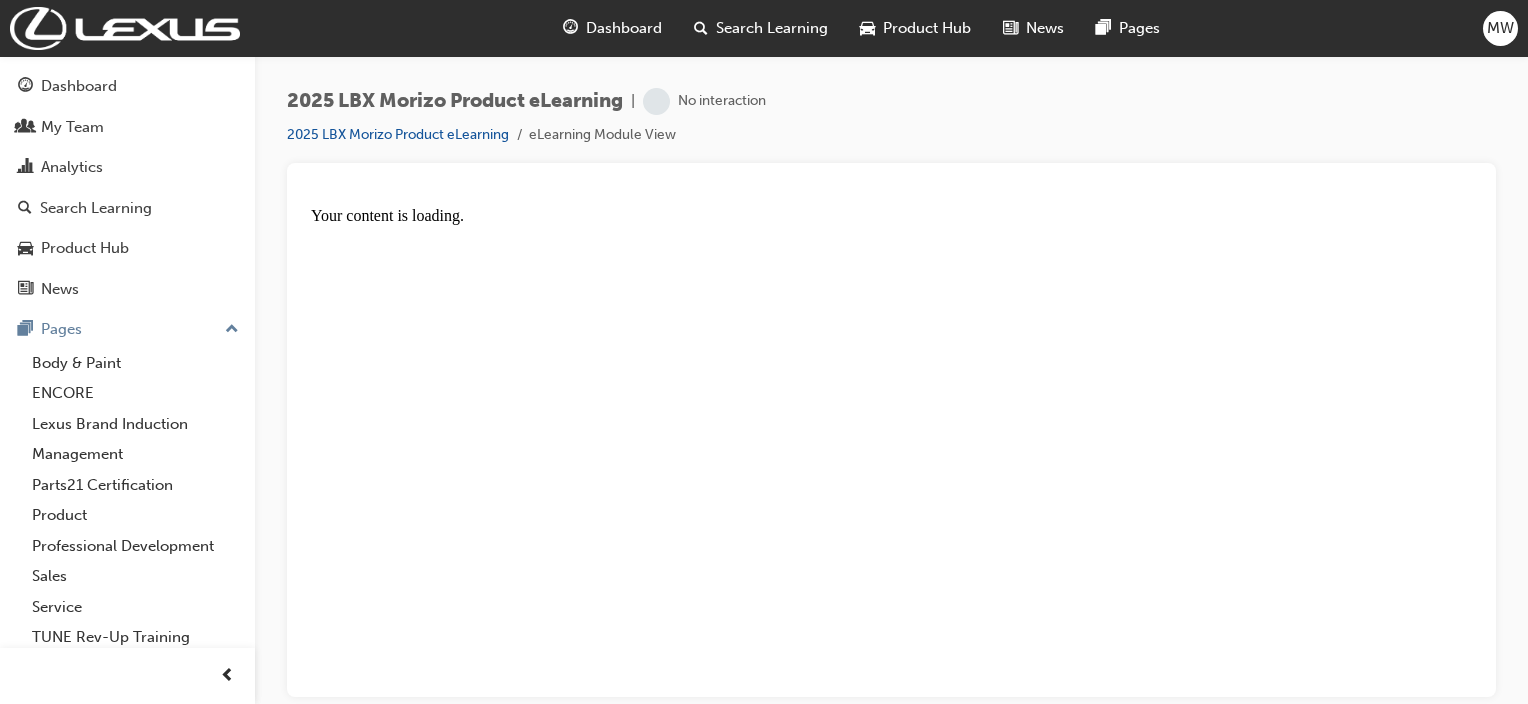 scroll, scrollTop: 0, scrollLeft: 0, axis: both 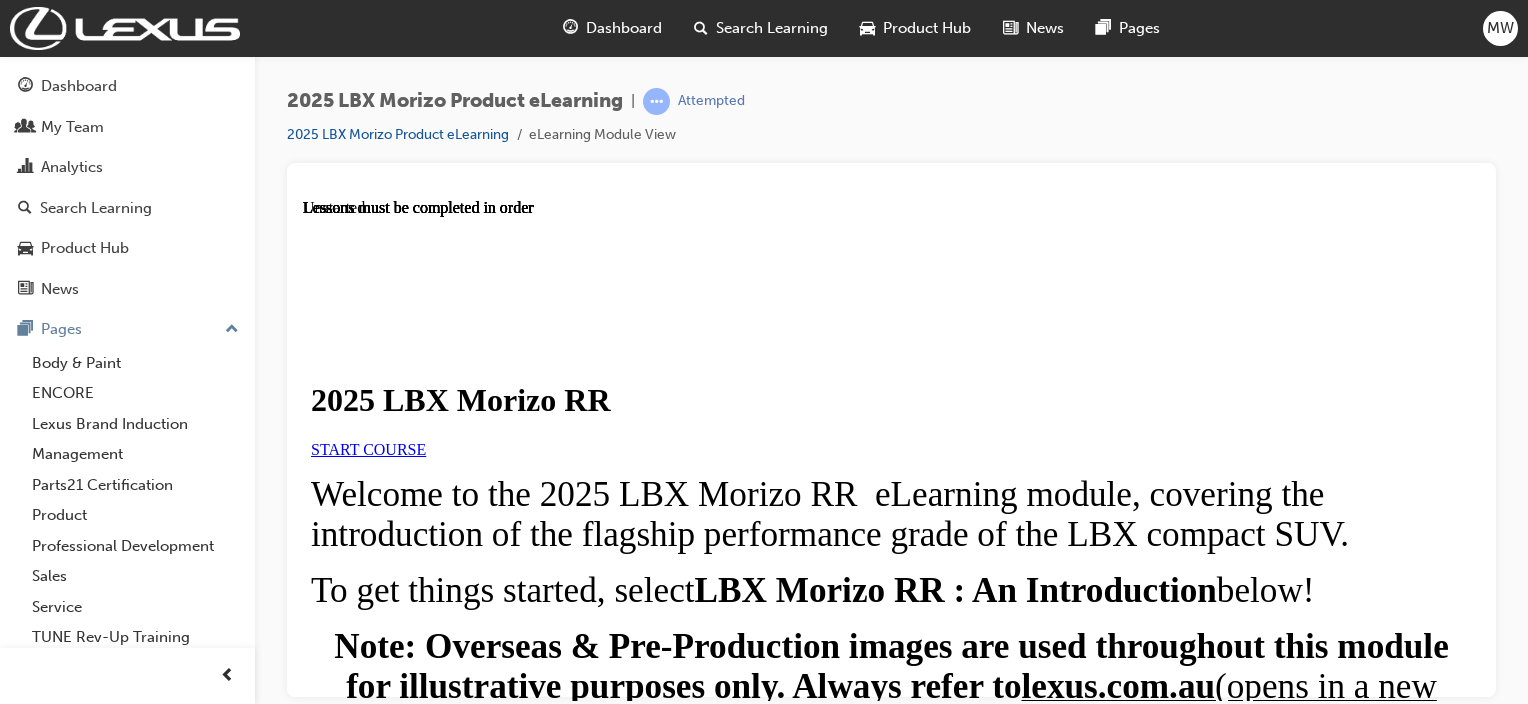 click on "START COURSE" at bounding box center (368, 448) 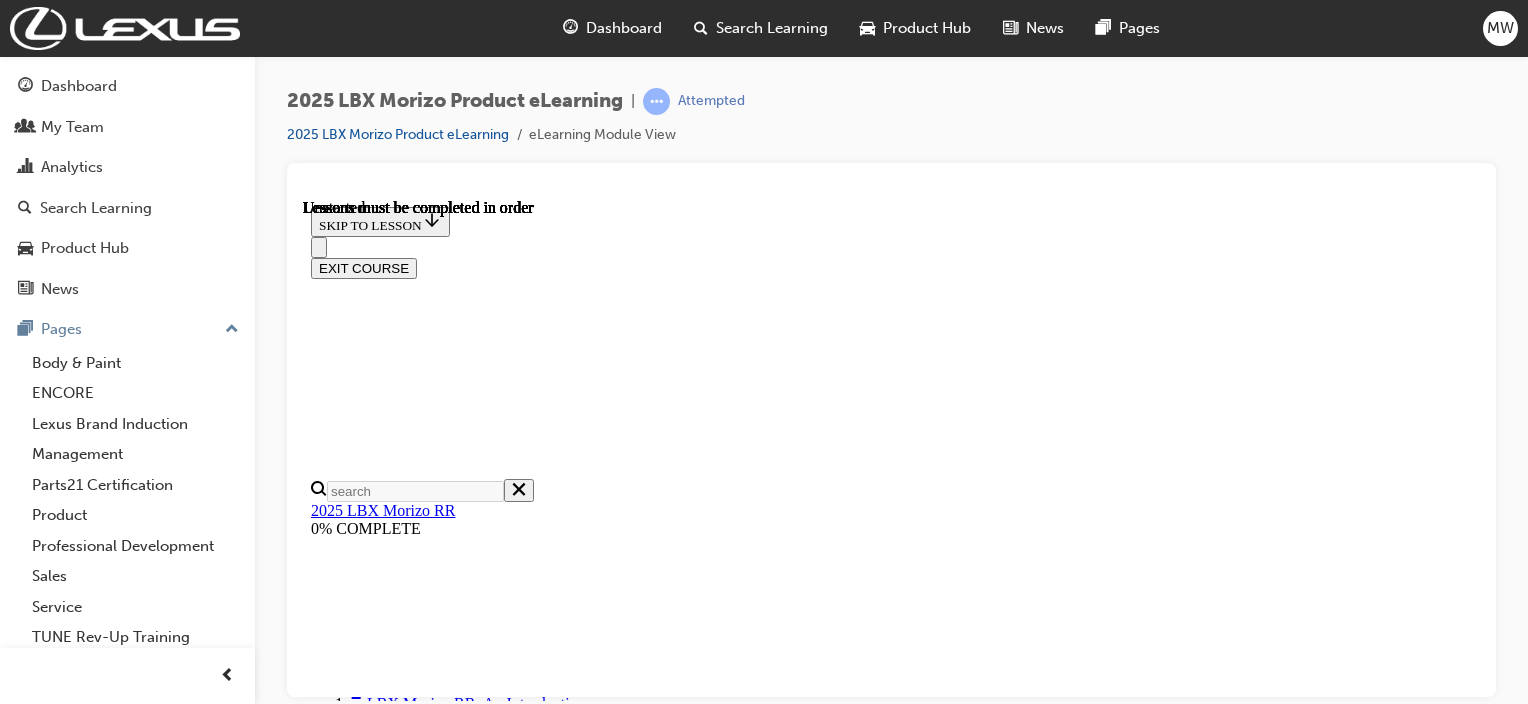 scroll, scrollTop: 70, scrollLeft: 0, axis: vertical 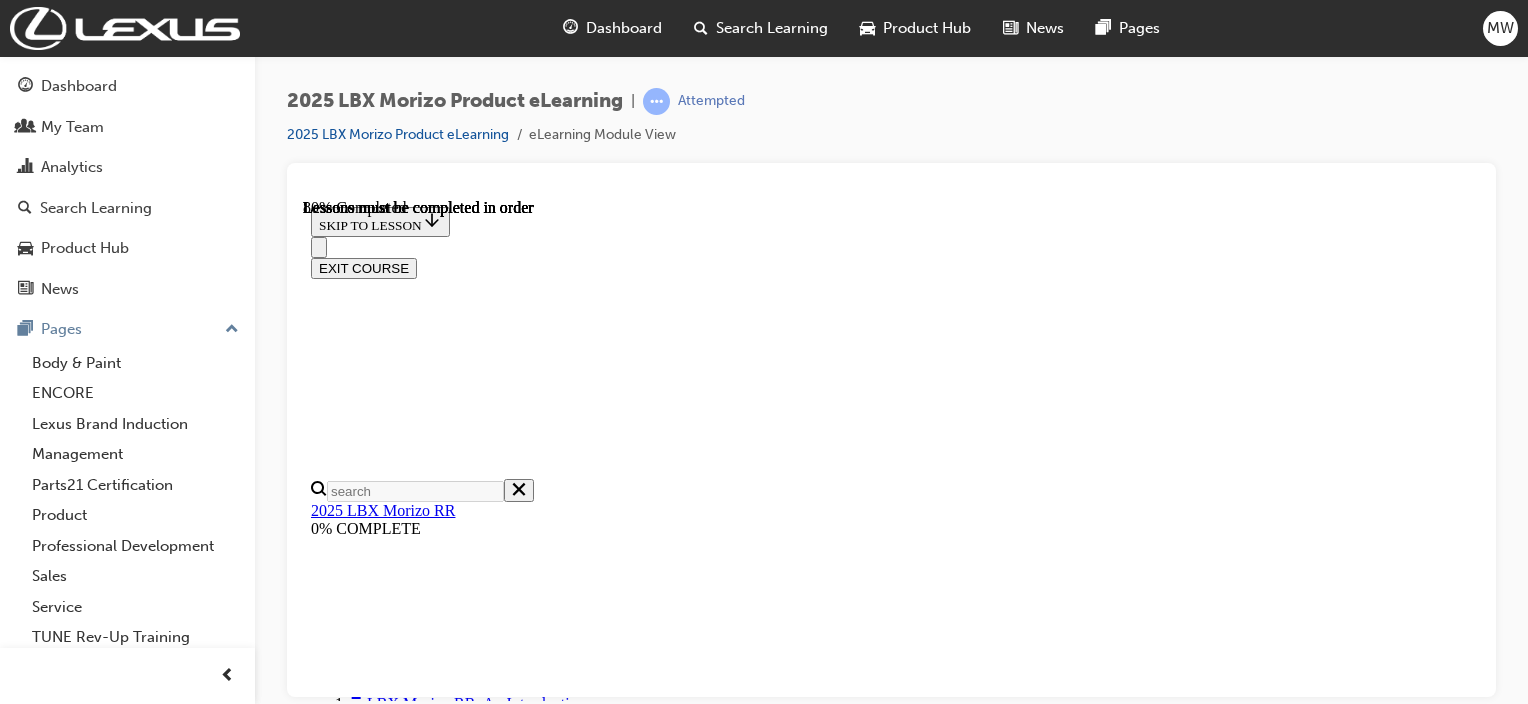 click on "CONTINUE" at bounding box center (353, 12915) 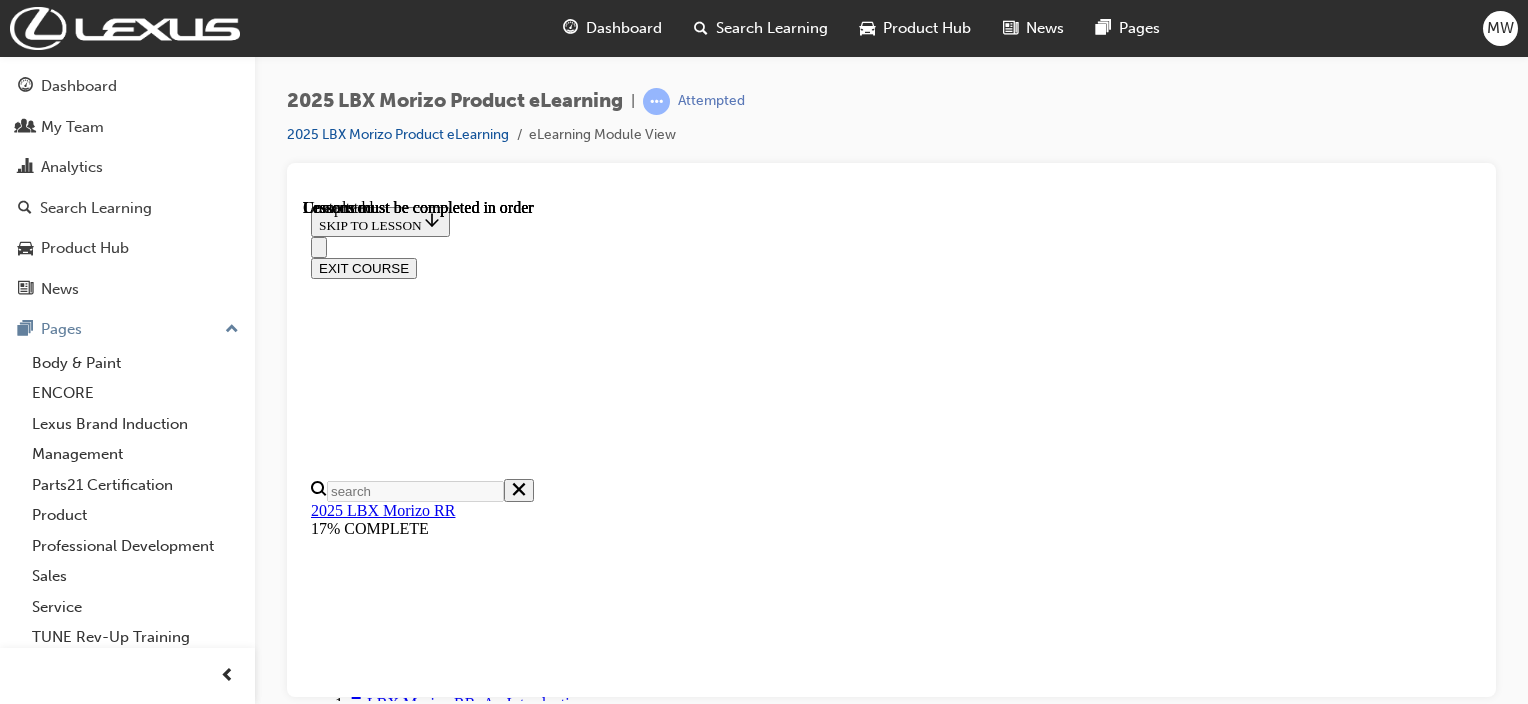 scroll, scrollTop: 0, scrollLeft: 0, axis: both 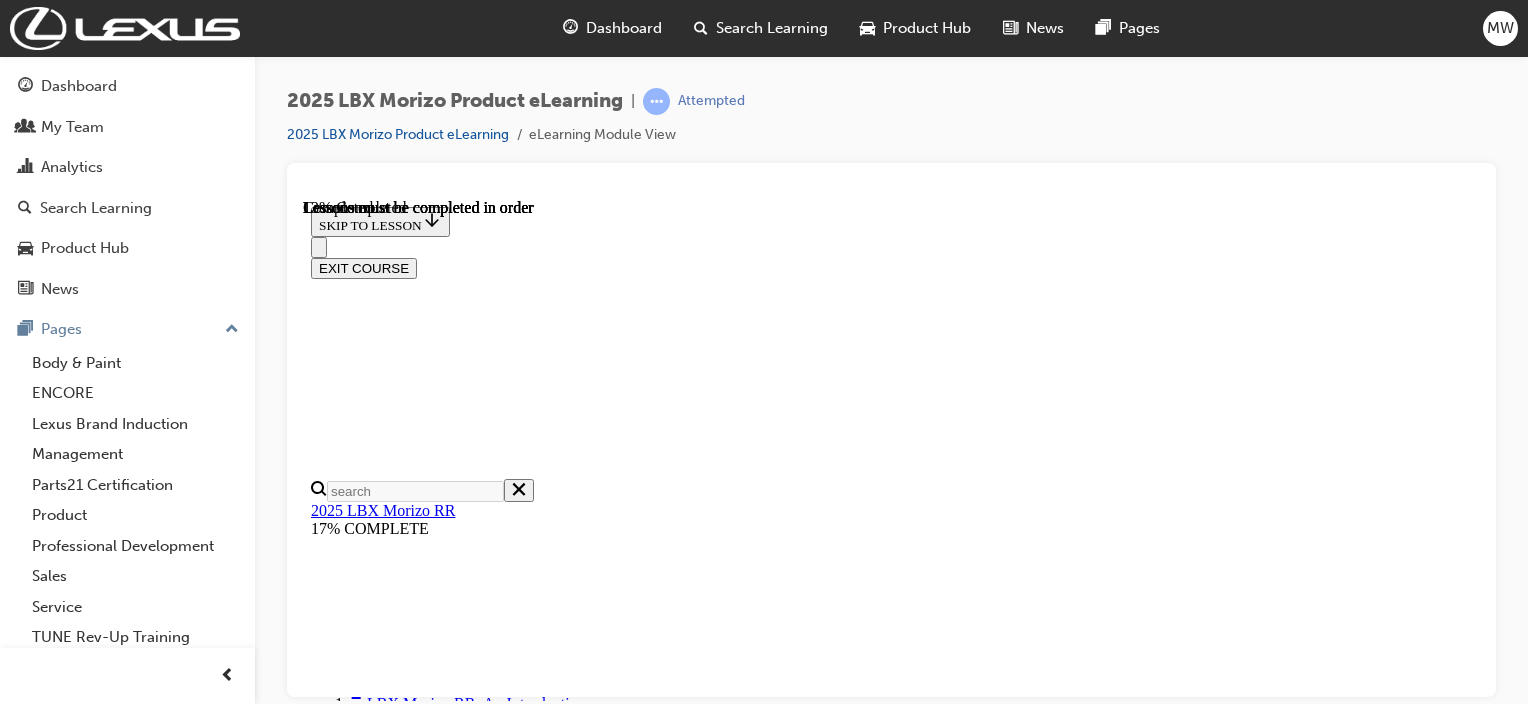 click on "OK" at bounding box center [328, 9223] 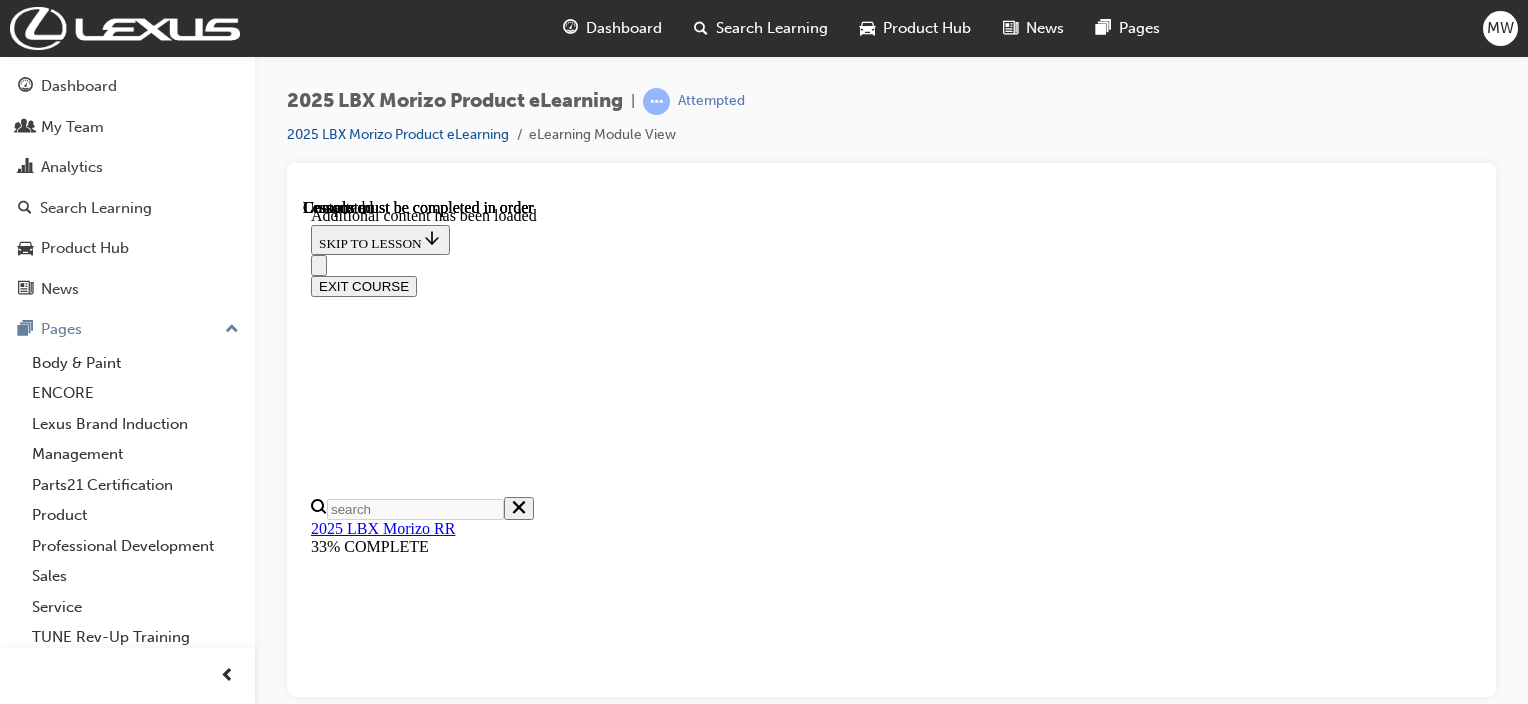 scroll, scrollTop: 3231, scrollLeft: 0, axis: vertical 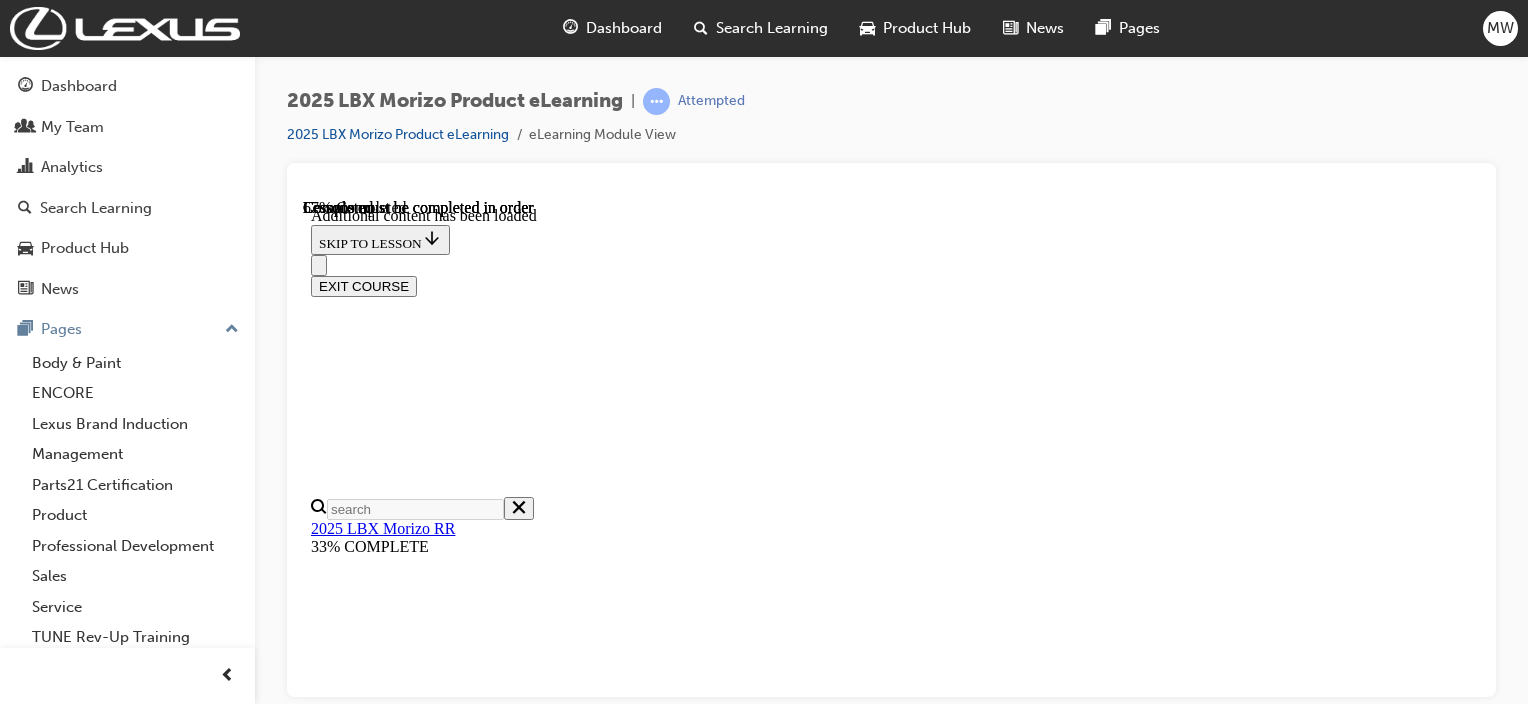 click at bounding box center (399, 12413) 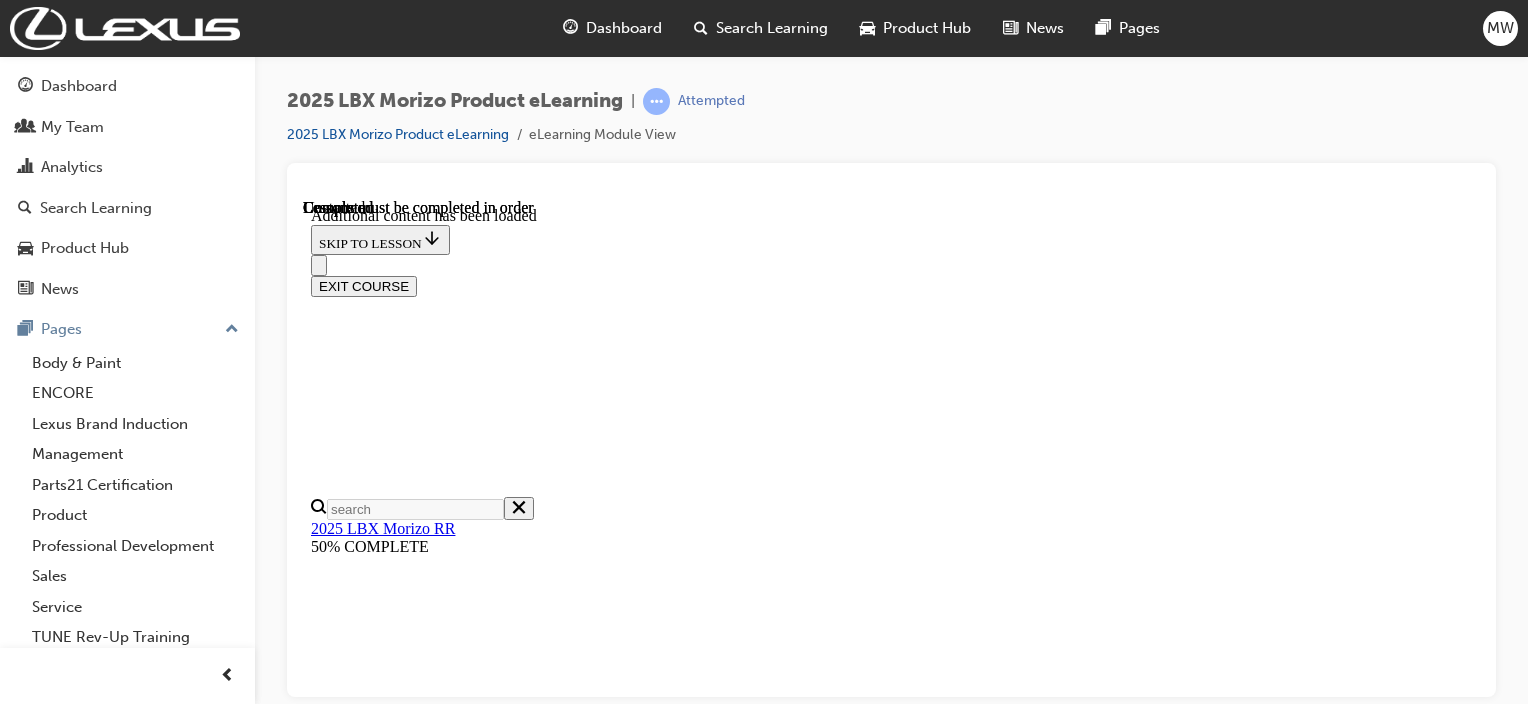 scroll, scrollTop: 3108, scrollLeft: 0, axis: vertical 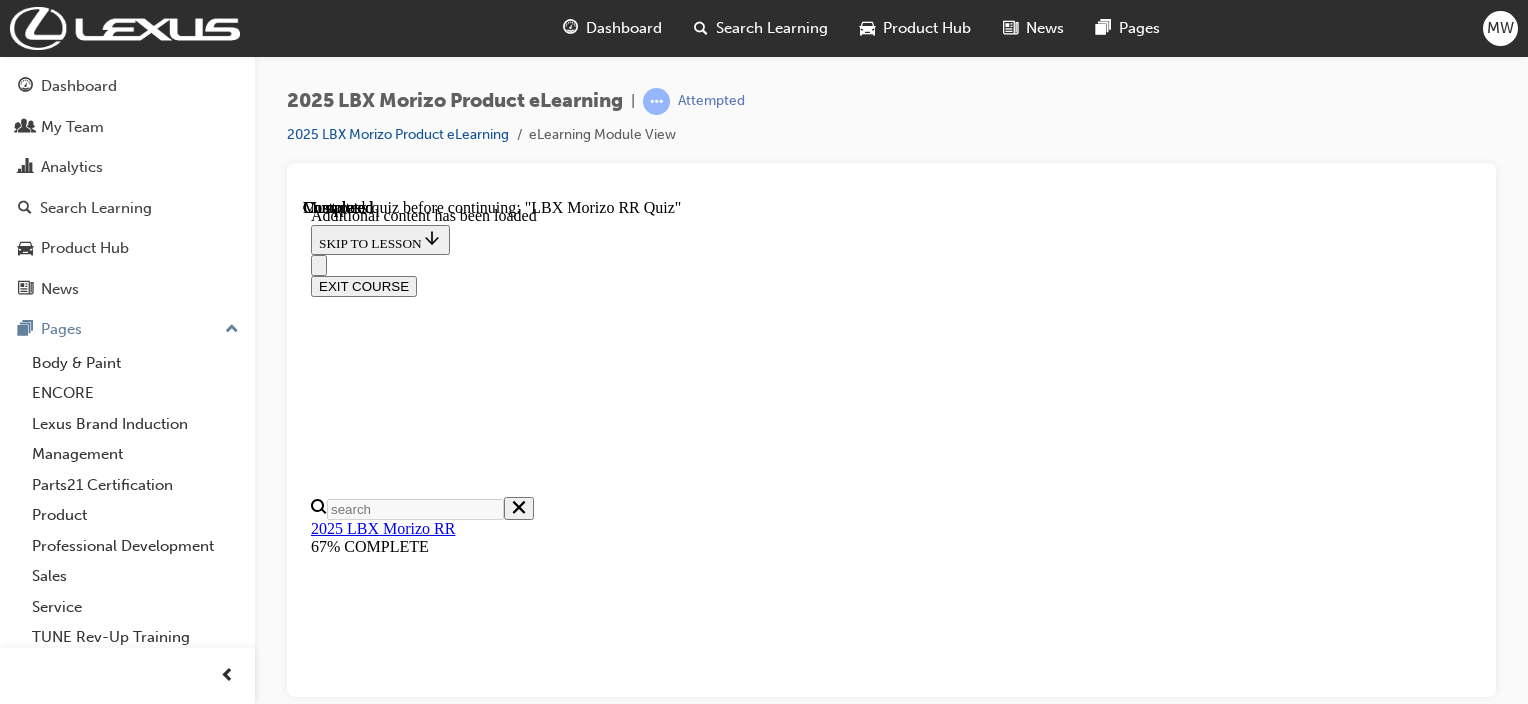 click on "5 of 6 — LBX Morizo RR Quiz" at bounding box center [430, 11910] 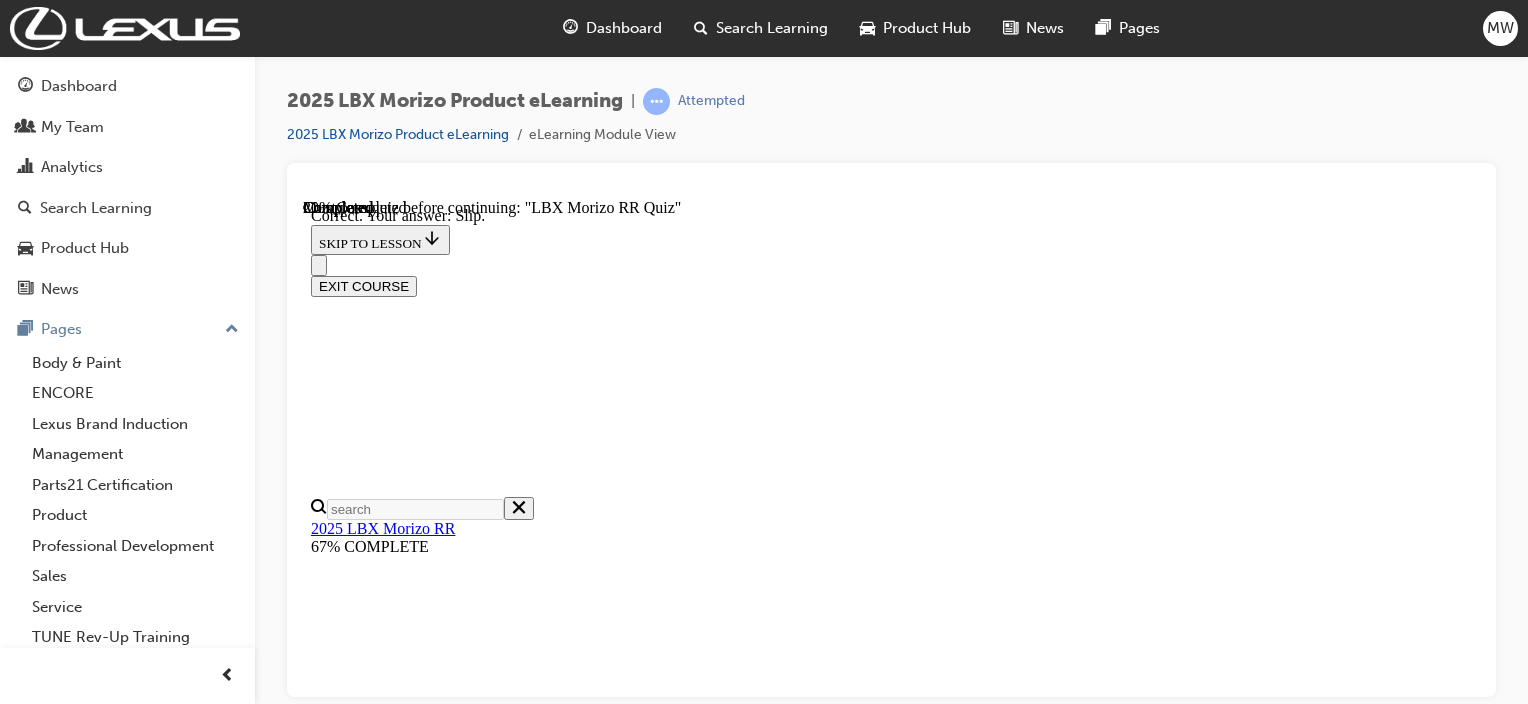 scroll, scrollTop: 852, scrollLeft: 0, axis: vertical 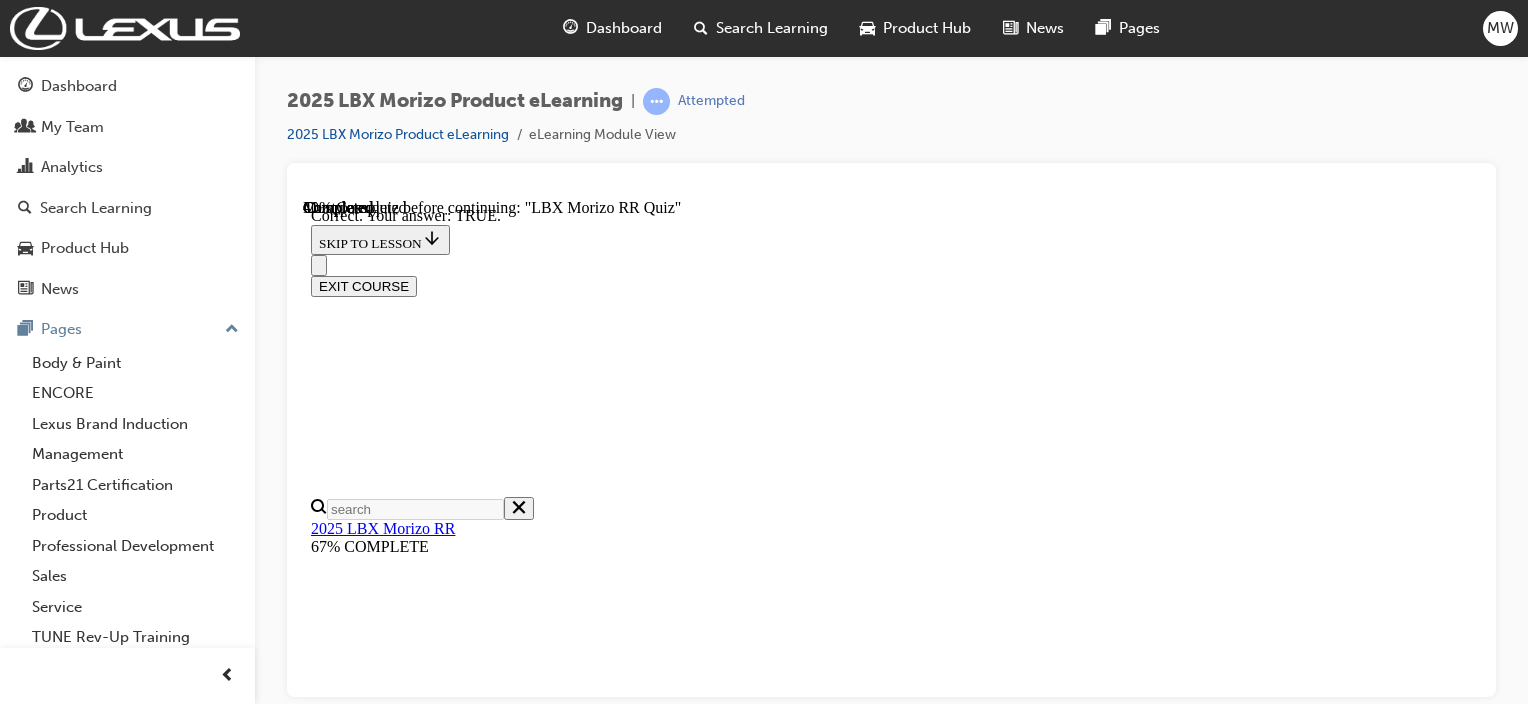 click on "NEXT" at bounding box center (337, 20541) 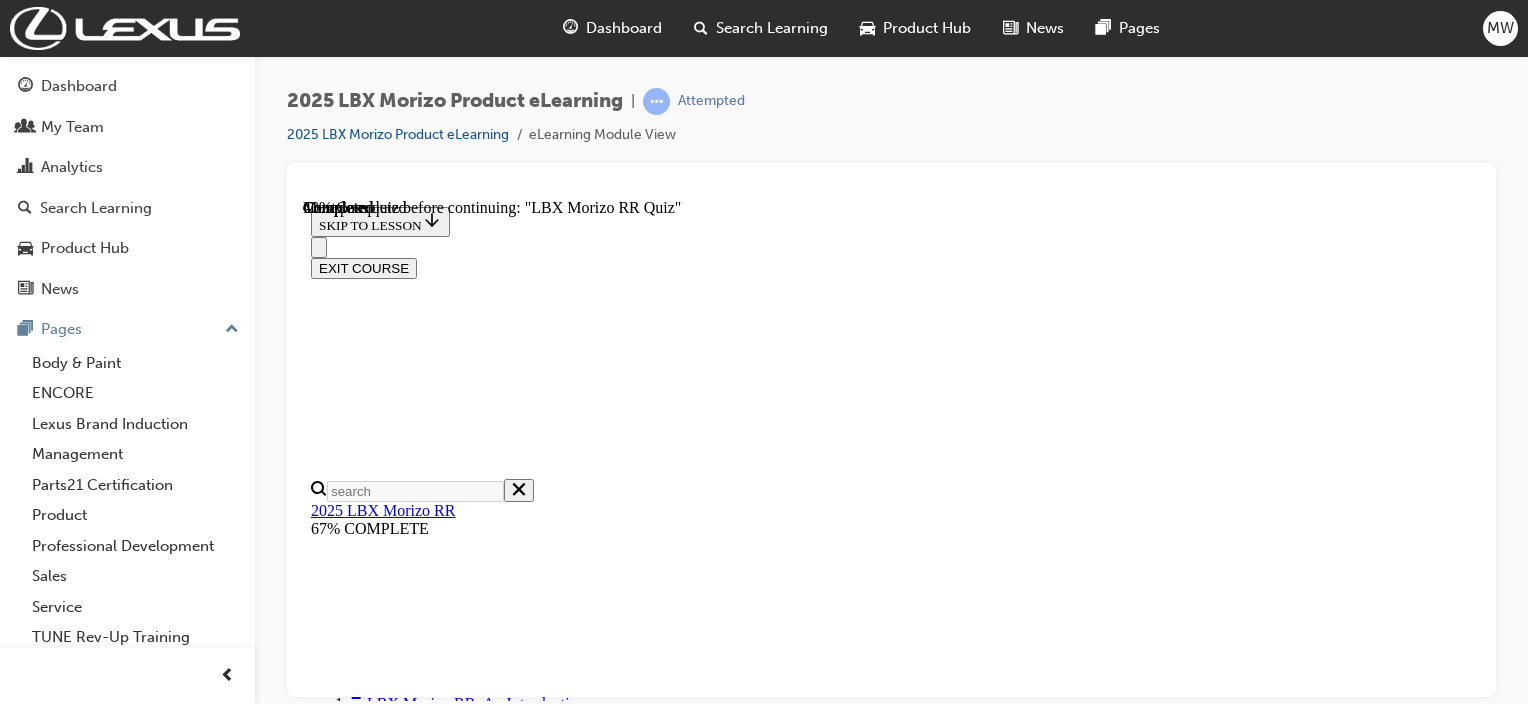 scroll, scrollTop: 15, scrollLeft: 0, axis: vertical 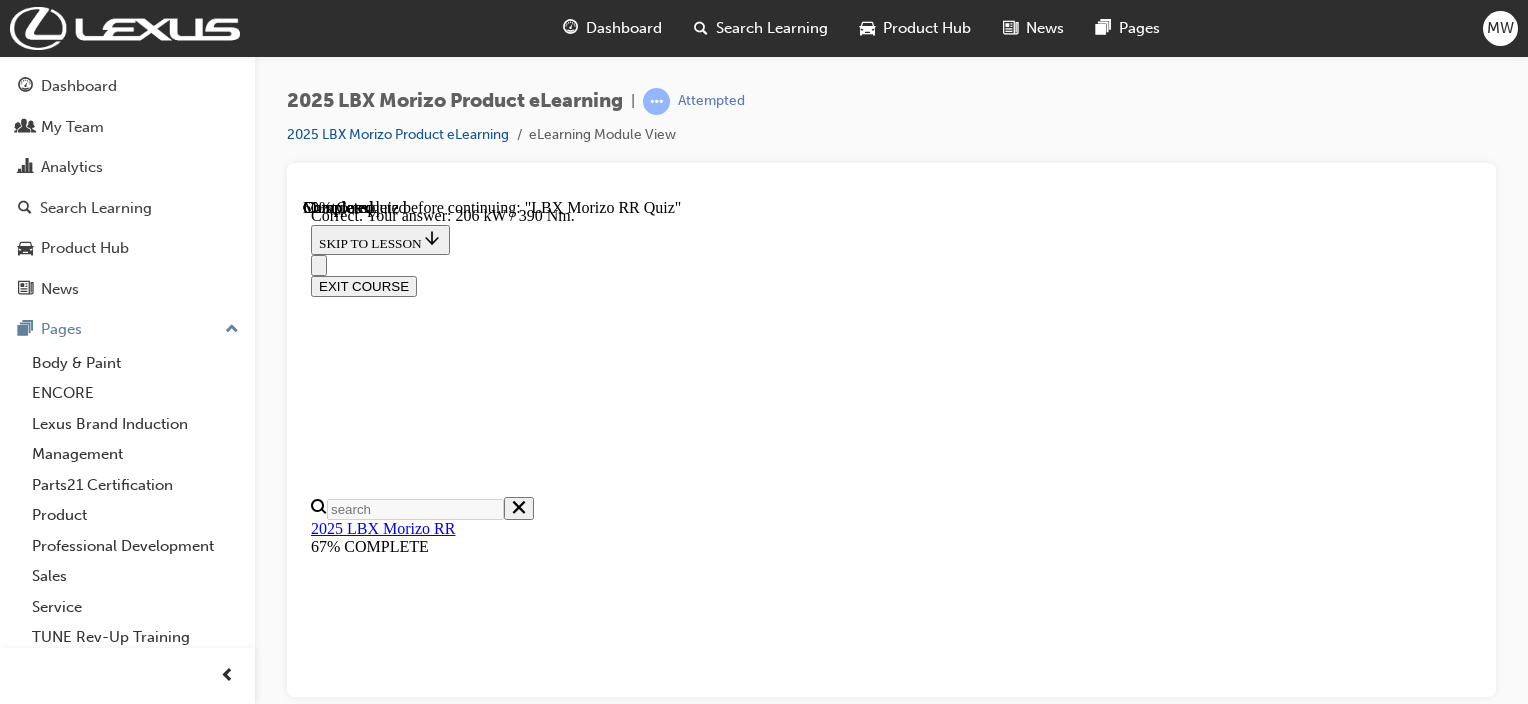 drag, startPoint x: 1044, startPoint y: 626, endPoint x: 1027, endPoint y: 589, distance: 40.718548 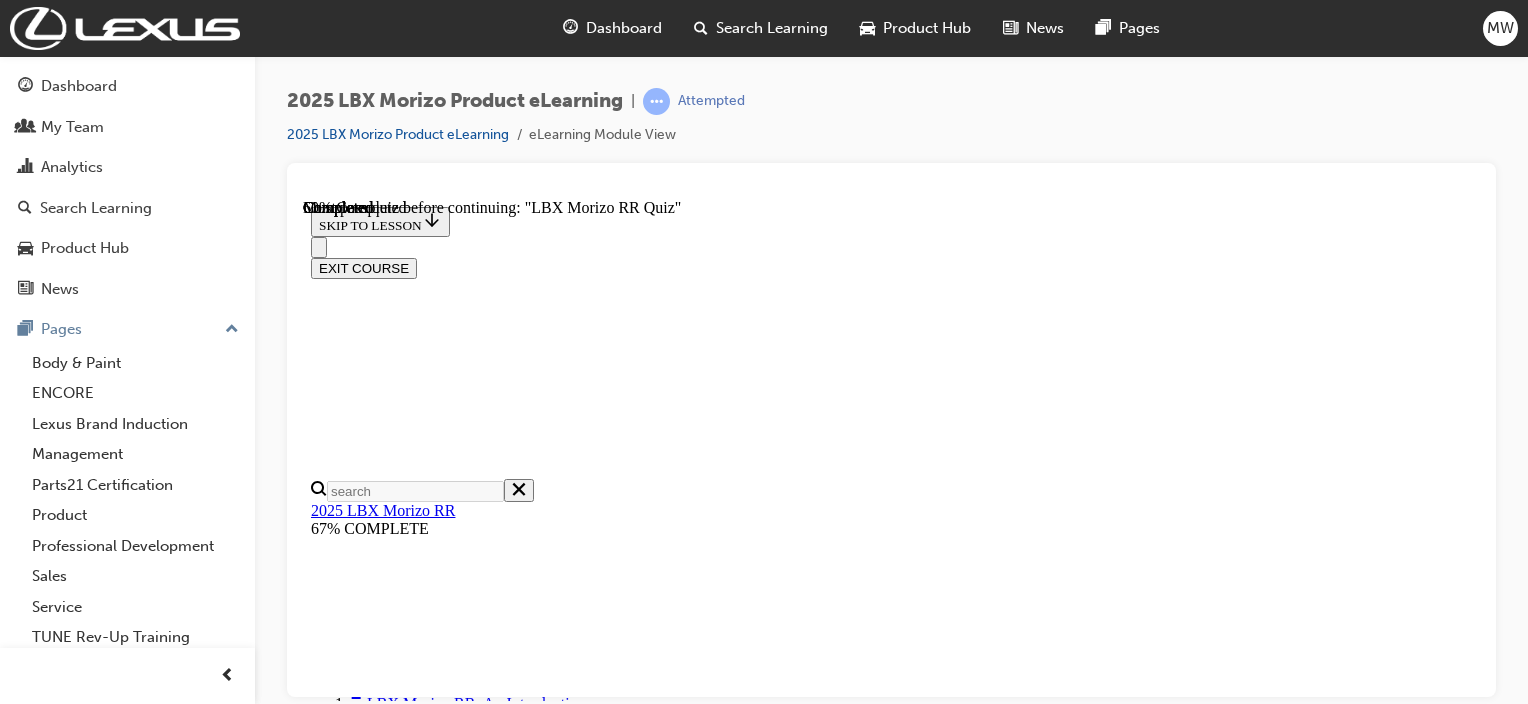 scroll, scrollTop: 568, scrollLeft: 0, axis: vertical 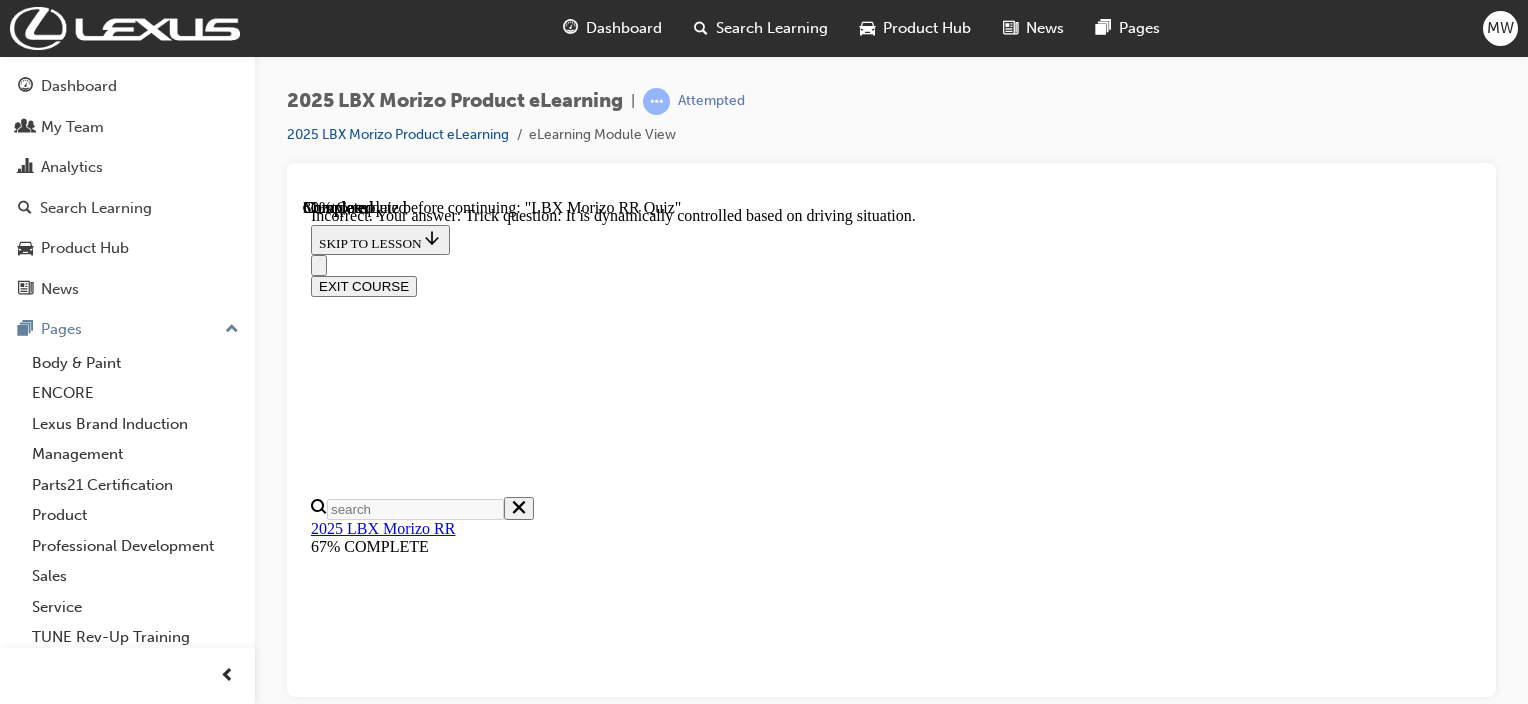 click on "NEXT" at bounding box center (337, 26809) 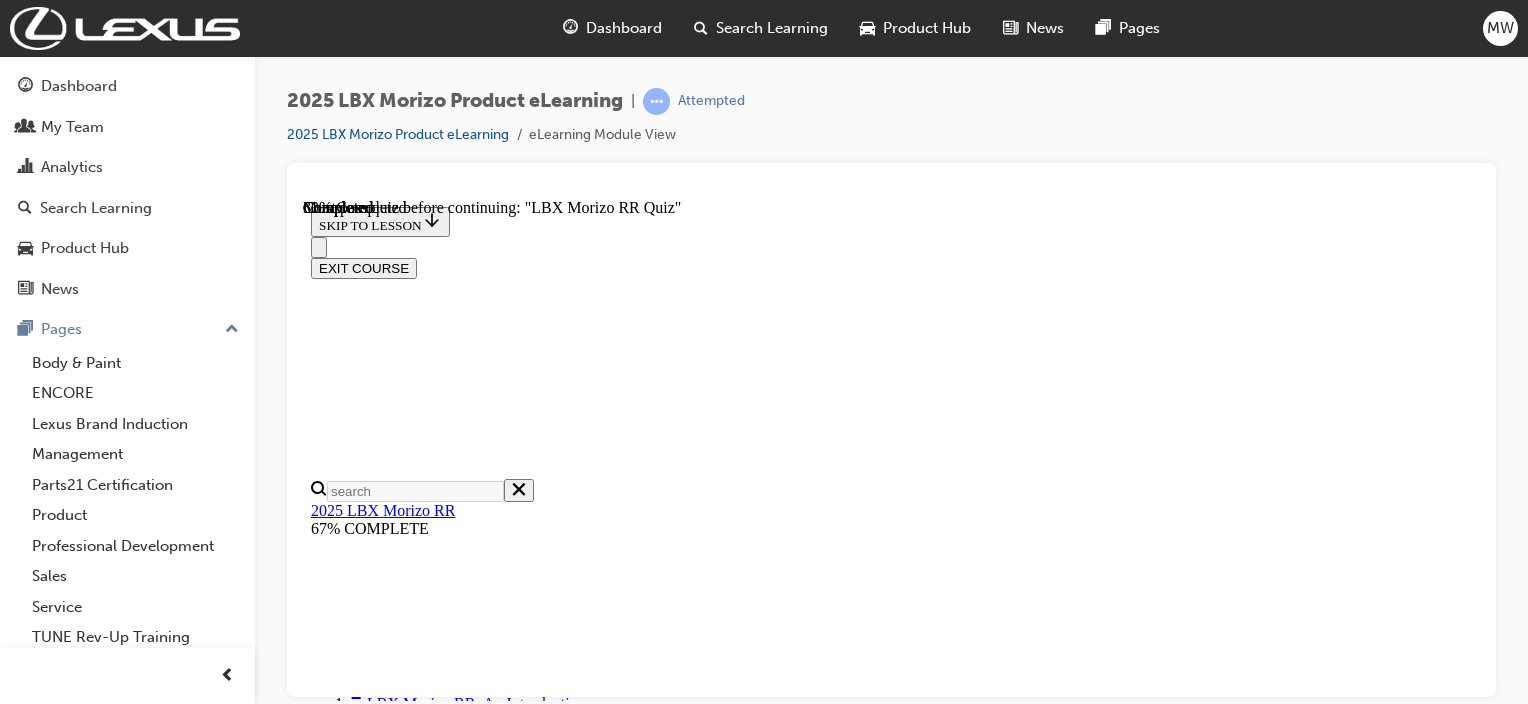 scroll, scrollTop: 244, scrollLeft: 0, axis: vertical 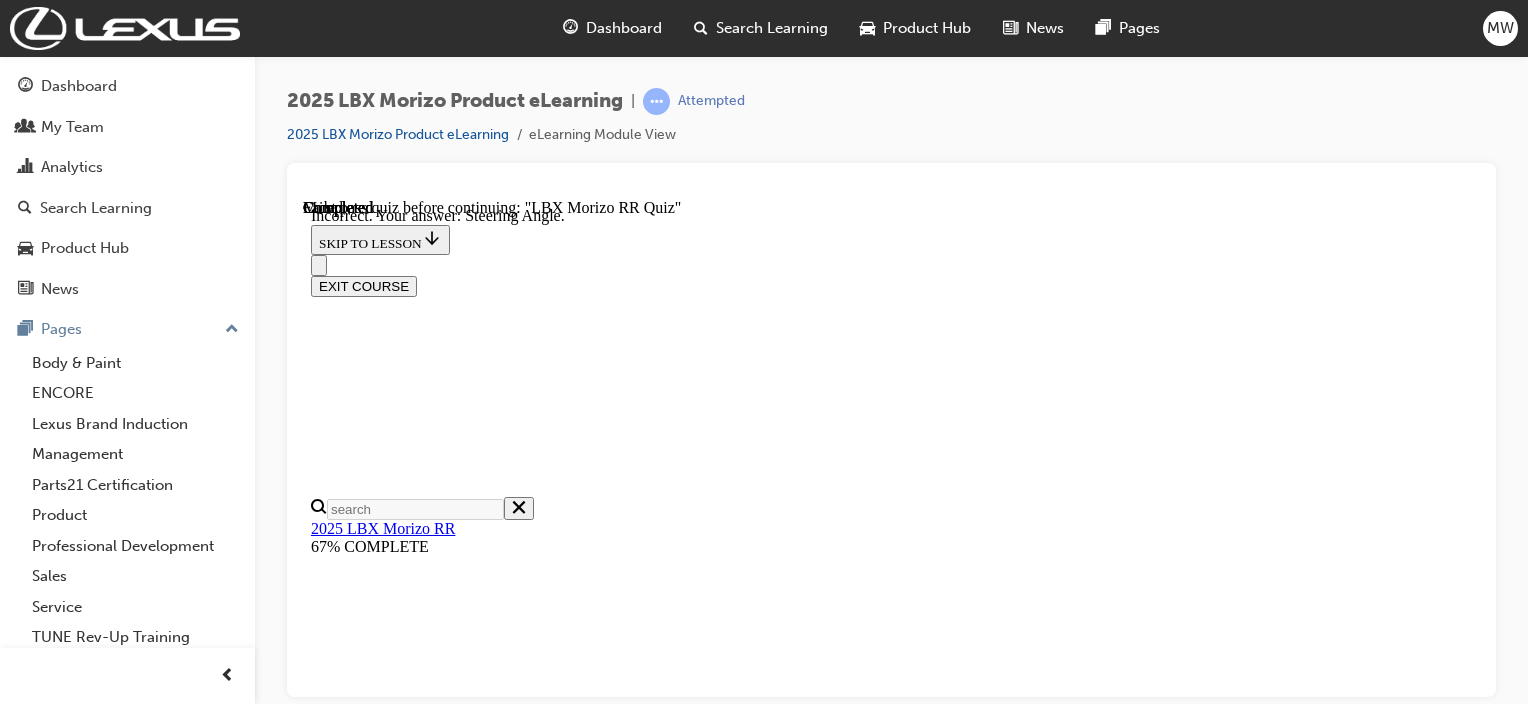 click on "NEXT" at bounding box center [337, 26394] 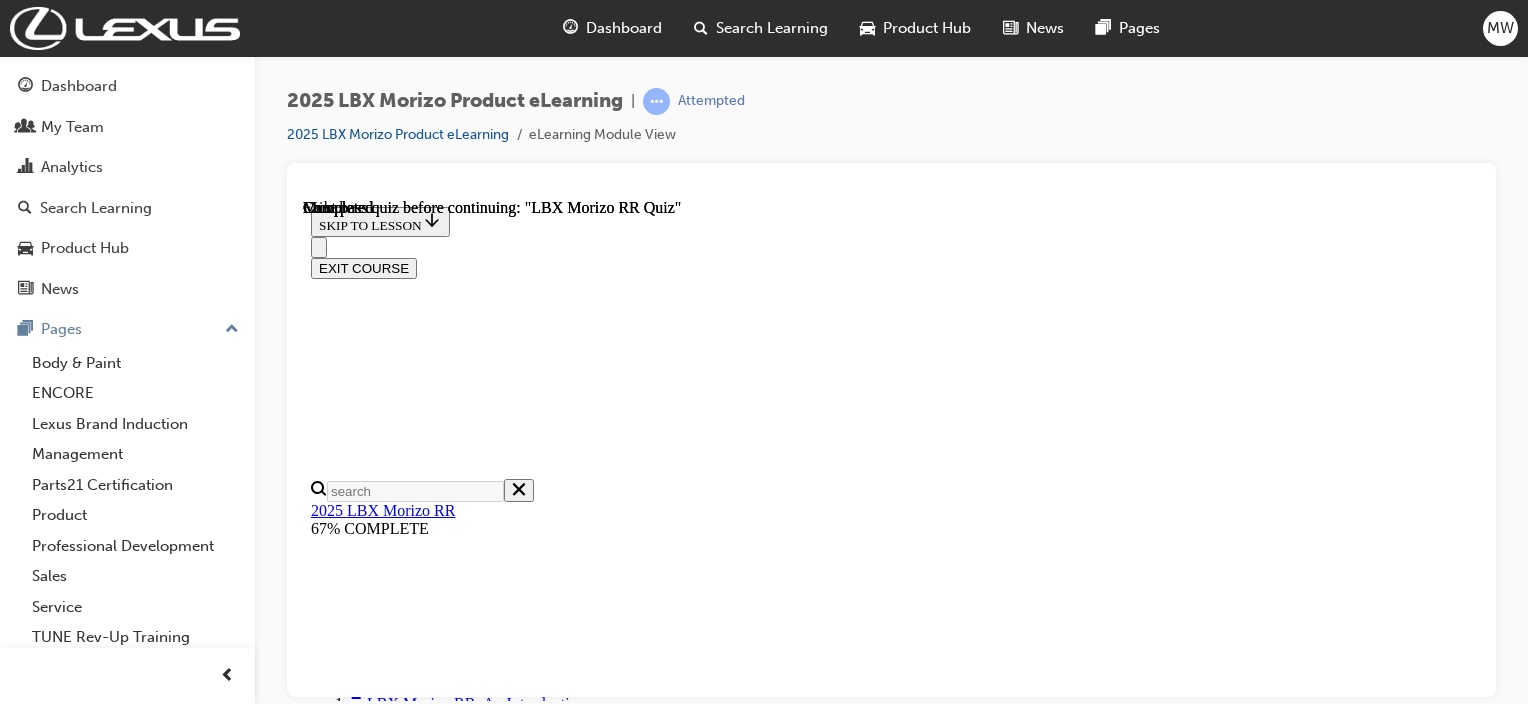 scroll, scrollTop: 597, scrollLeft: 0, axis: vertical 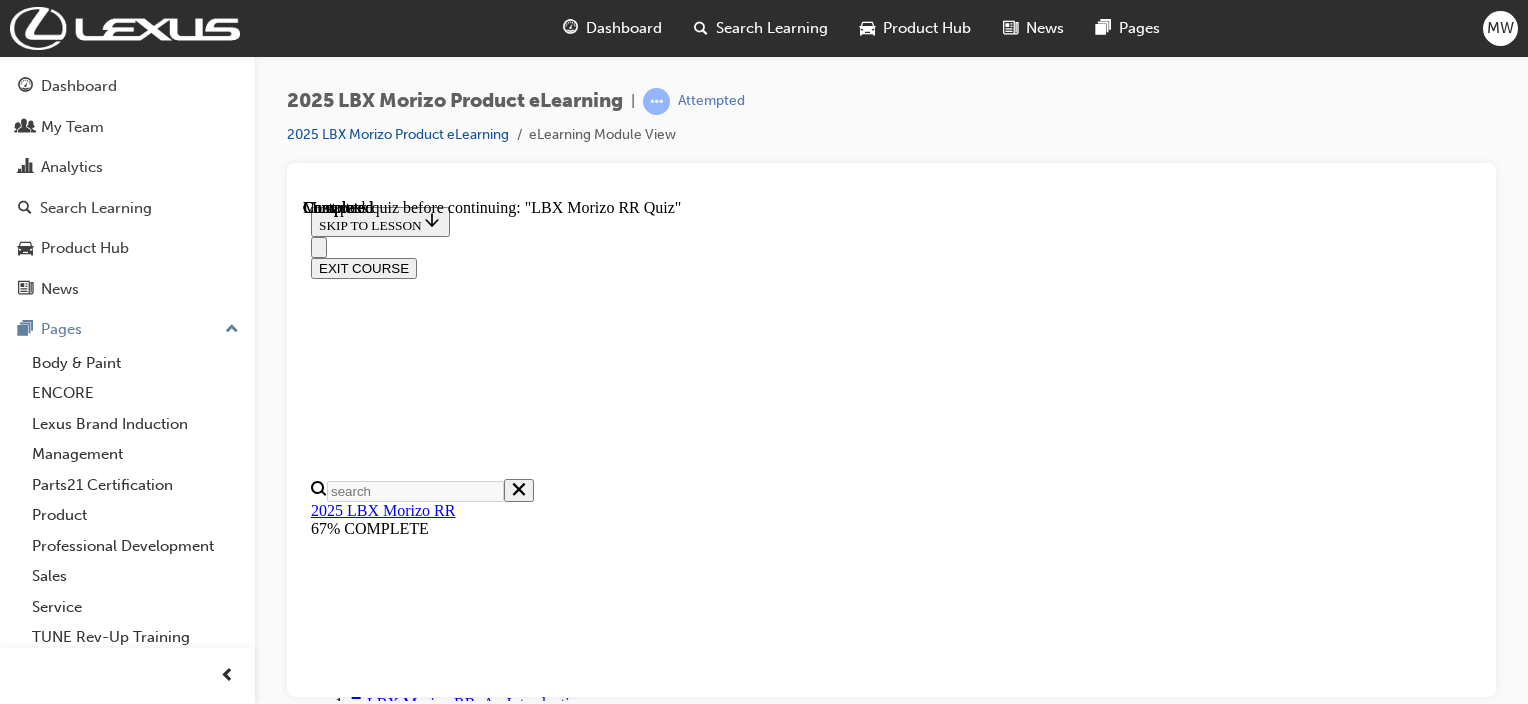 drag, startPoint x: 996, startPoint y: 502, endPoint x: 864, endPoint y: 543, distance: 138.22084 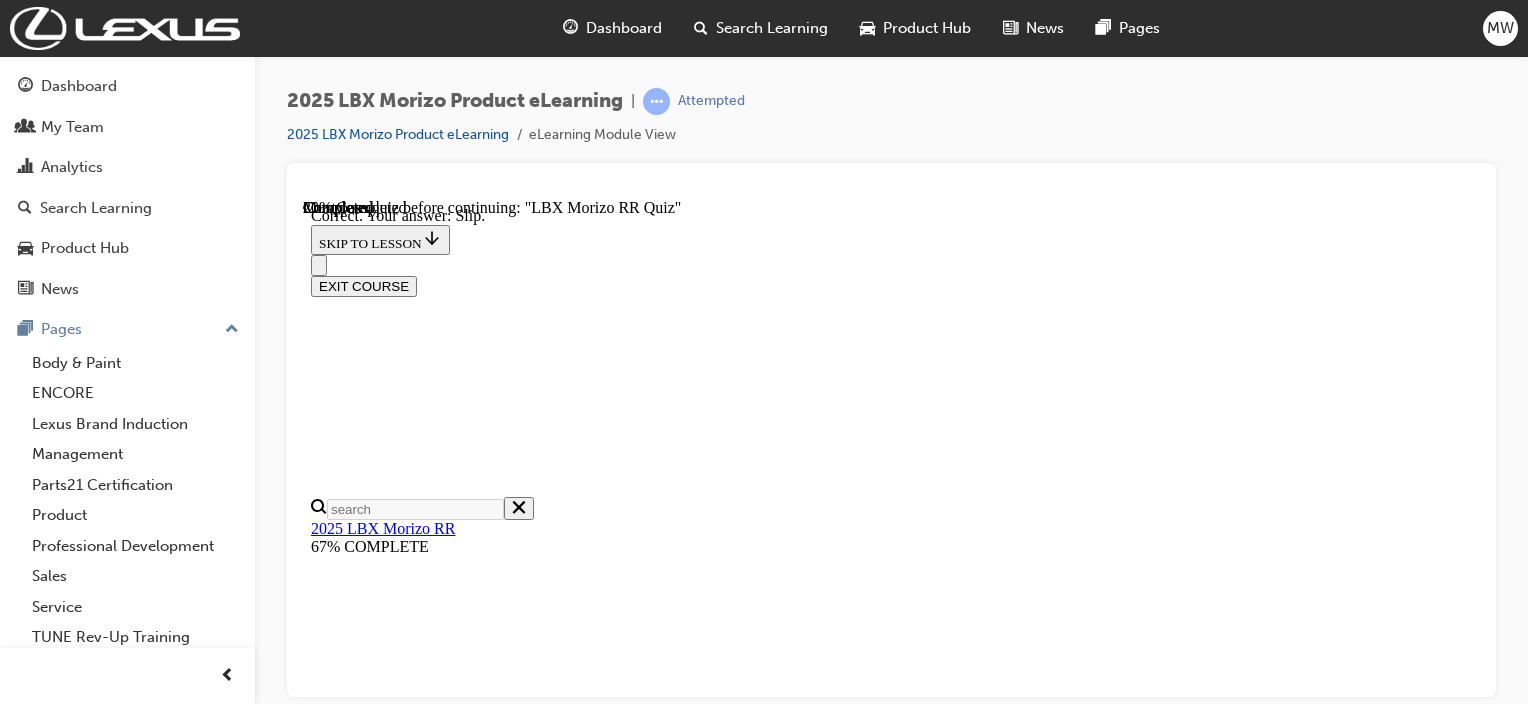 scroll, scrollTop: 852, scrollLeft: 0, axis: vertical 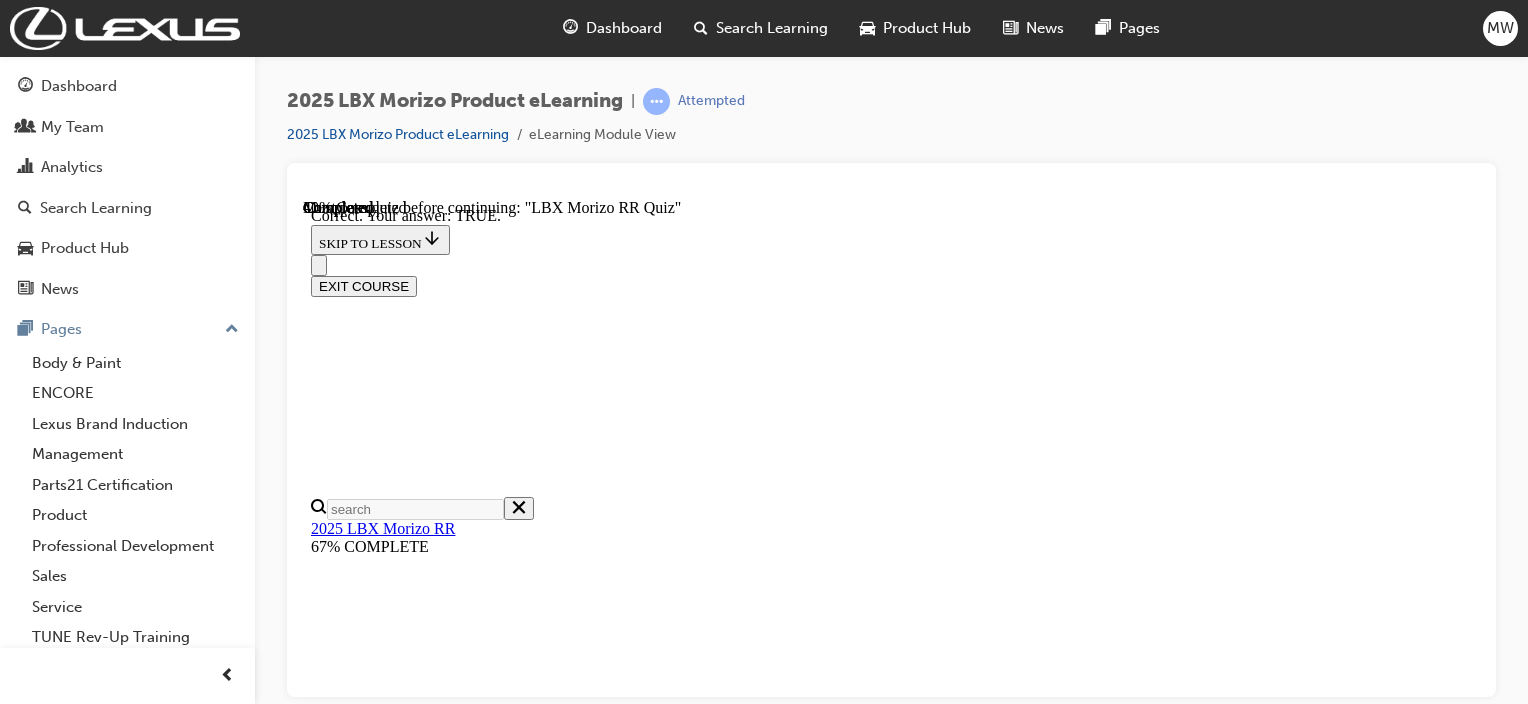 click on "NEXT" at bounding box center (891, 20541) 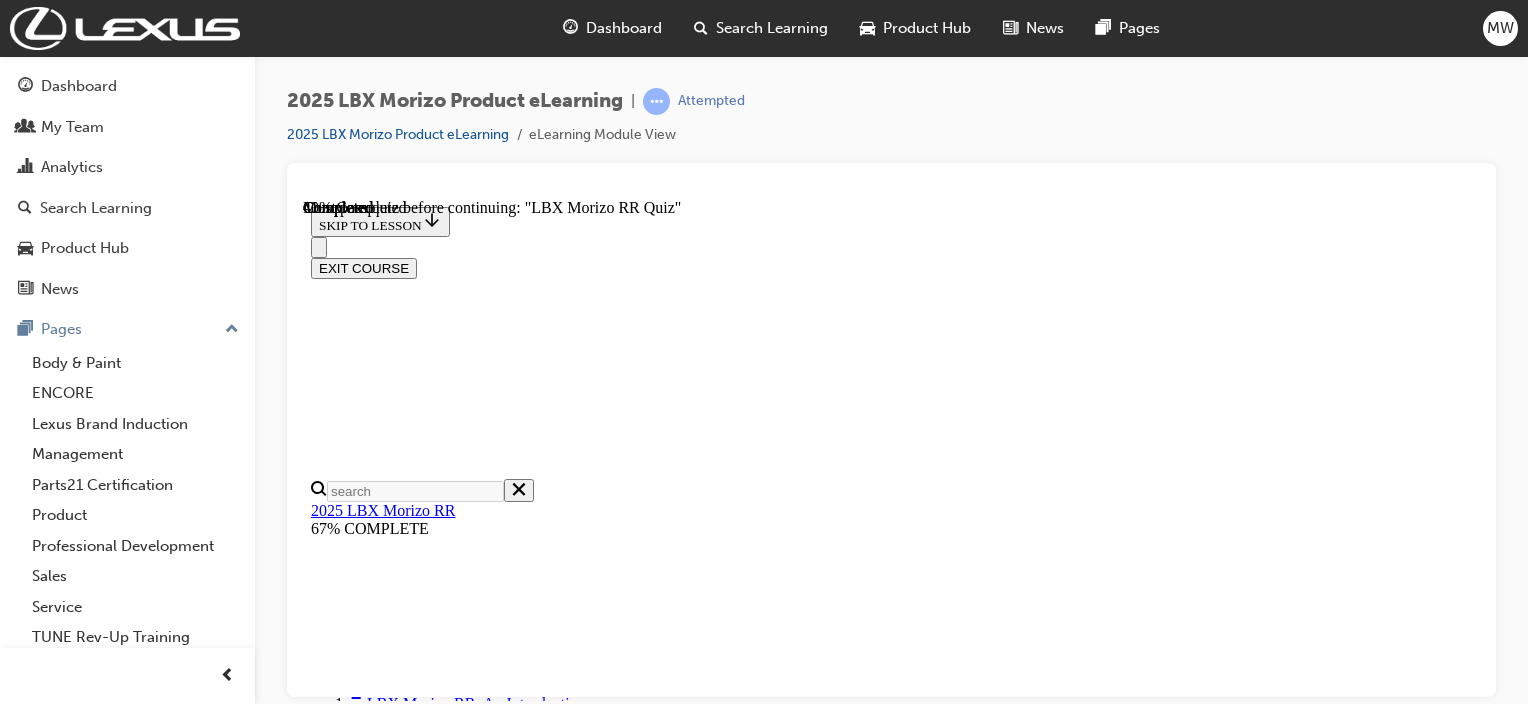 scroll, scrollTop: 616, scrollLeft: 0, axis: vertical 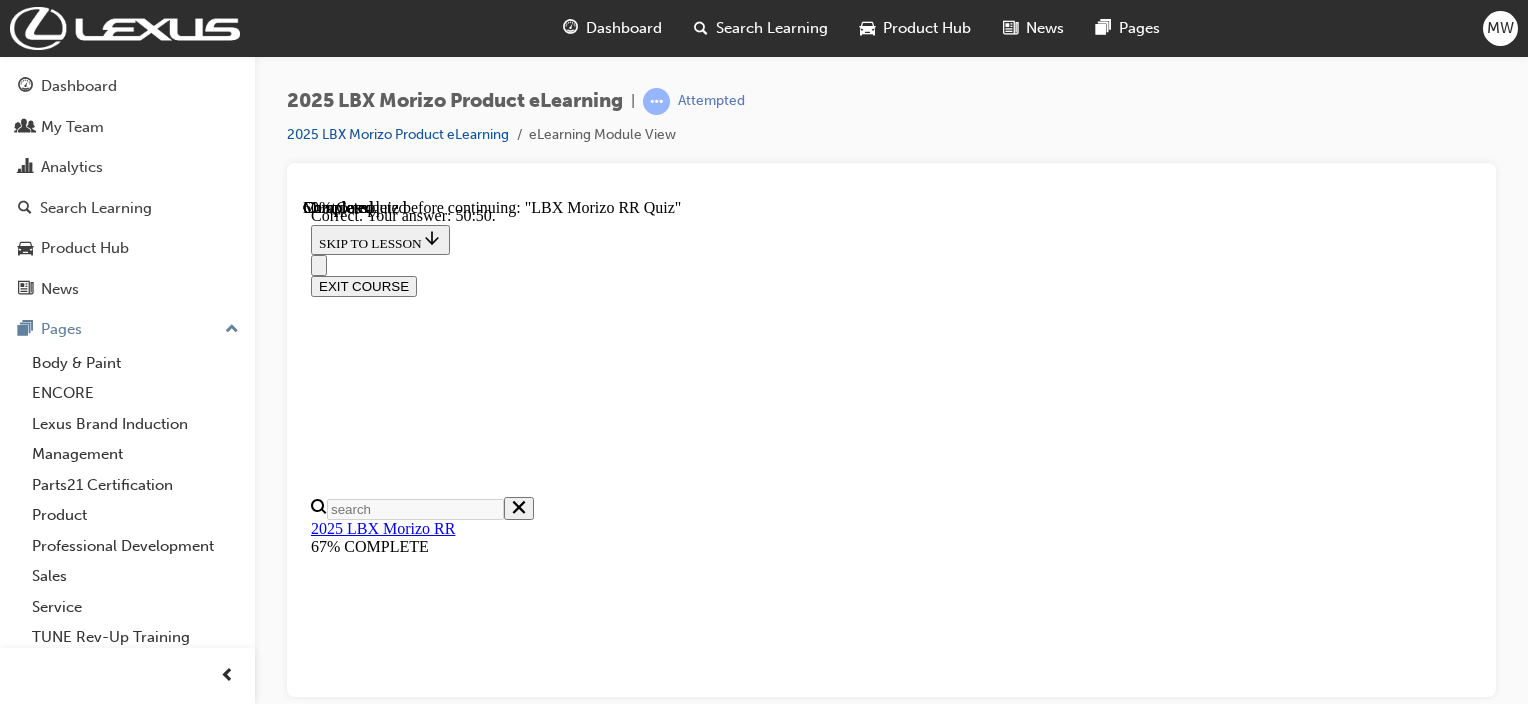 click on "NEXT" at bounding box center (337, 22990) 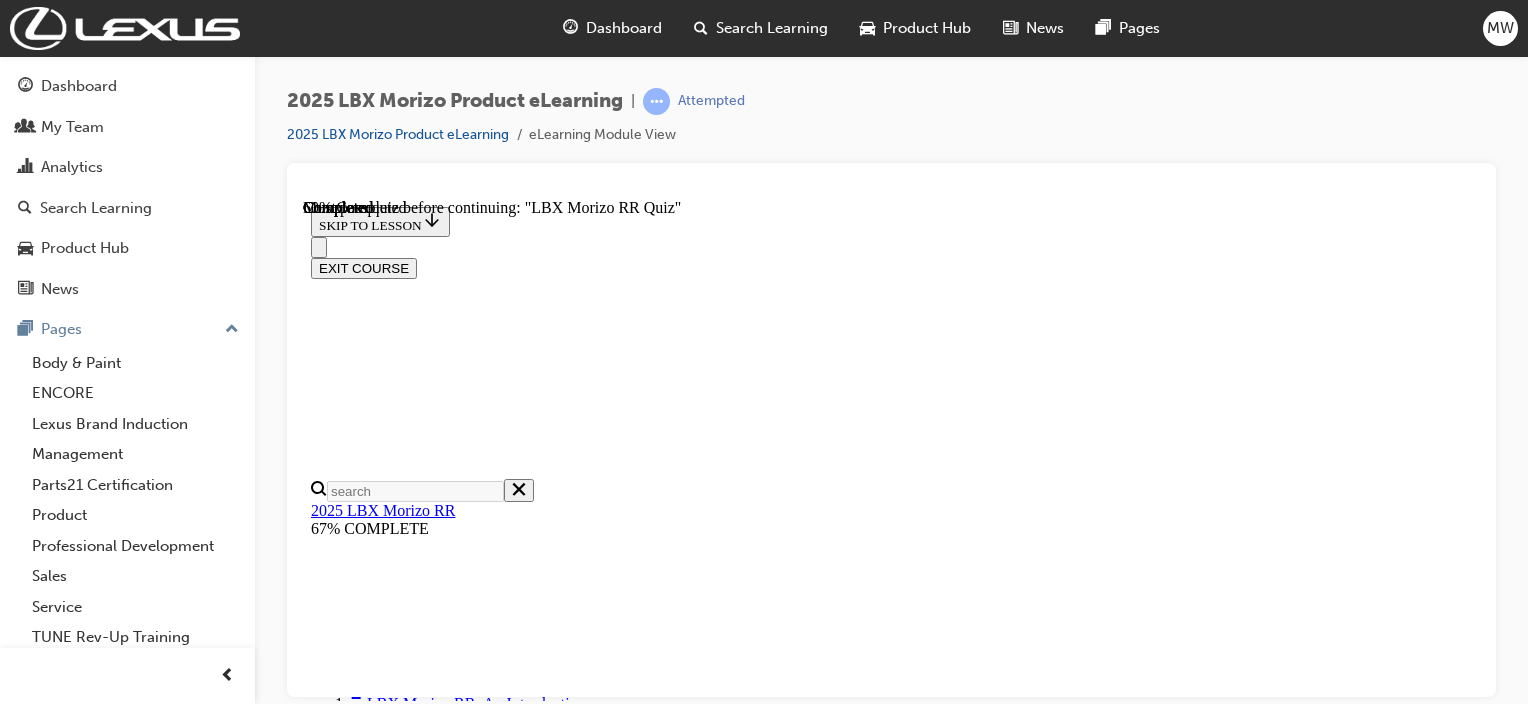 scroll, scrollTop: 306, scrollLeft: 0, axis: vertical 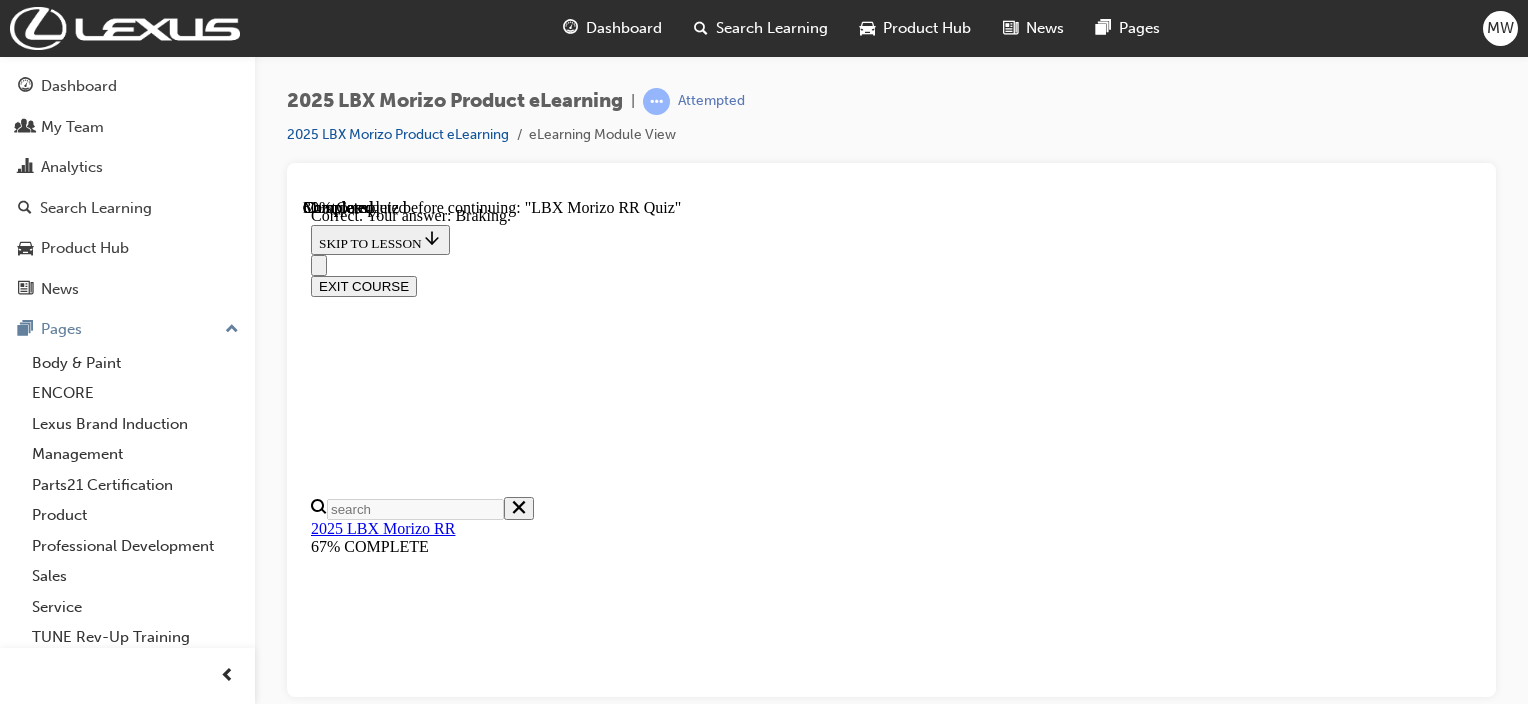click on "NEXT" at bounding box center (337, 26502) 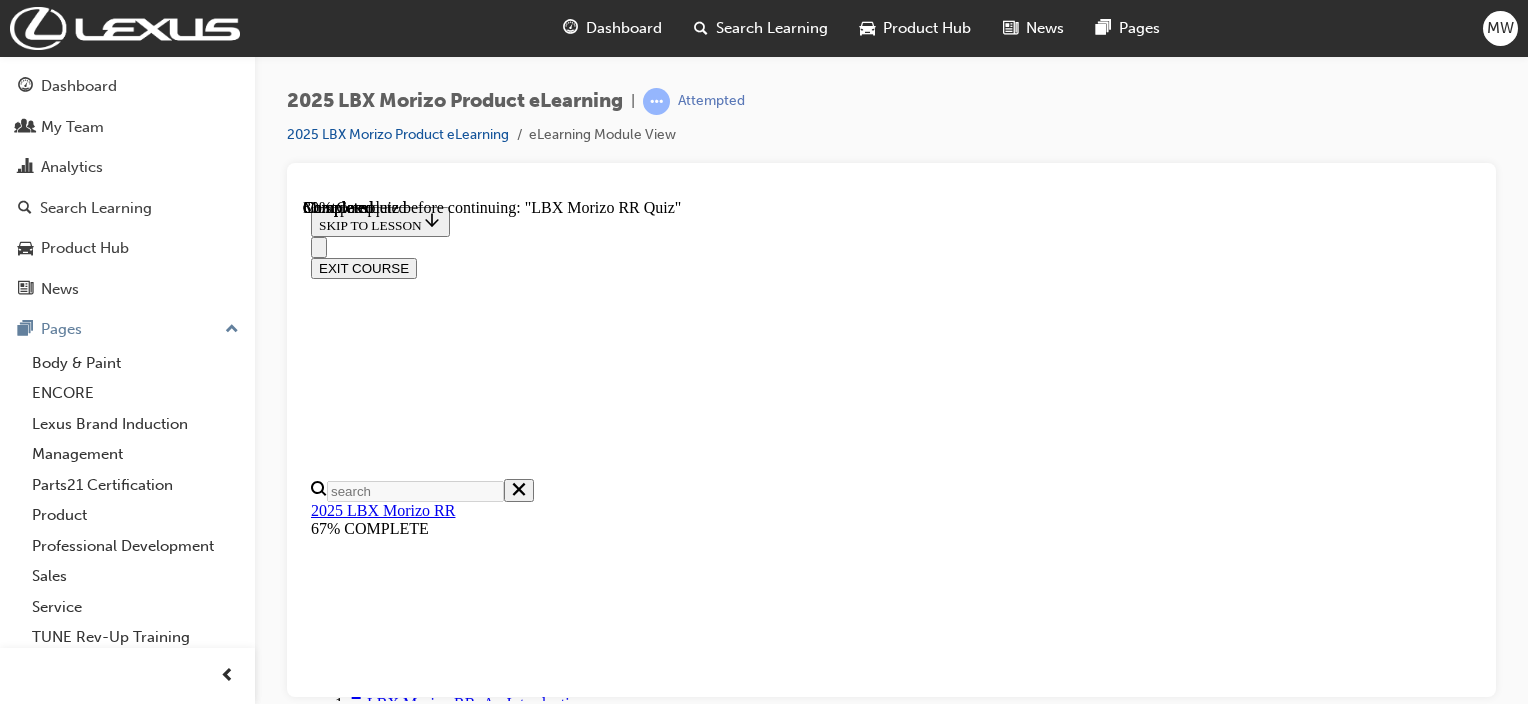 scroll, scrollTop: 523, scrollLeft: 0, axis: vertical 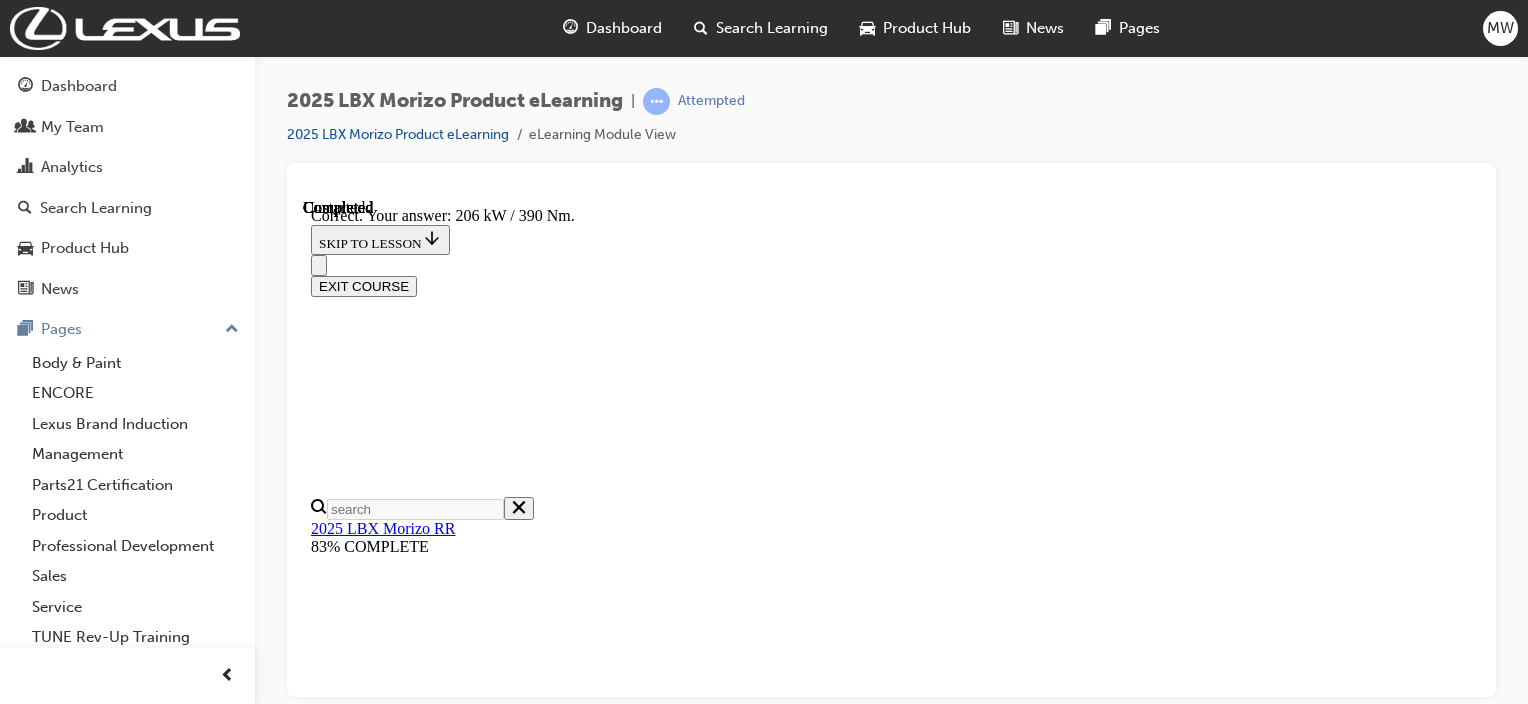 click on "NEXT" at bounding box center (337, 26385) 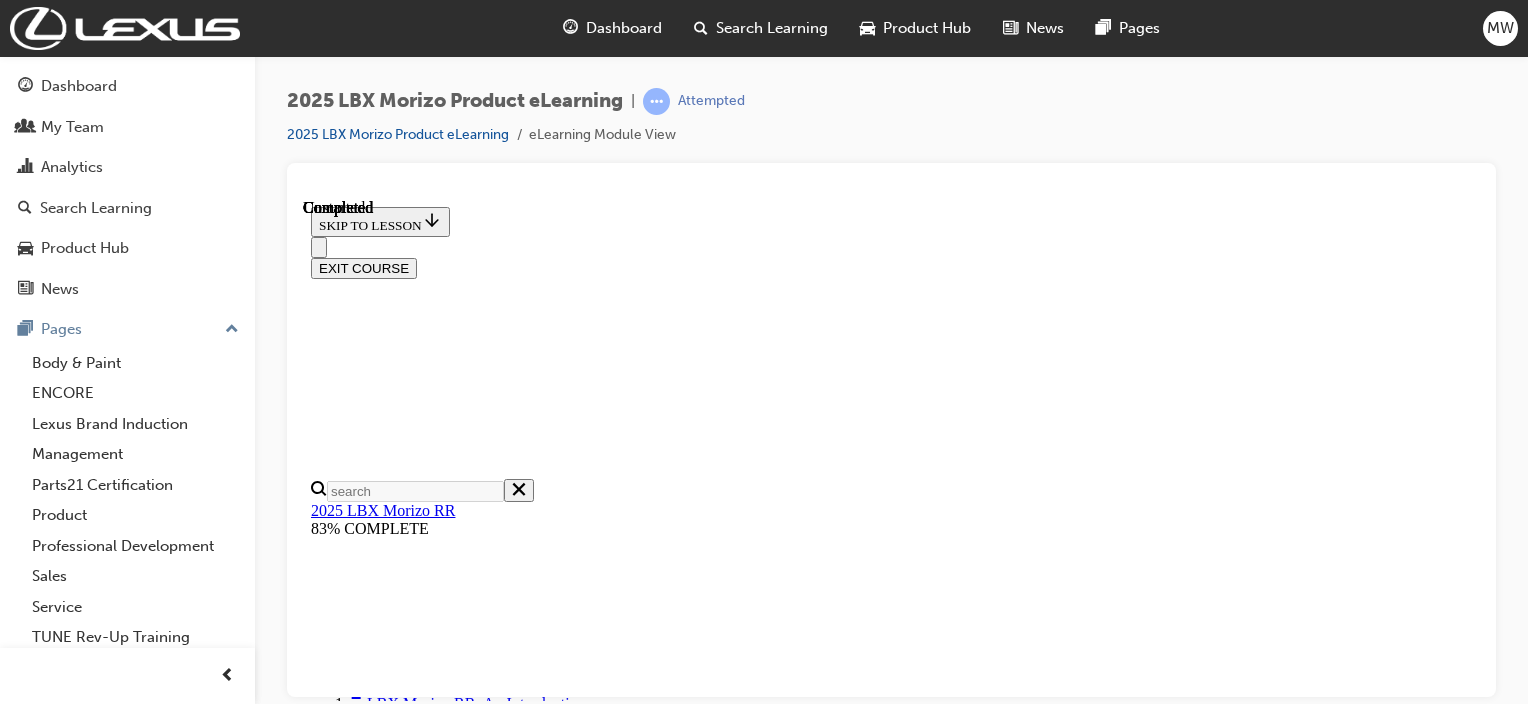 scroll, scrollTop: 597, scrollLeft: 0, axis: vertical 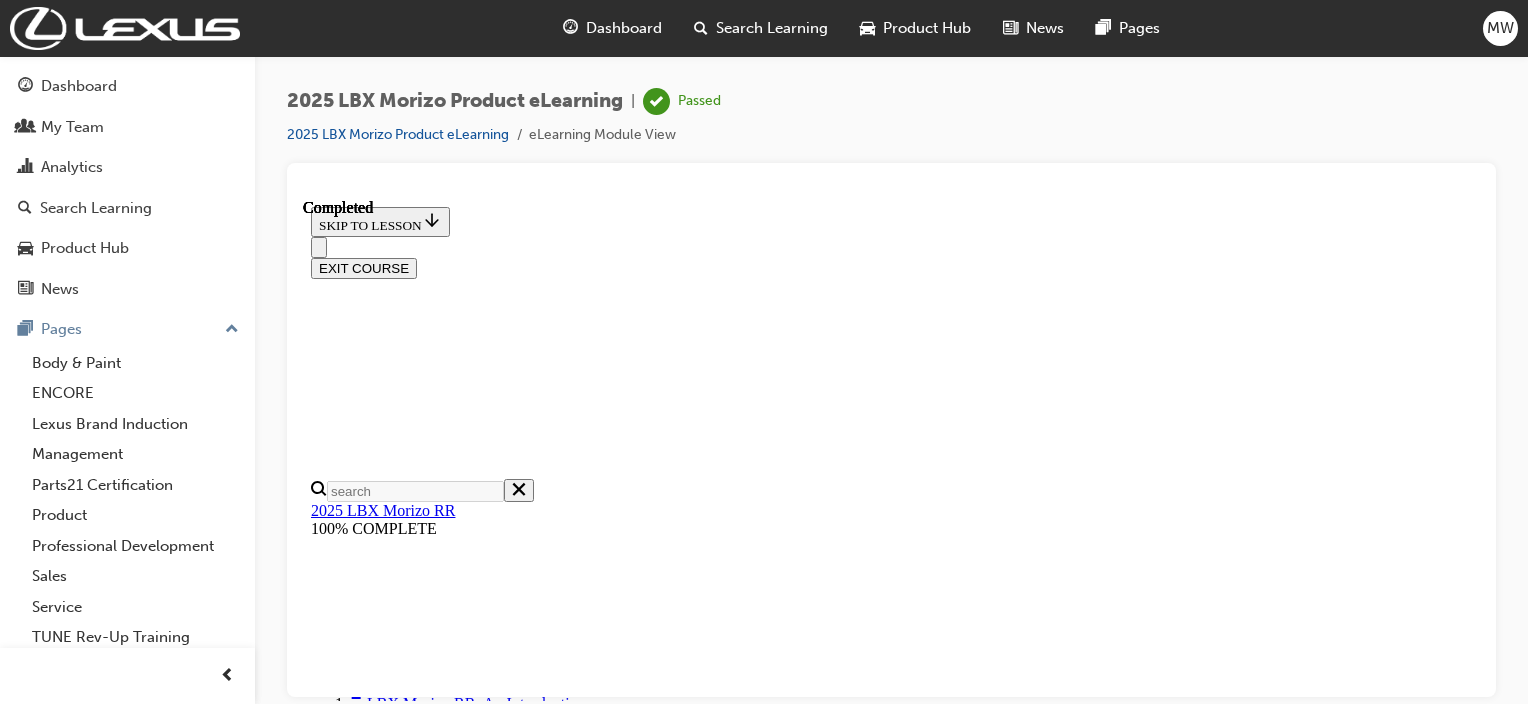click on "EXIT COURSE" at bounding box center (364, 267) 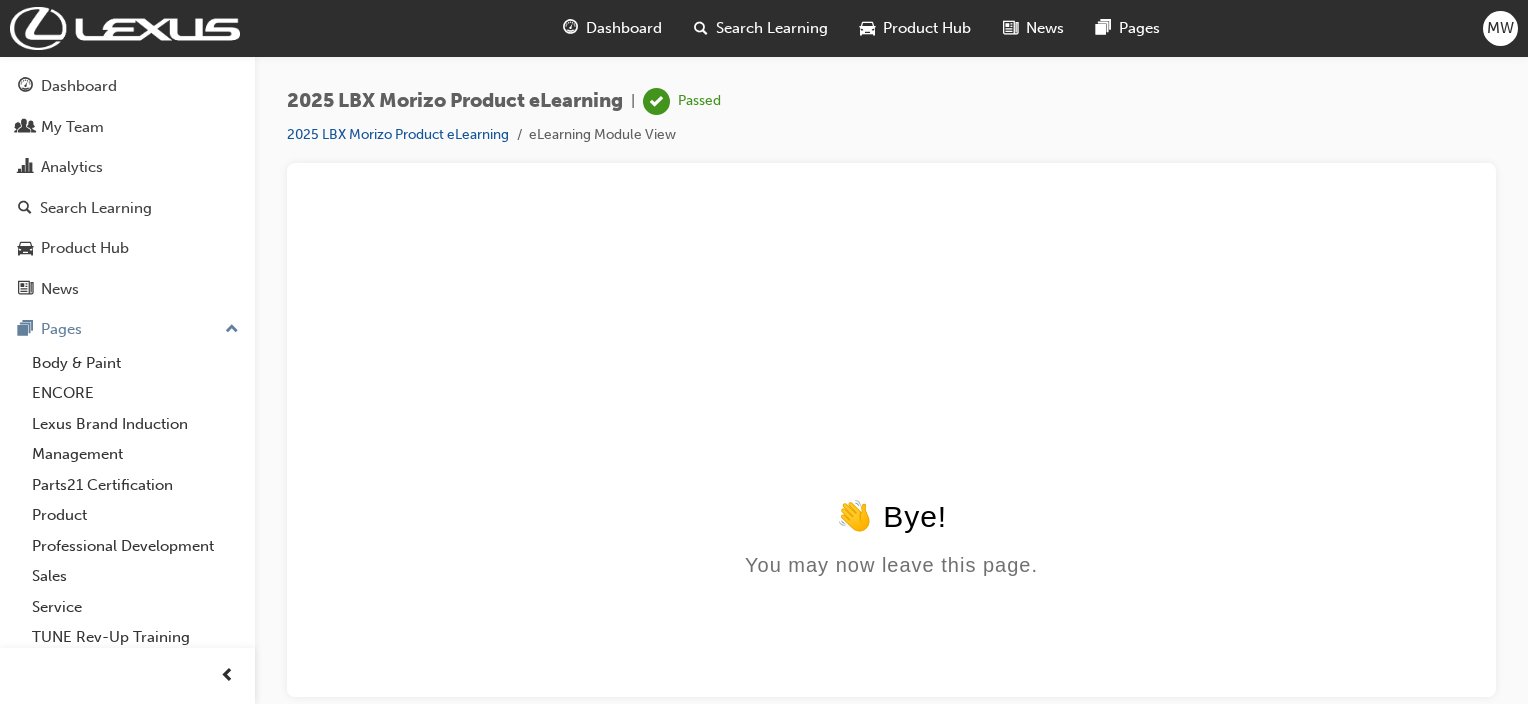 scroll, scrollTop: 0, scrollLeft: 0, axis: both 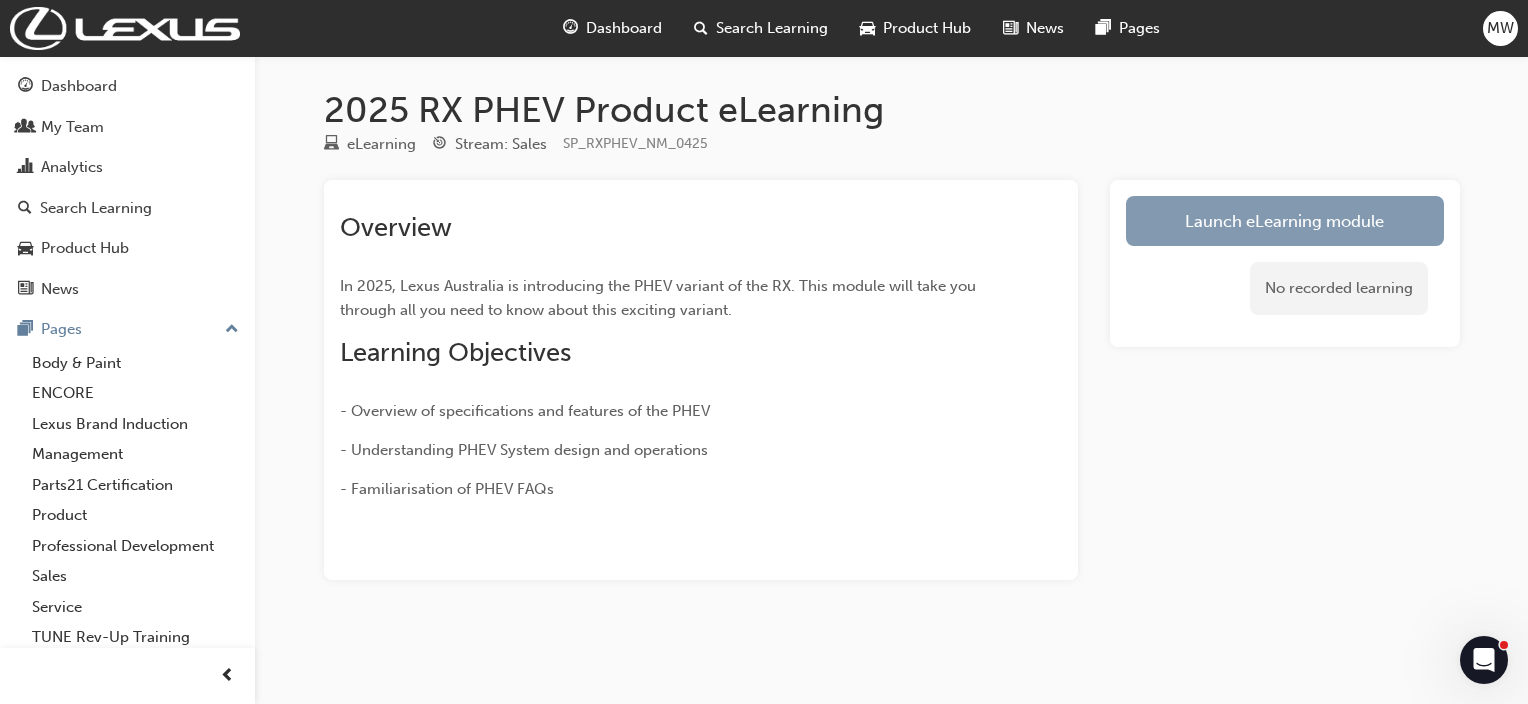 click on "Launch eLearning module" at bounding box center (1285, 221) 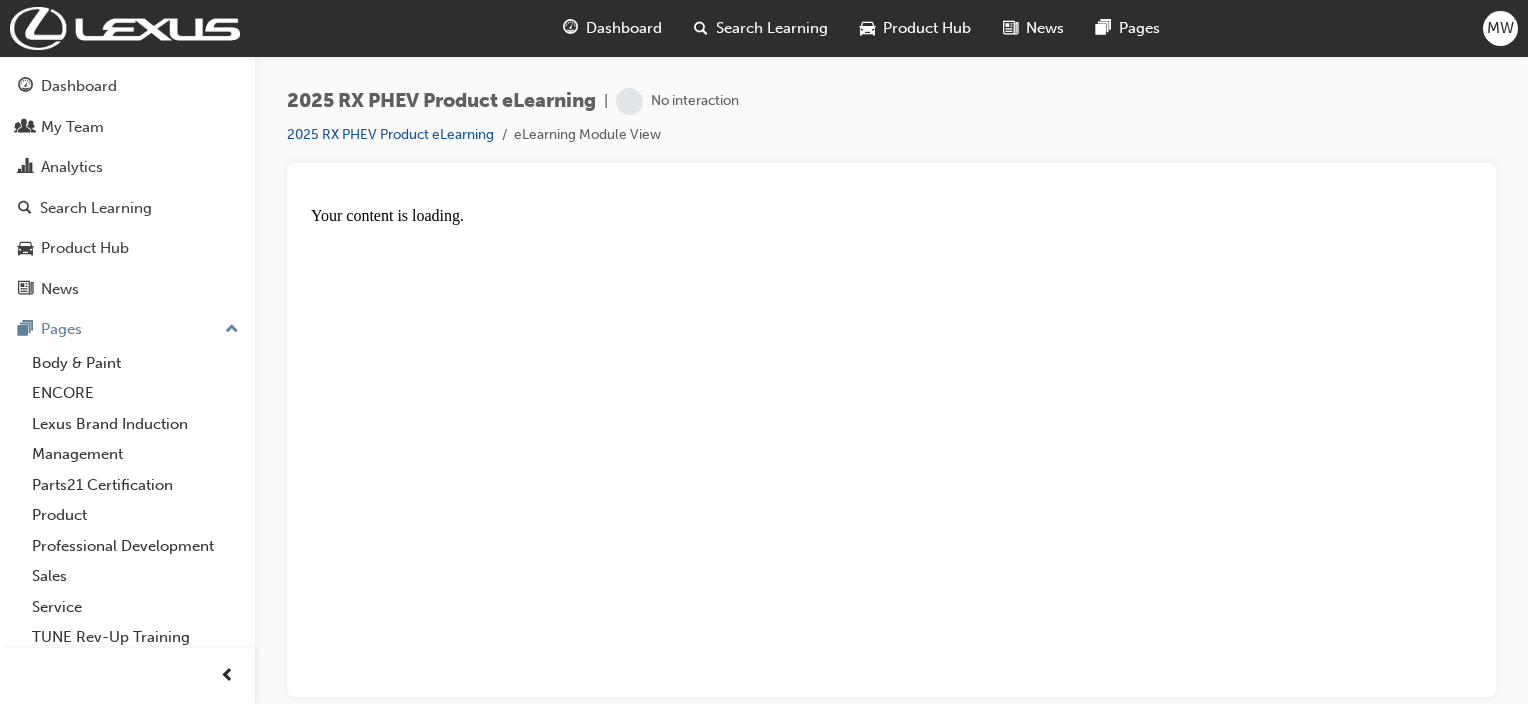 scroll, scrollTop: 0, scrollLeft: 0, axis: both 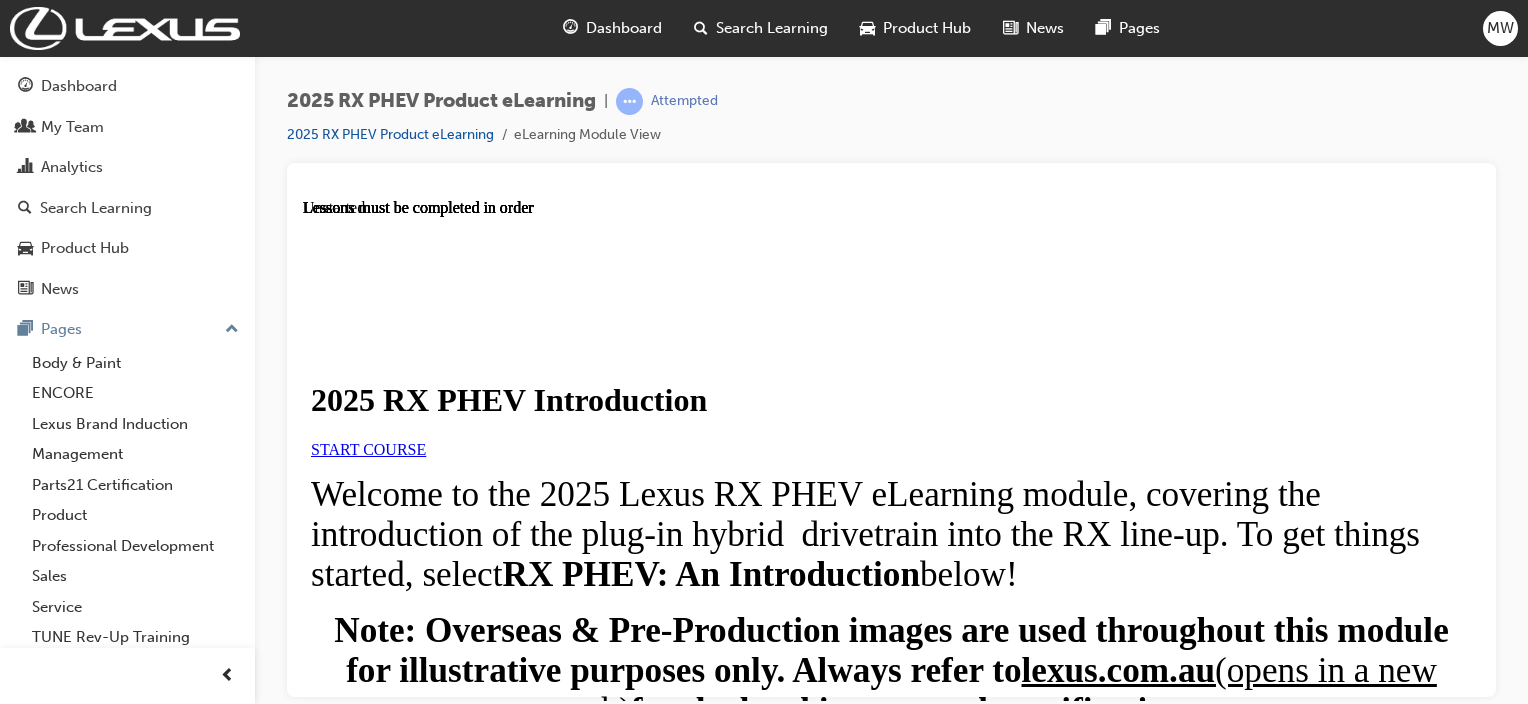 click on "START COURSE" at bounding box center (368, 448) 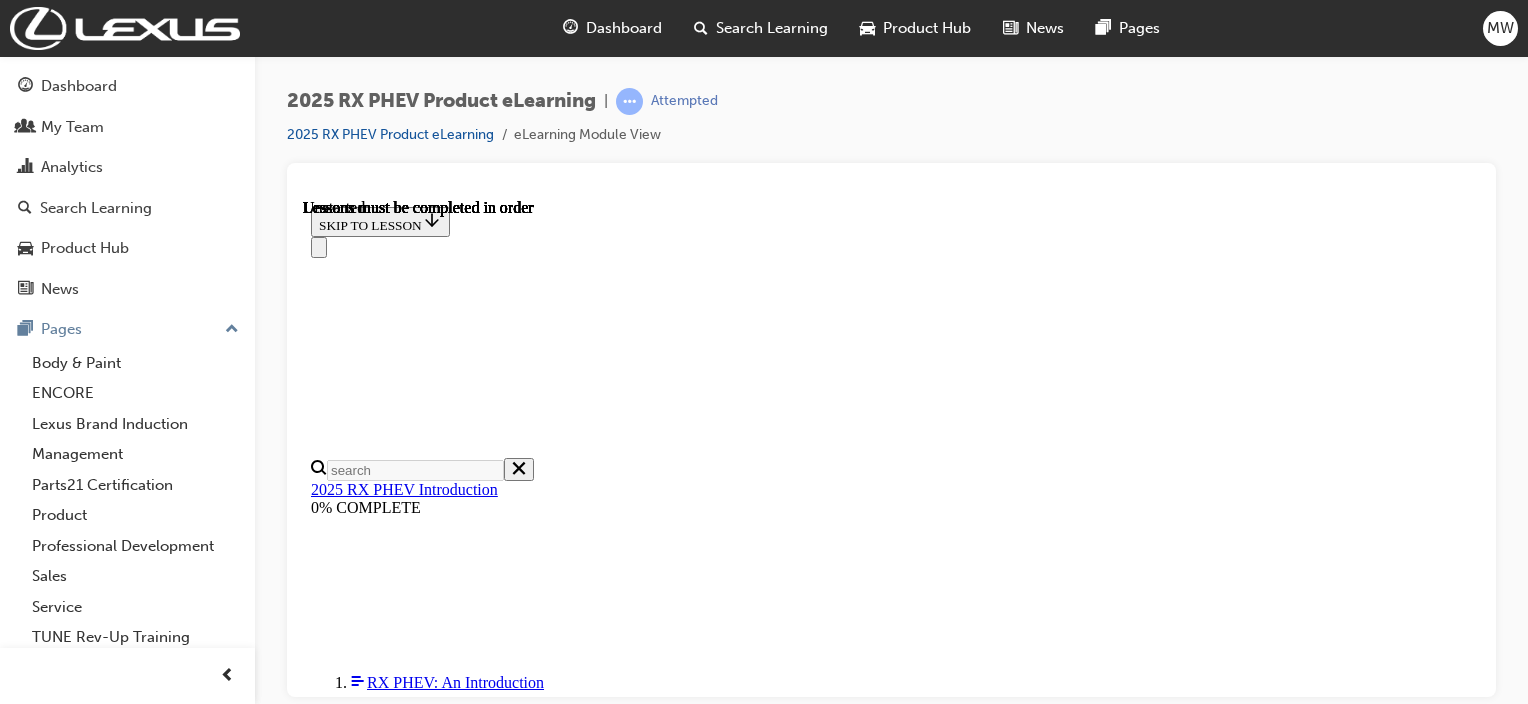 scroll, scrollTop: 70, scrollLeft: 0, axis: vertical 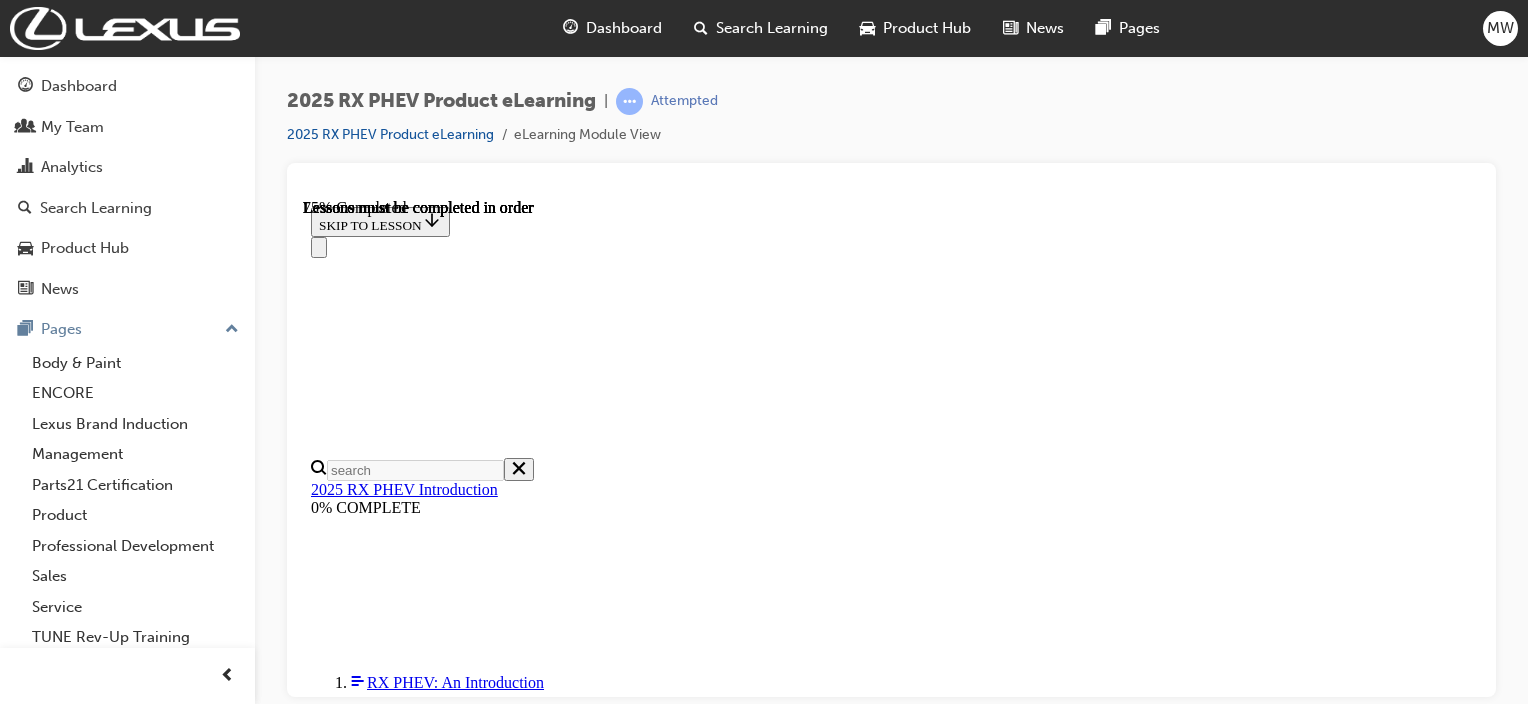 click on "CONTINUE" at bounding box center [353, 12660] 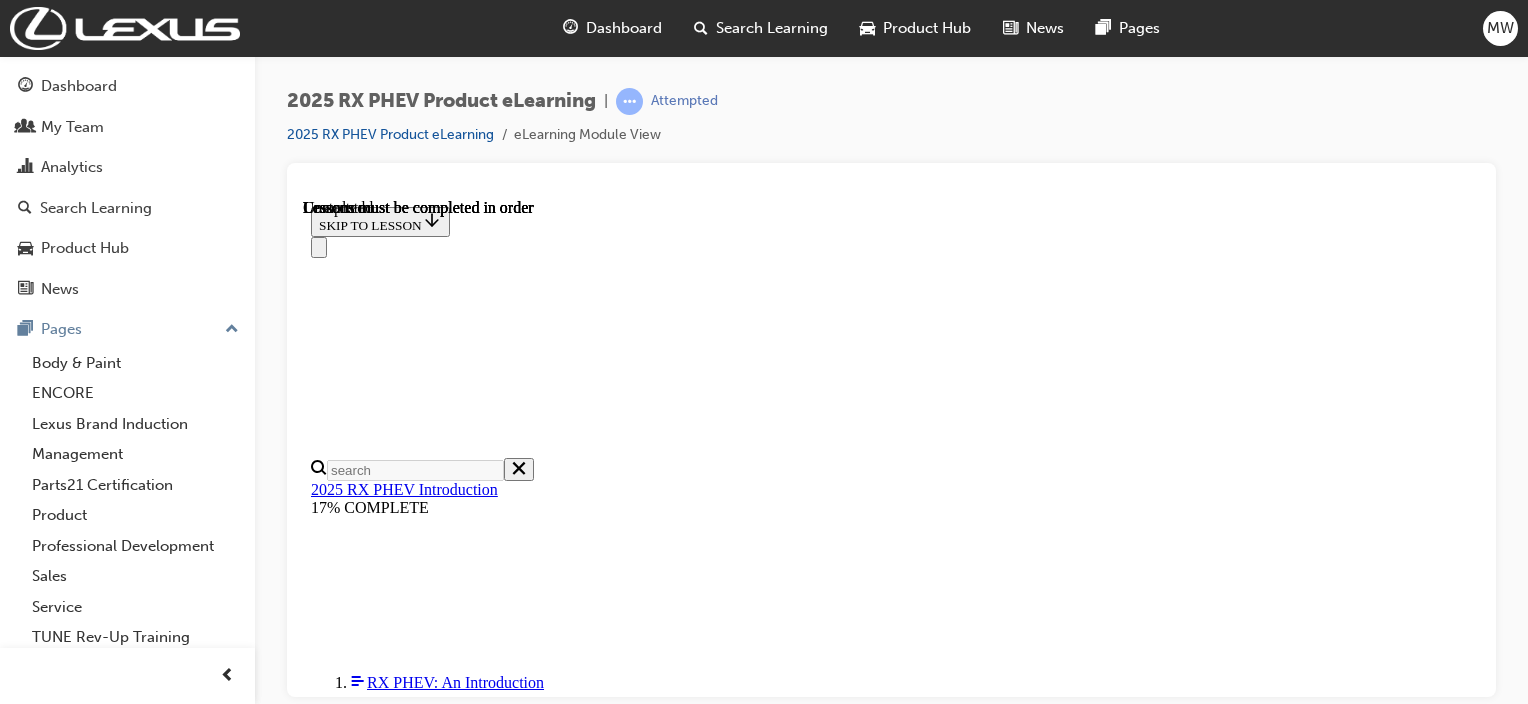 scroll, scrollTop: 0, scrollLeft: 0, axis: both 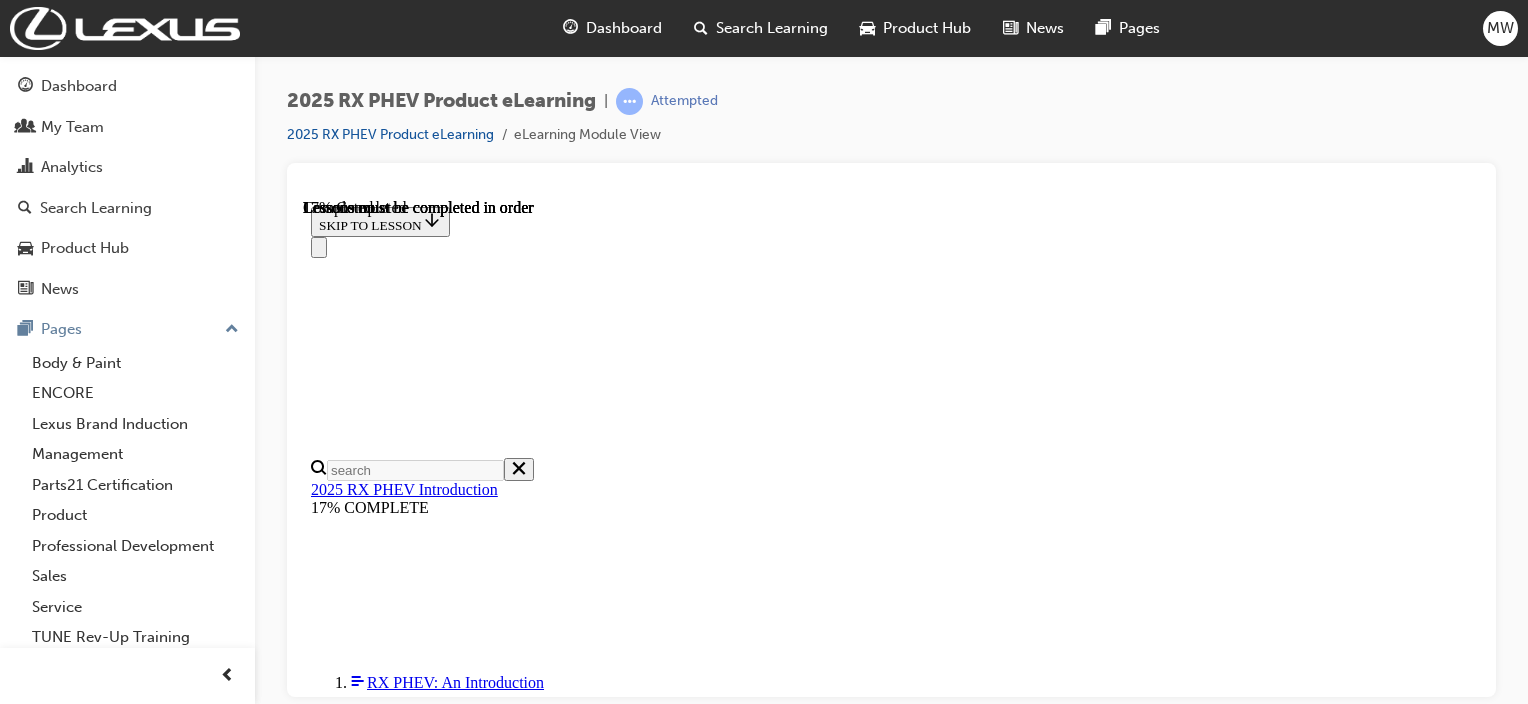 click on "OK" at bounding box center [328, 9202] 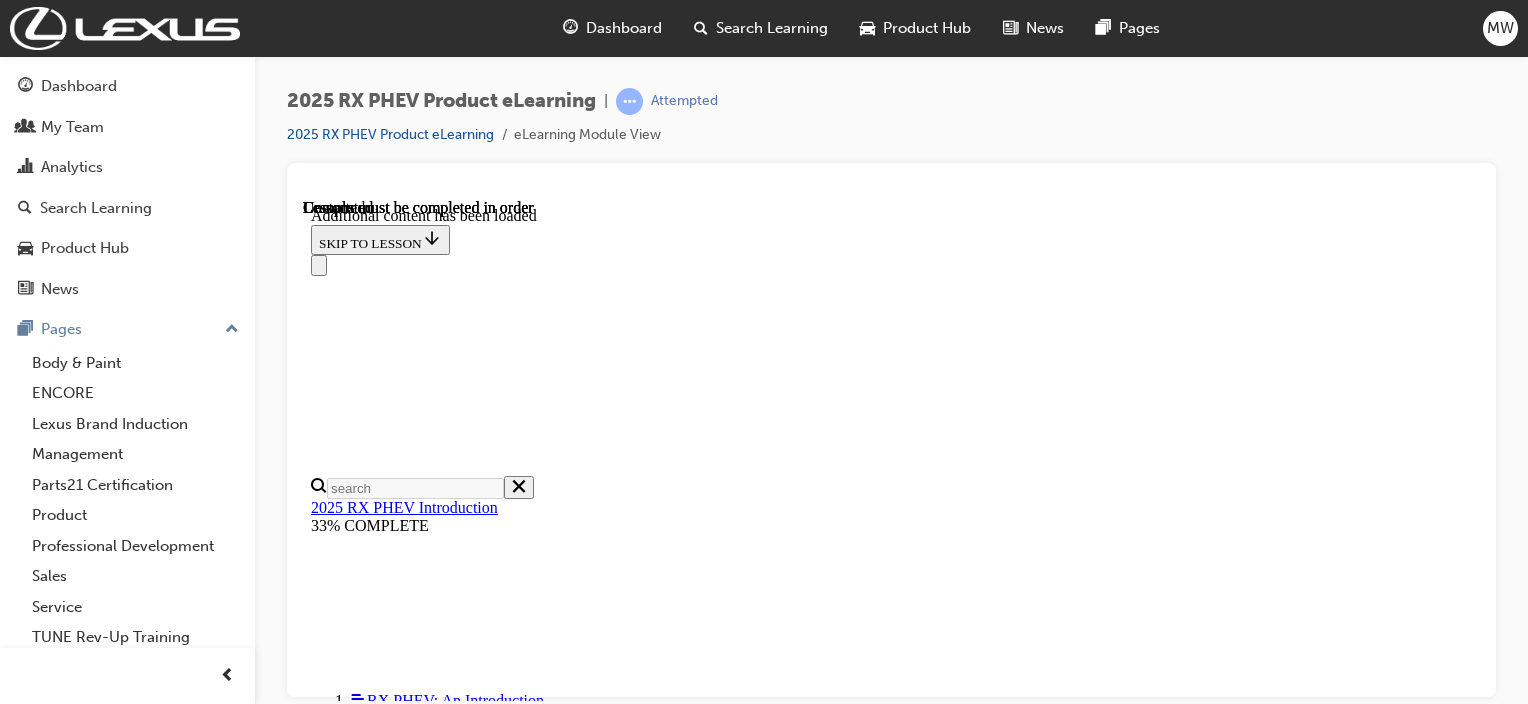 scroll, scrollTop: 2541, scrollLeft: 0, axis: vertical 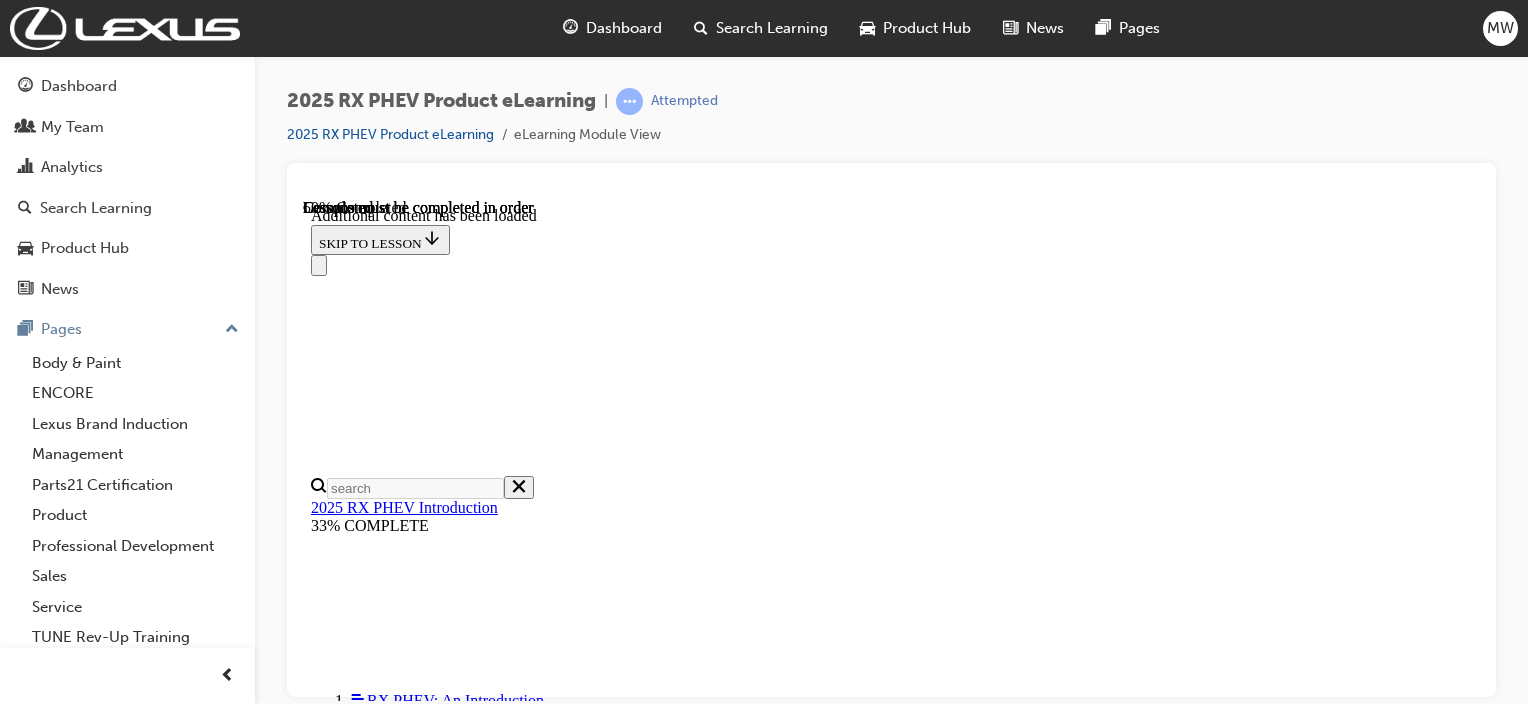 click on "CONTINUE" at bounding box center [353, 10575] 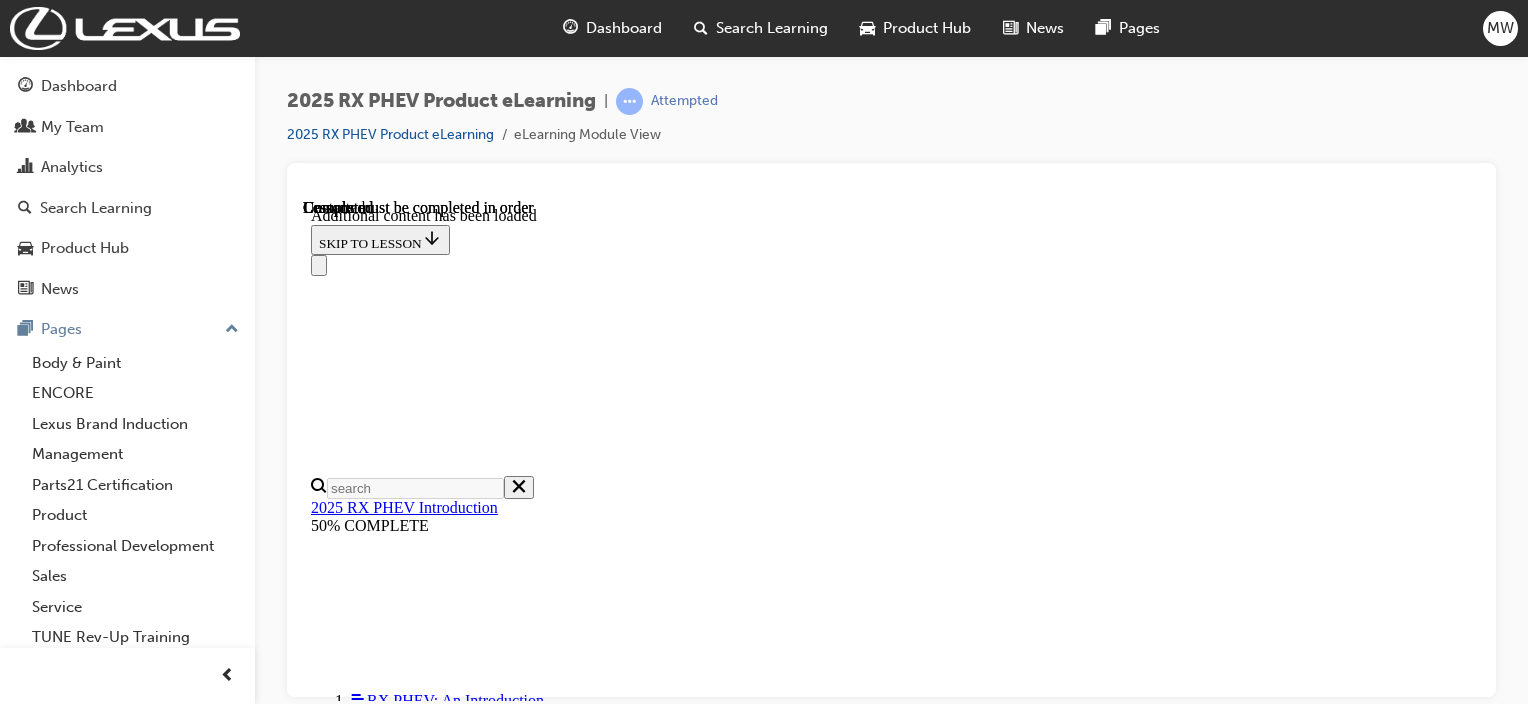 scroll, scrollTop: 4437, scrollLeft: 0, axis: vertical 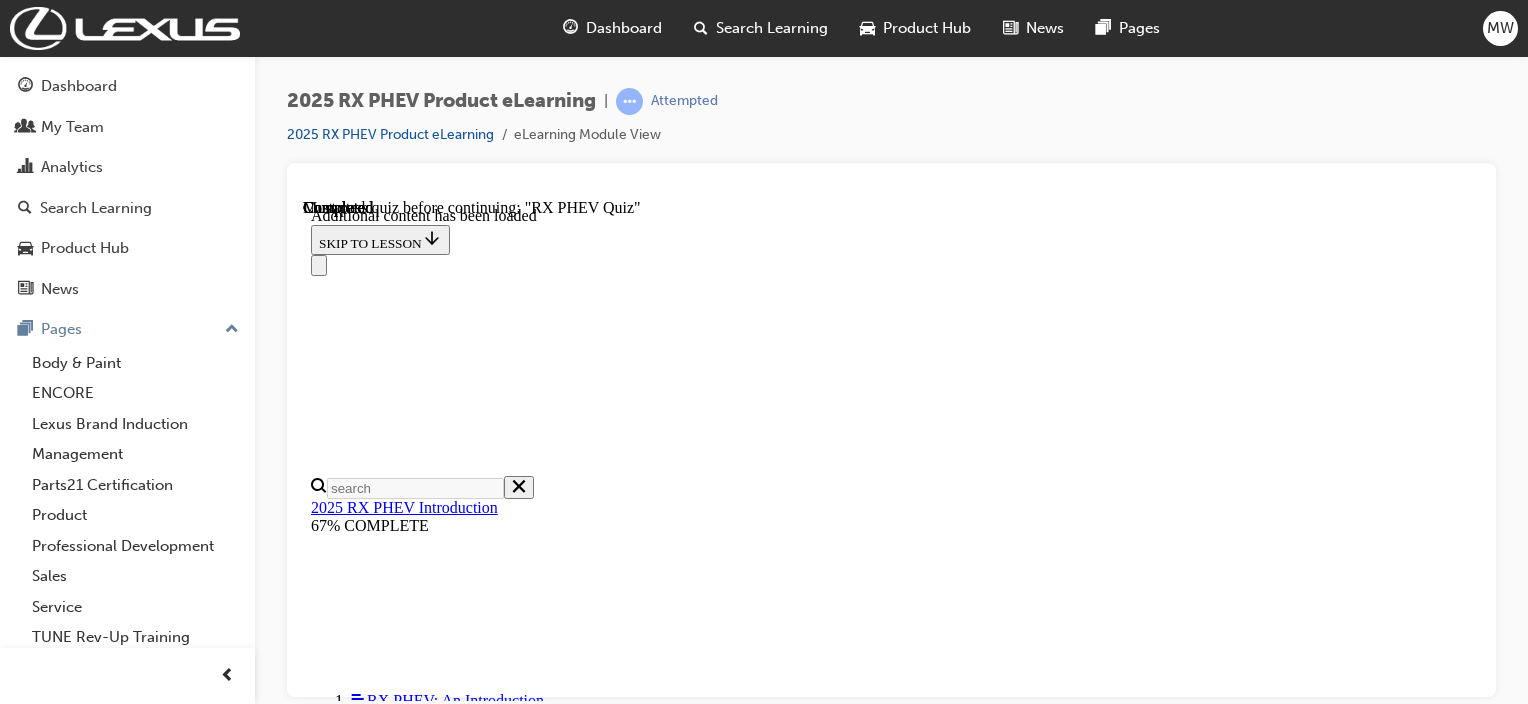 click on "5 of 6 — RX PHEV Quiz" at bounding box center [410, 11839] 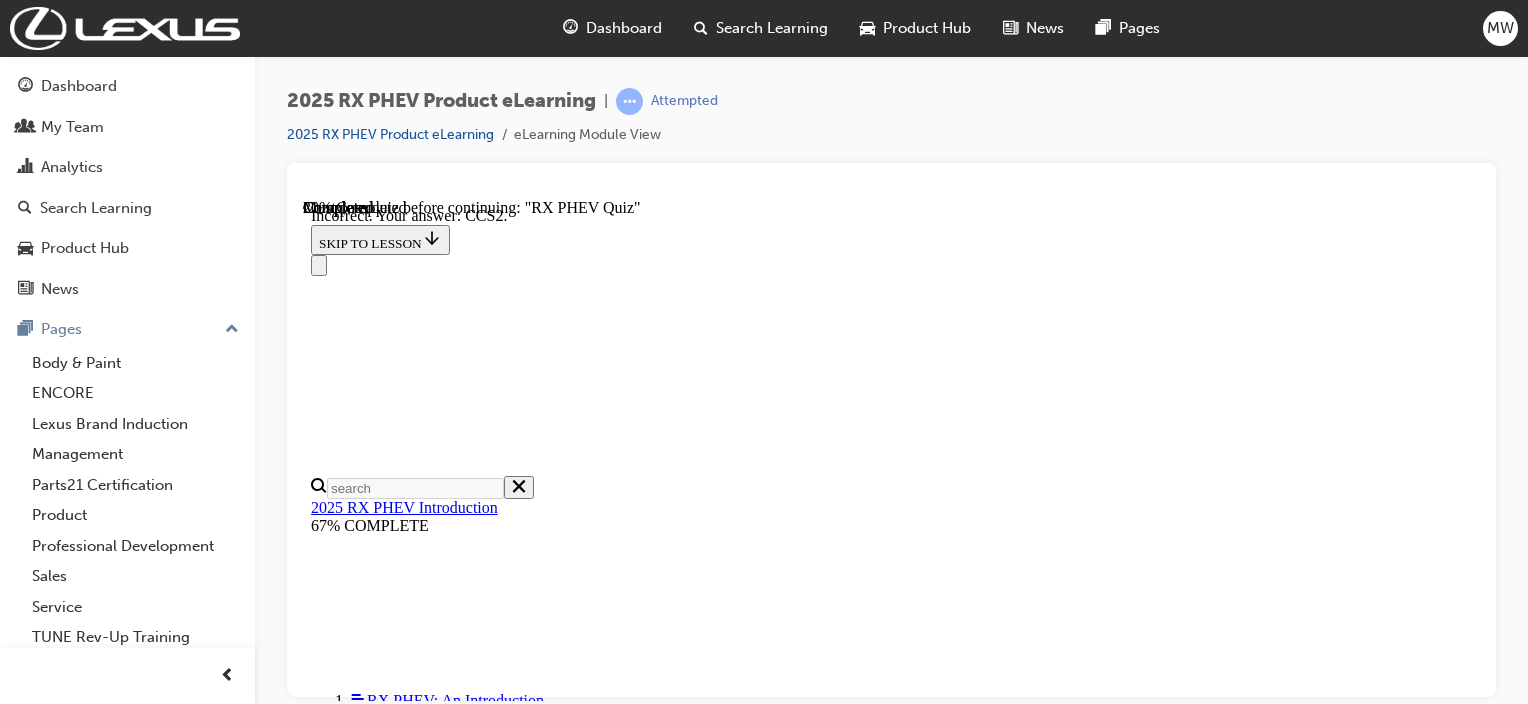 scroll, scrollTop: 575, scrollLeft: 0, axis: vertical 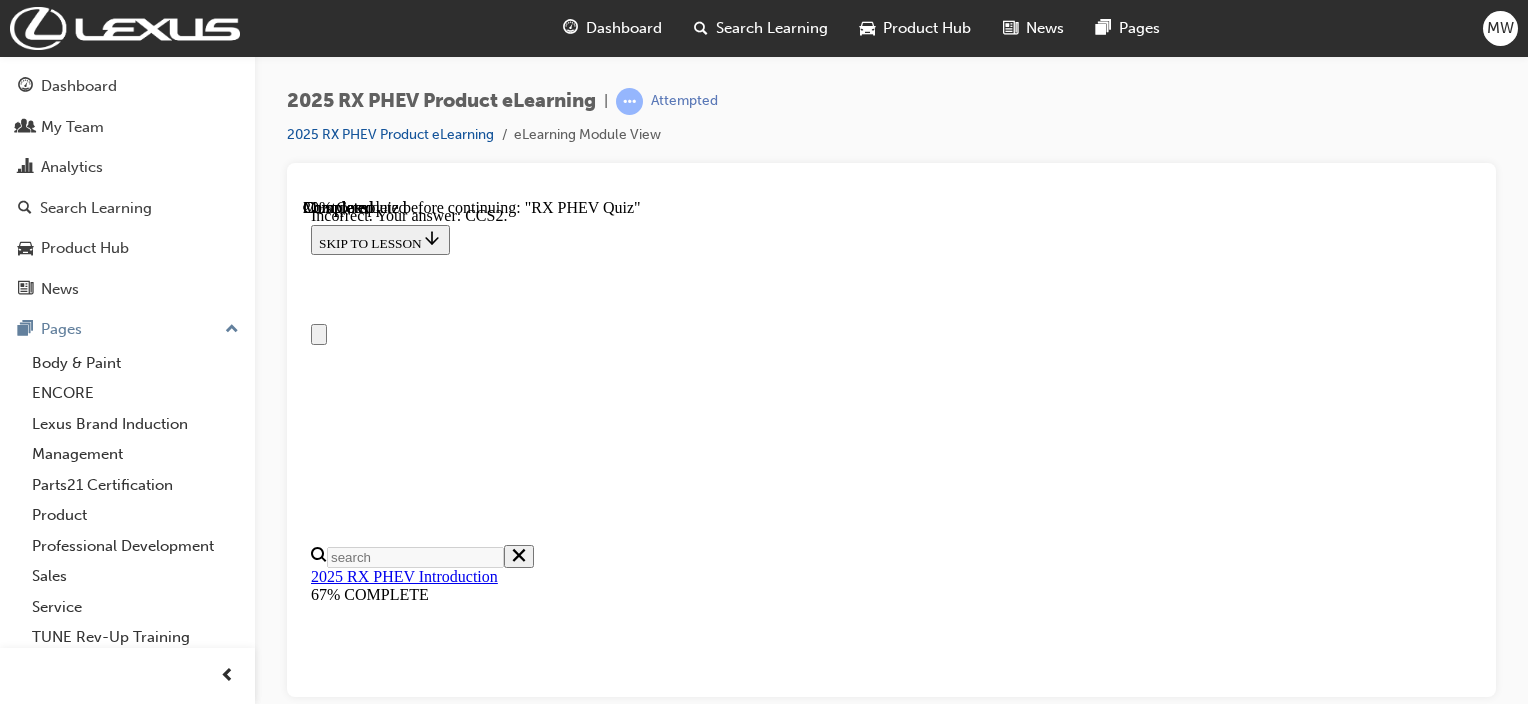 click 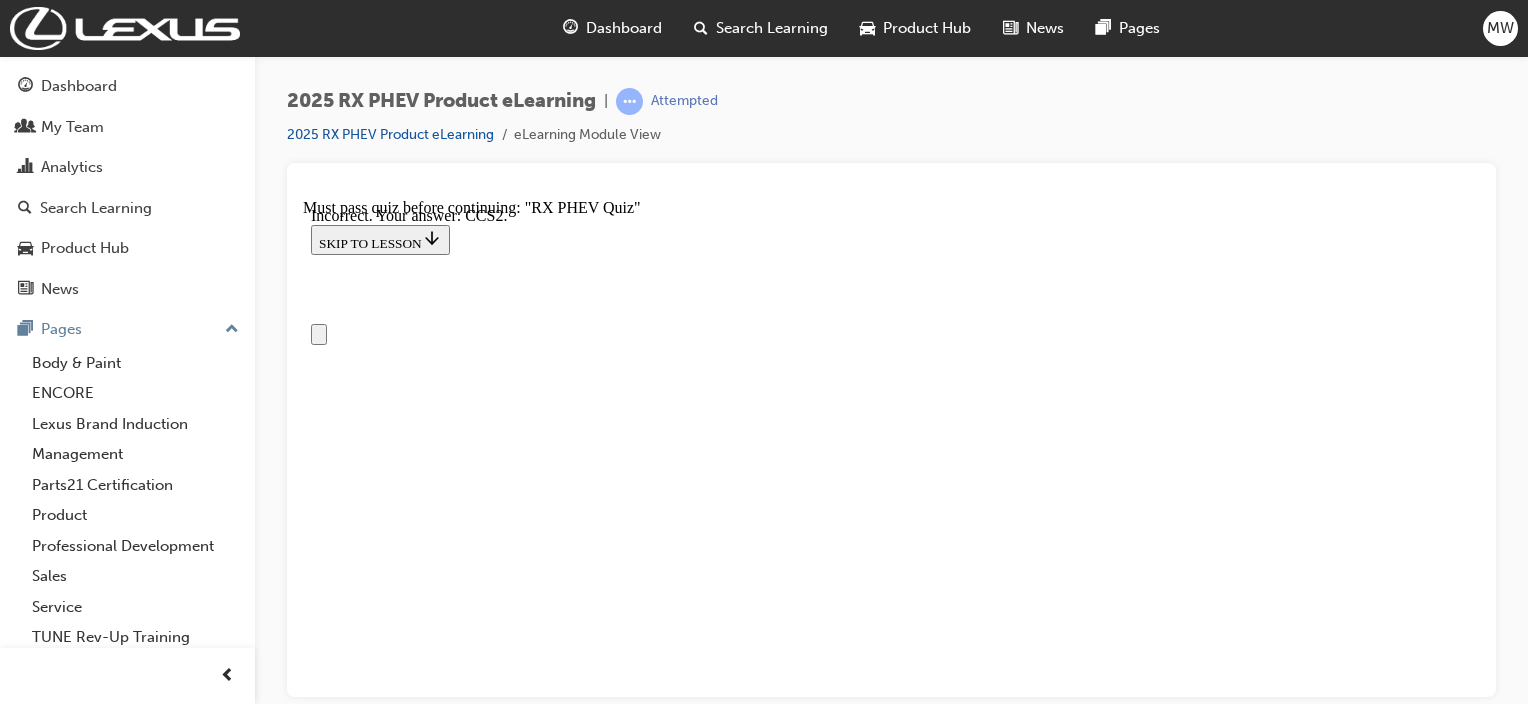 type 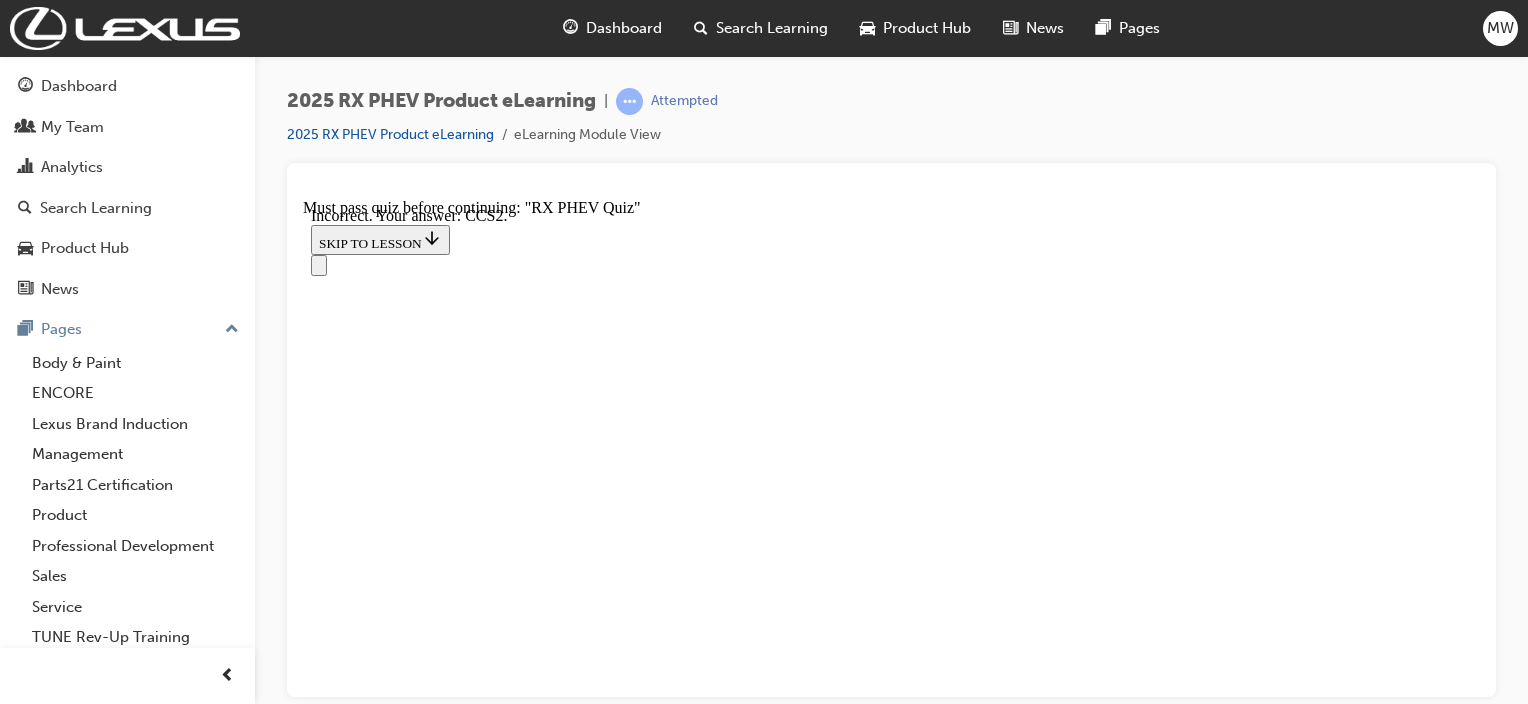scroll, scrollTop: 205, scrollLeft: 0, axis: vertical 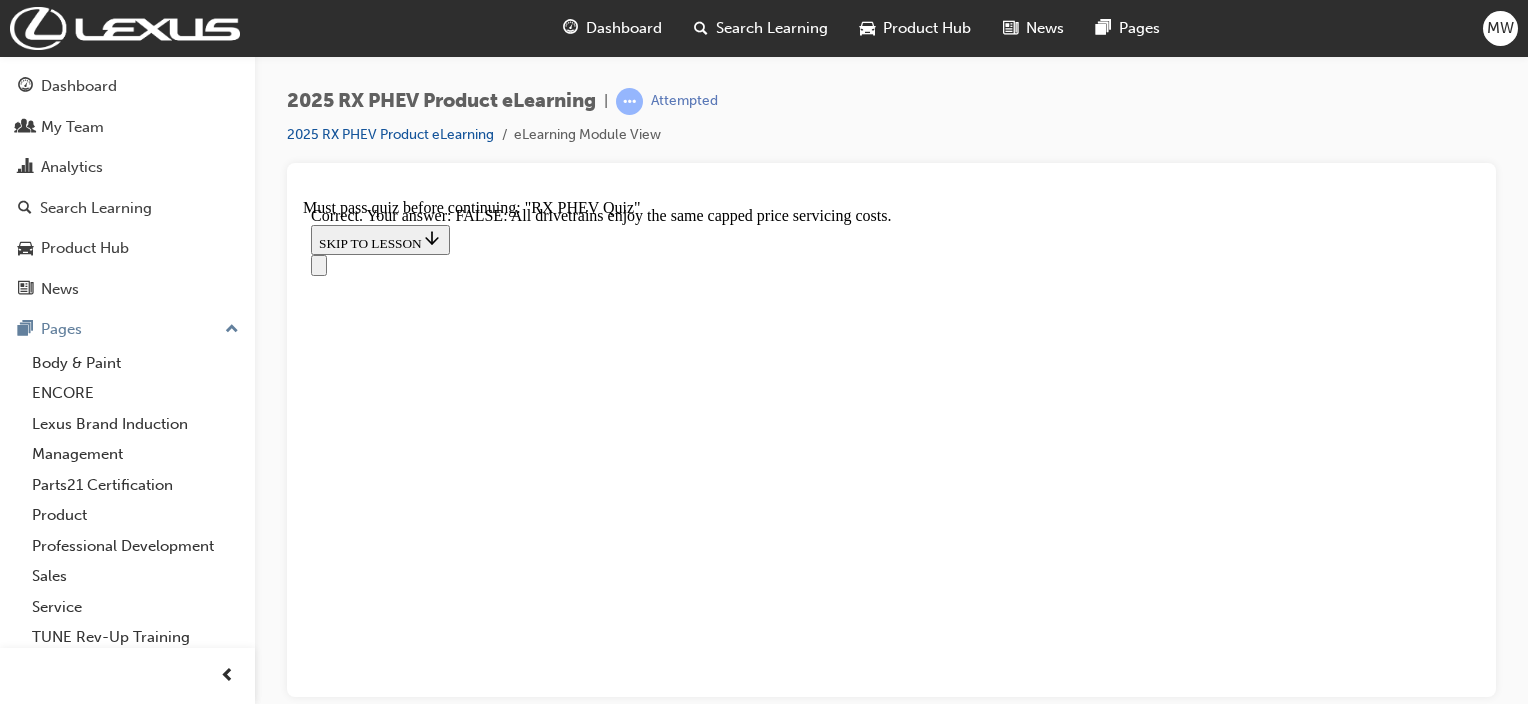 click on "NEXT" at bounding box center [337, 22760] 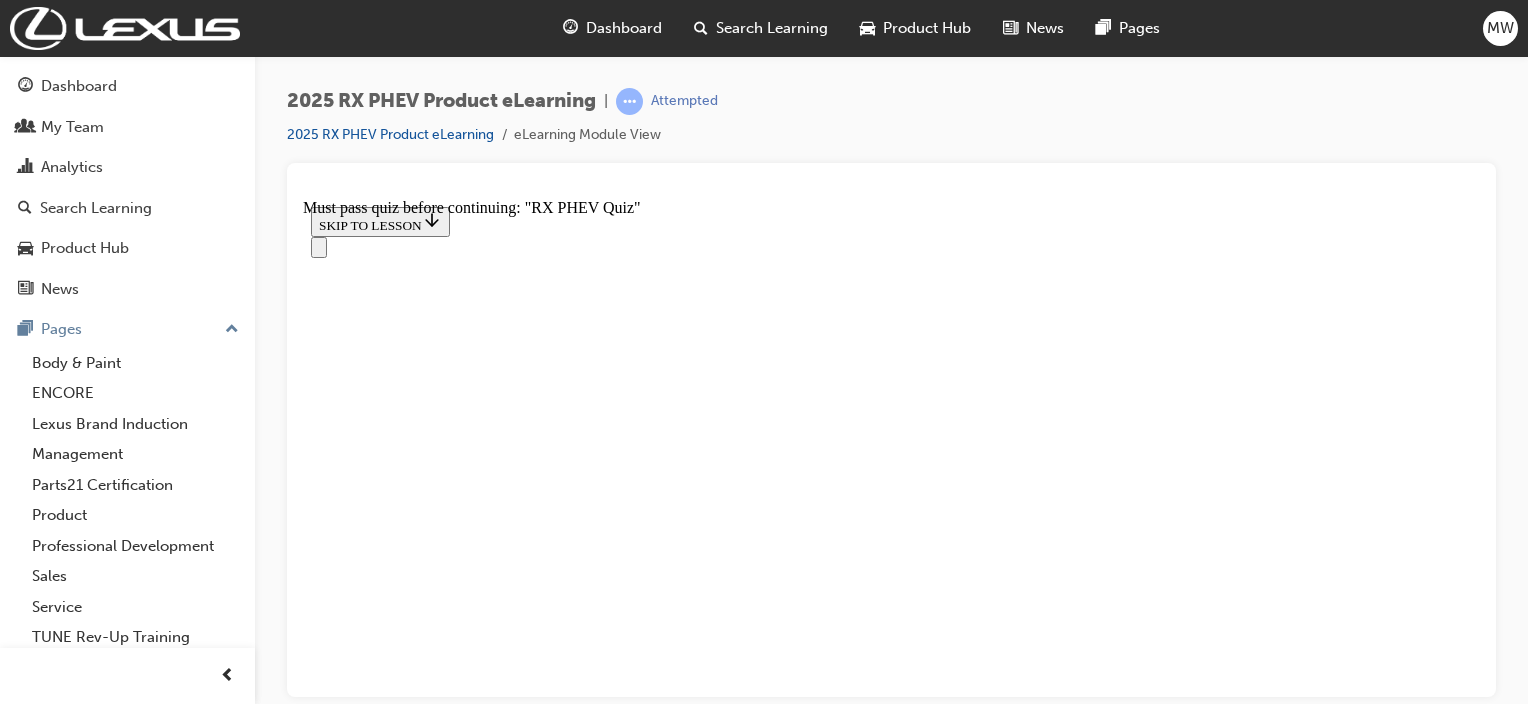 scroll, scrollTop: 287, scrollLeft: 0, axis: vertical 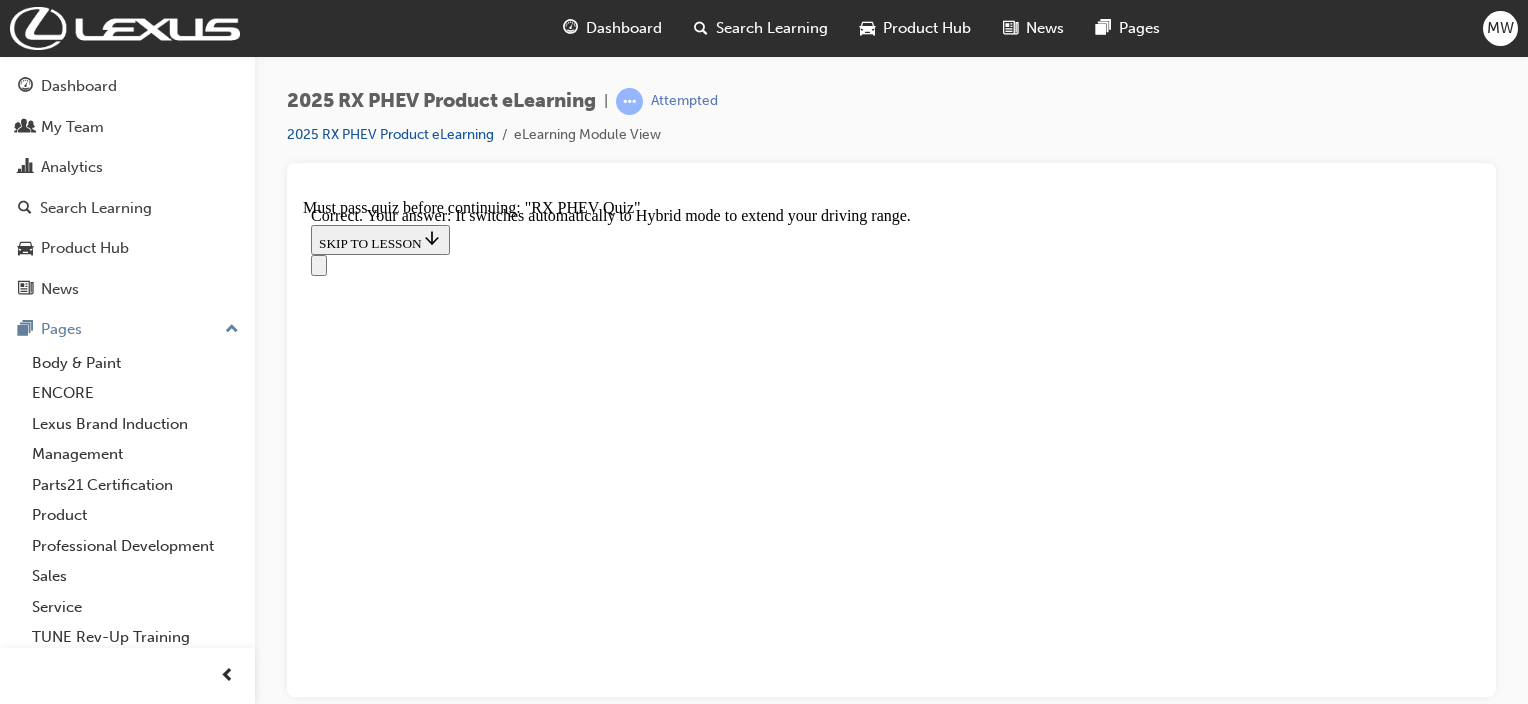 click on "NEXT" at bounding box center [337, 20694] 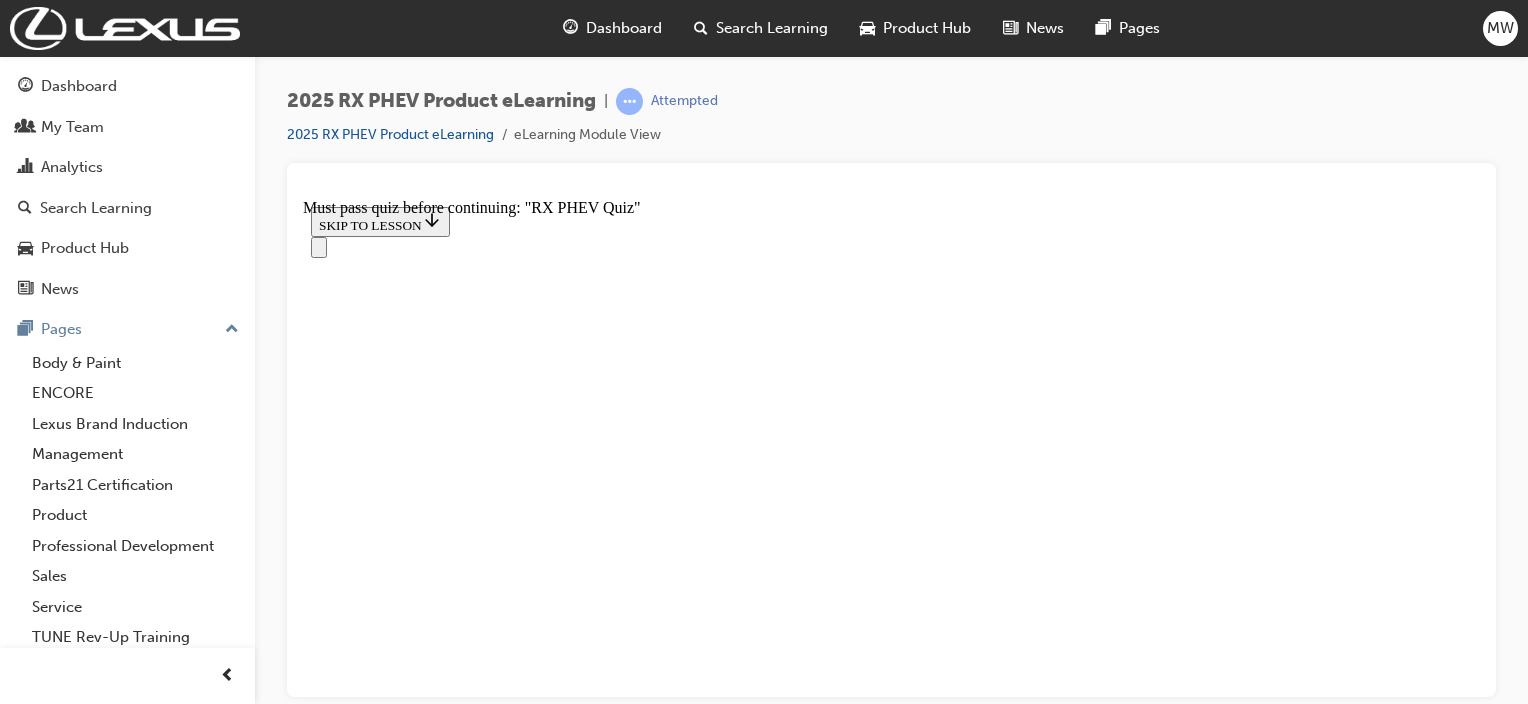 scroll, scrollTop: 210, scrollLeft: 0, axis: vertical 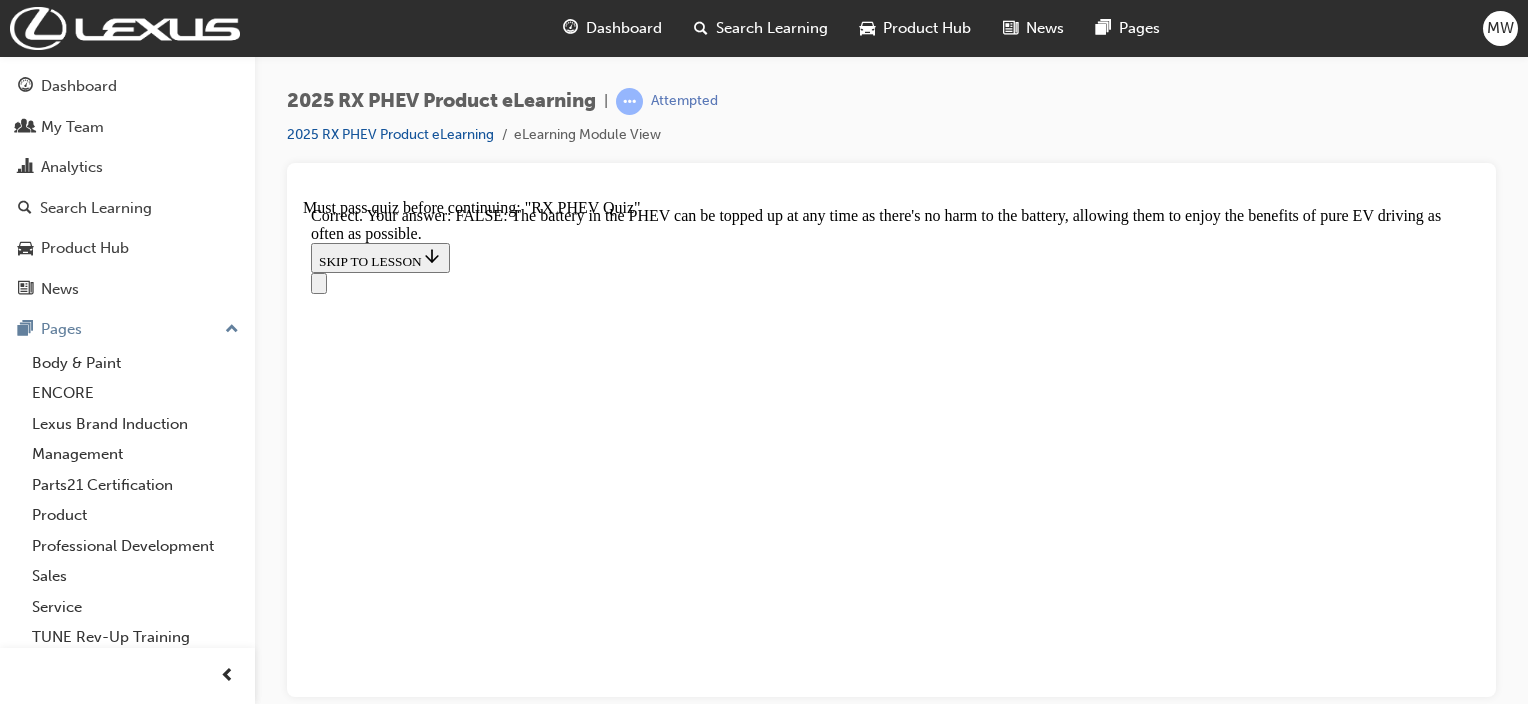 click on "NEXT" at bounding box center (337, 20712) 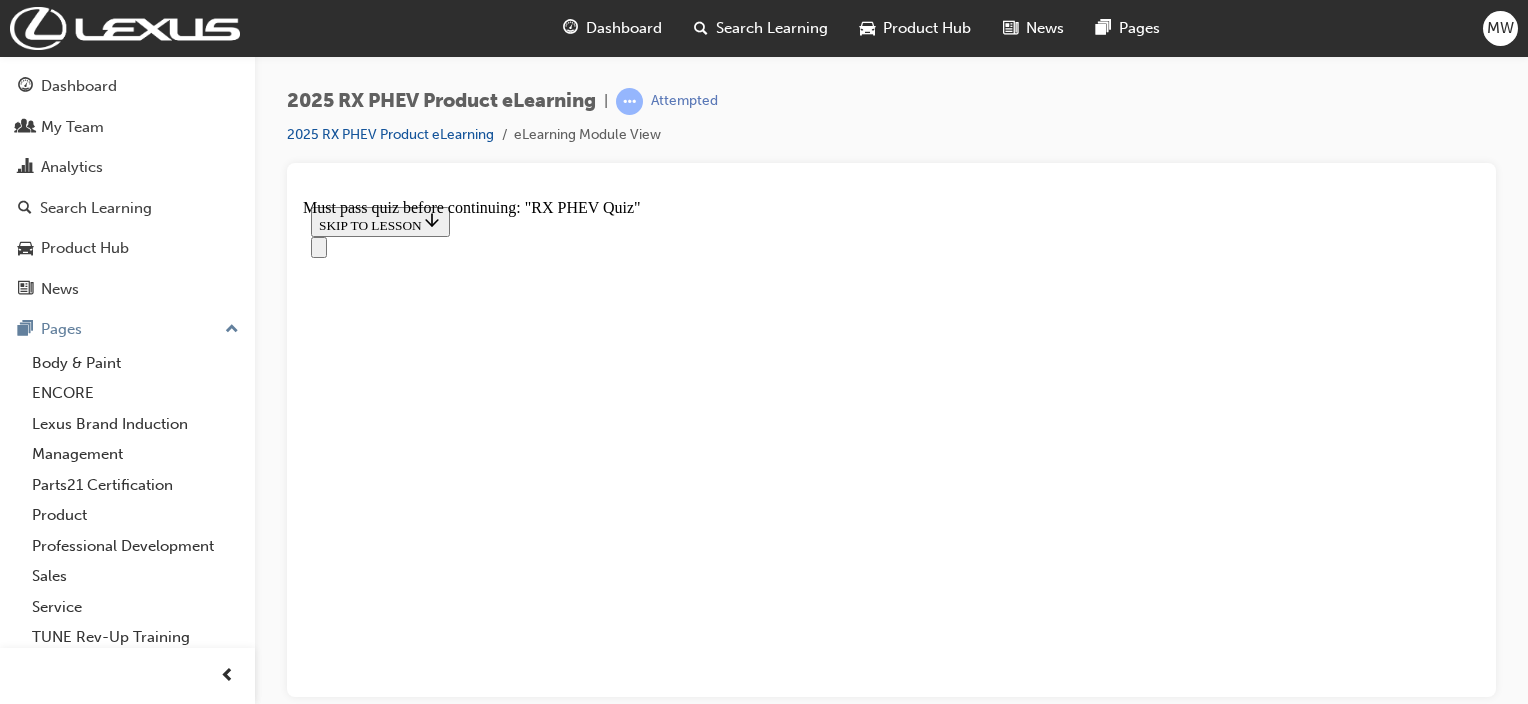 scroll, scrollTop: 307, scrollLeft: 0, axis: vertical 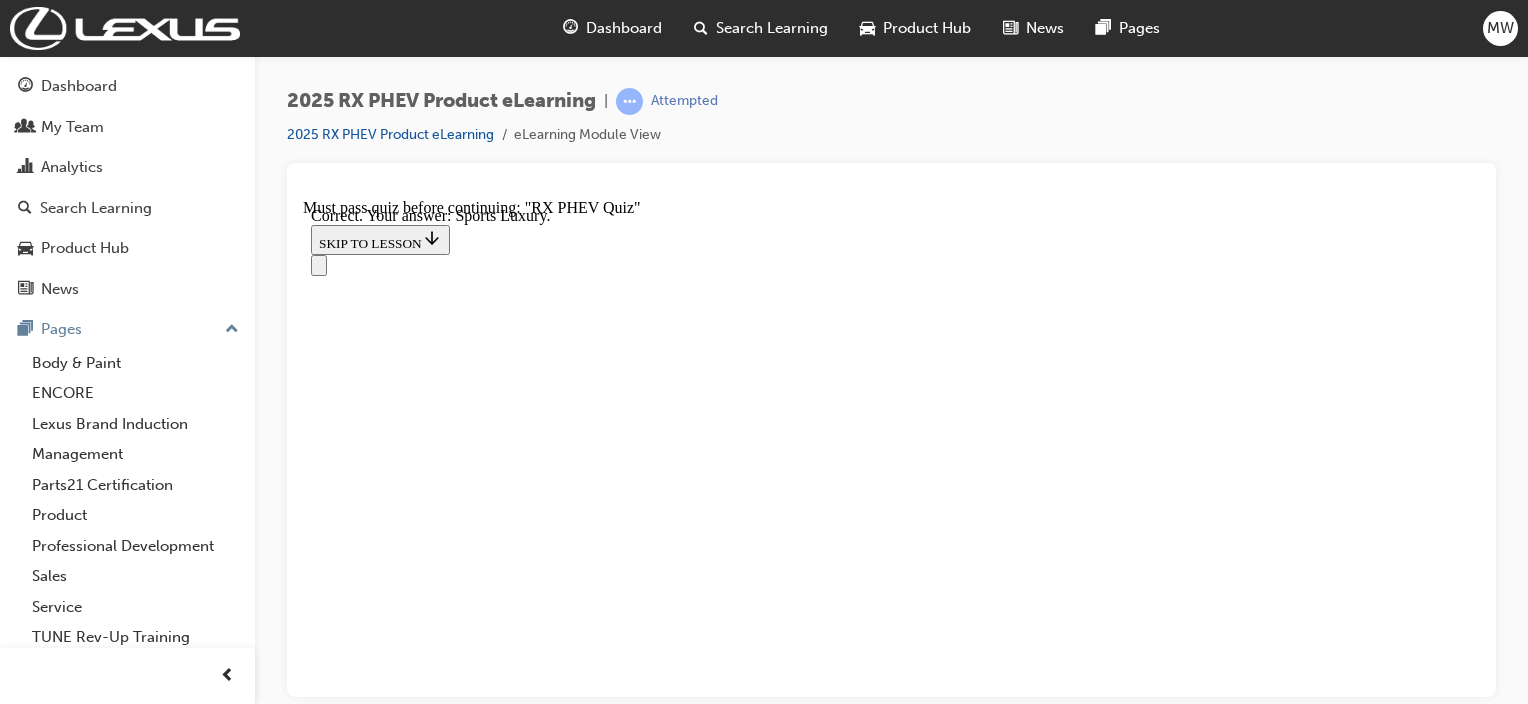 click on "NEXT" at bounding box center (337, 22814) 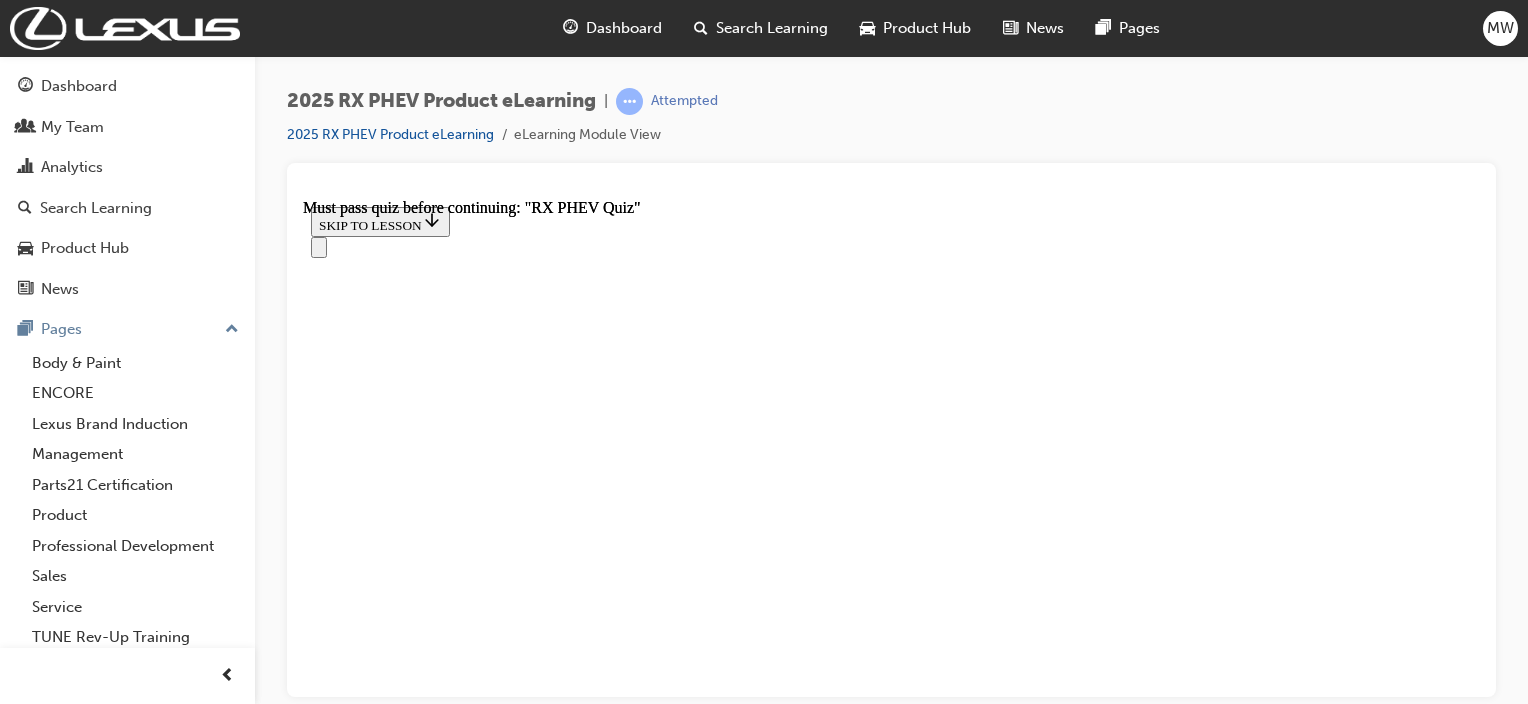 scroll, scrollTop: 597, scrollLeft: 0, axis: vertical 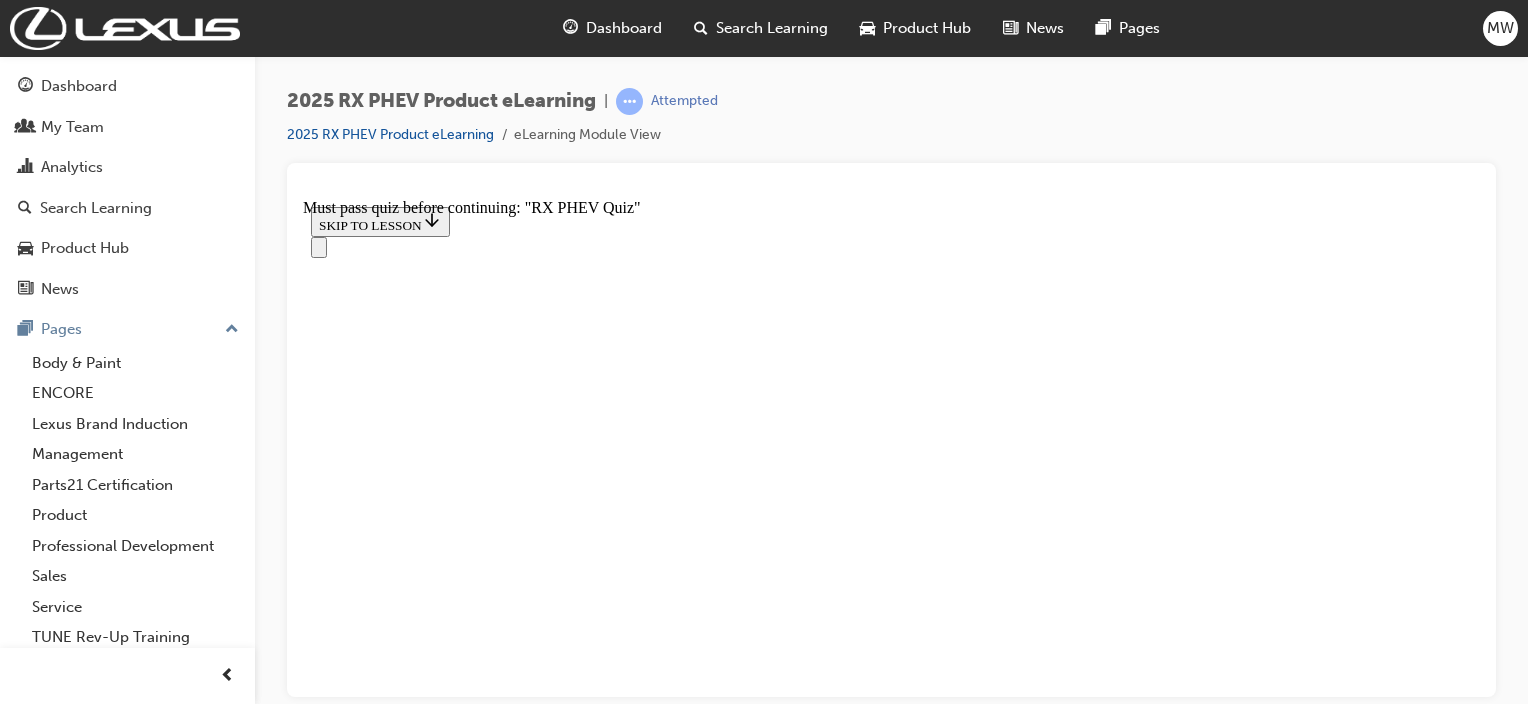 click on "Lesson 5 of 6 RX PHEV Quiz Now that you've gone through the module, let's see how much you've learnt! TAKE AGAIN" at bounding box center [891, 9799] 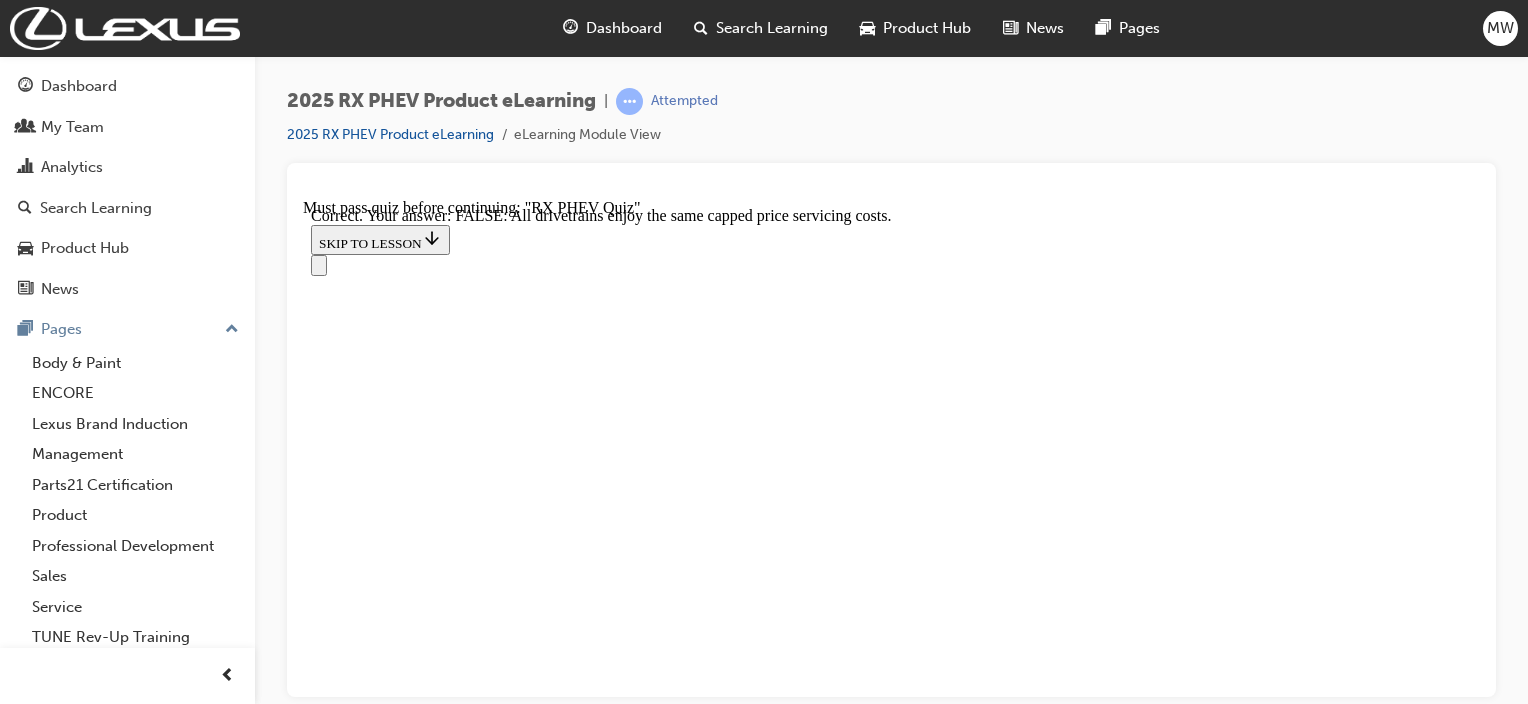 scroll, scrollTop: 435, scrollLeft: 0, axis: vertical 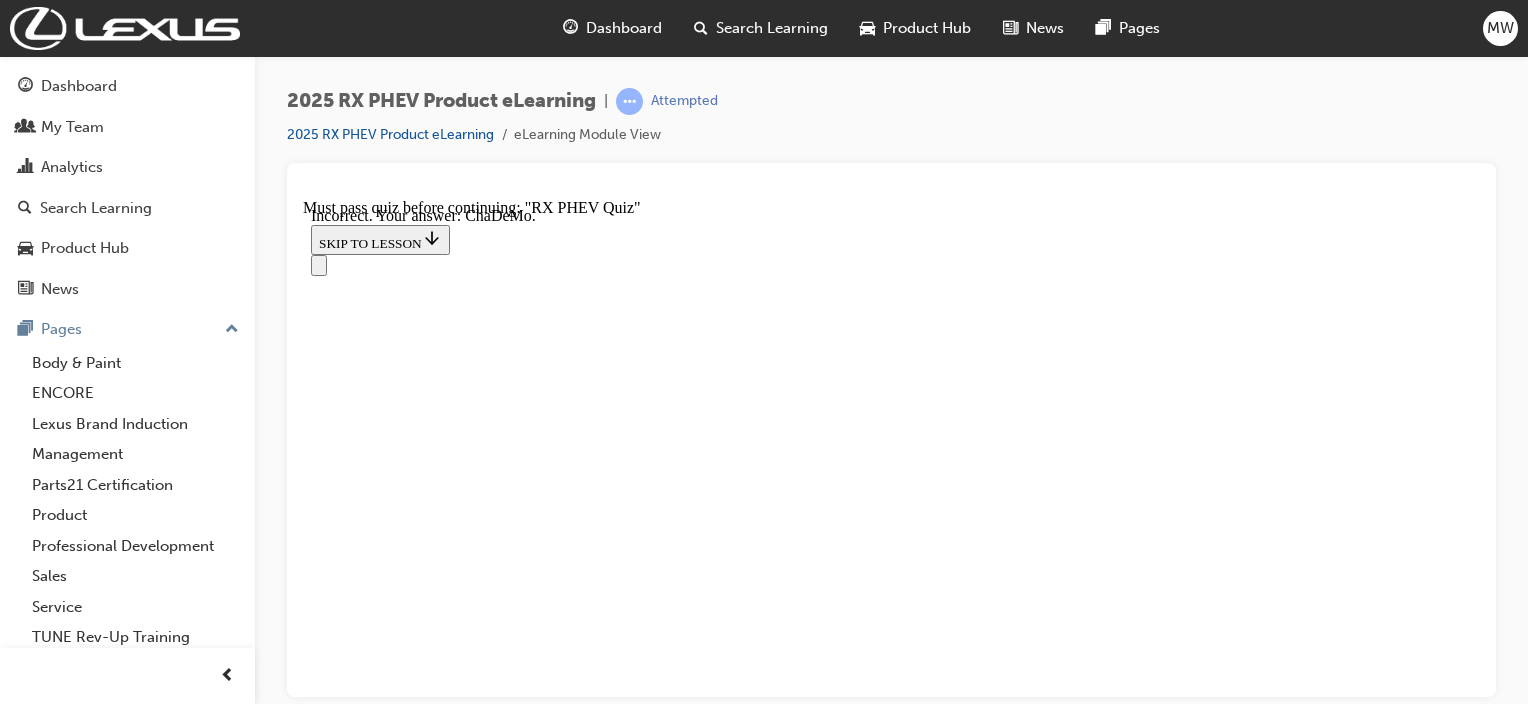click at bounding box center (891, 22691) 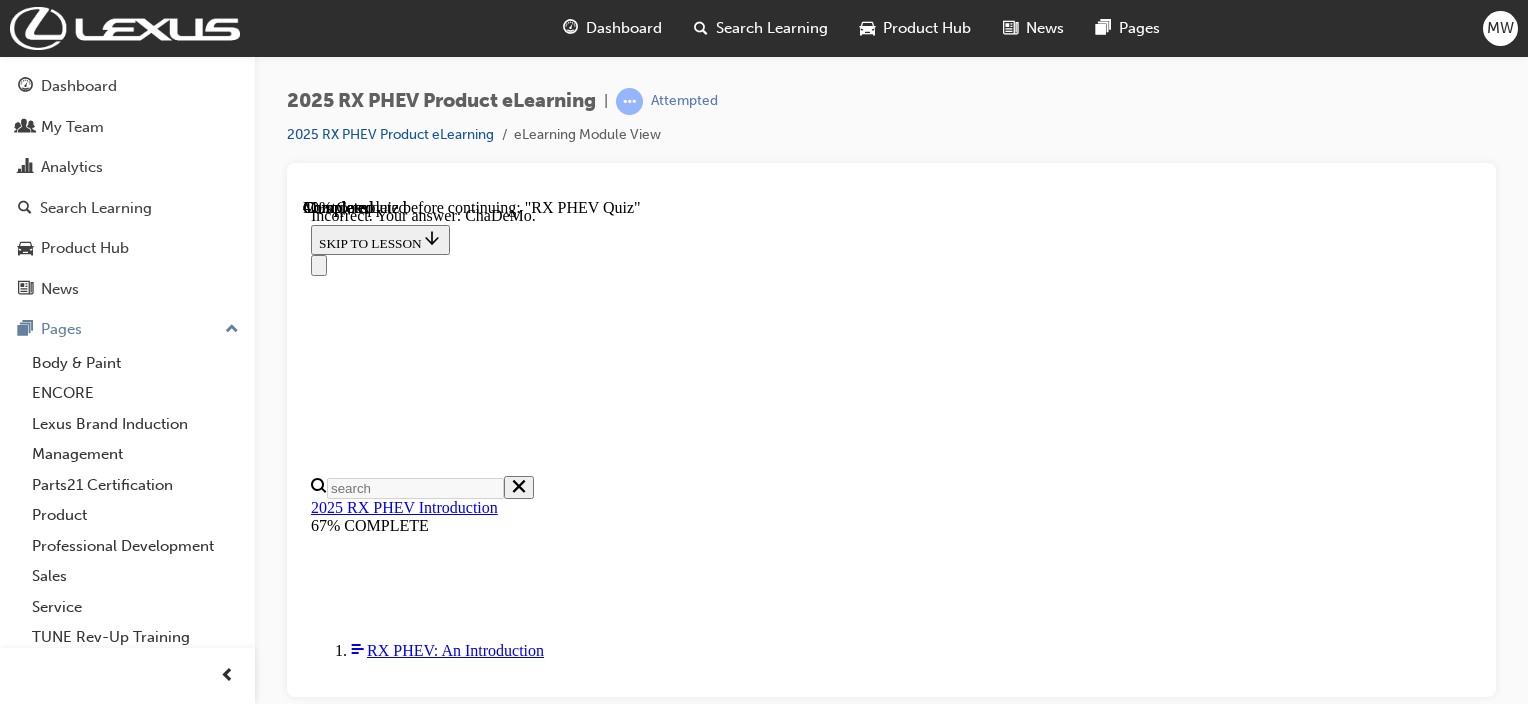 scroll, scrollTop: 373, scrollLeft: 0, axis: vertical 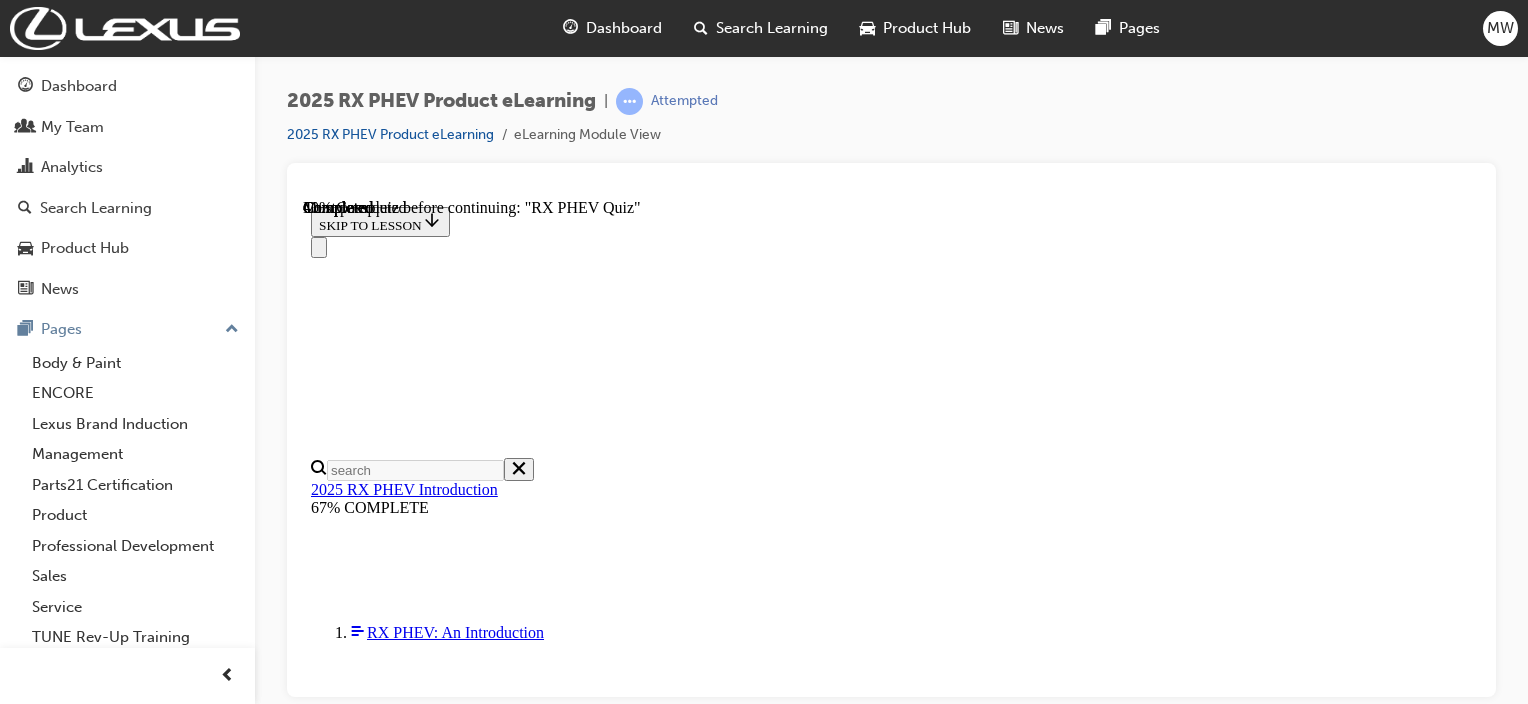 click on "RX PHEV Quiz" at bounding box center [911, 5773] 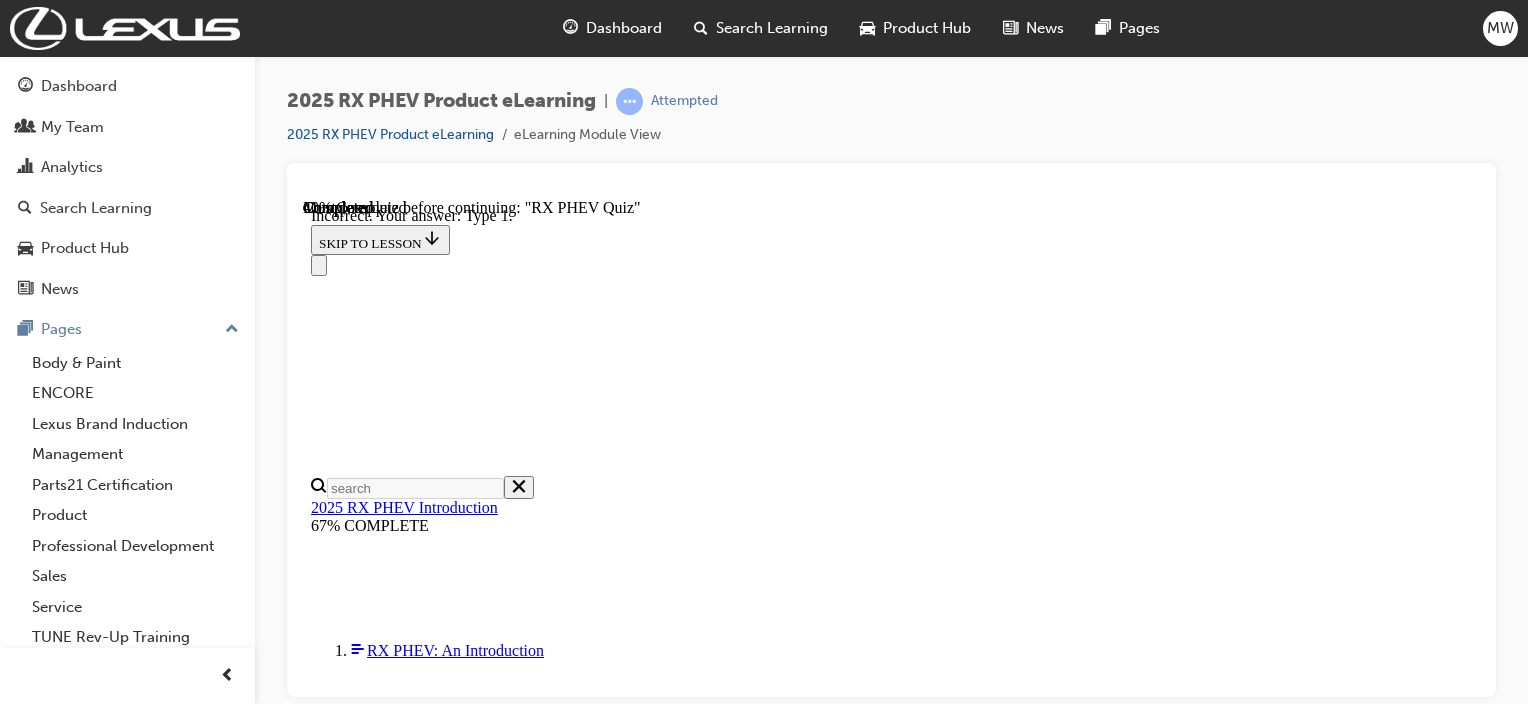 scroll, scrollTop: 70, scrollLeft: 0, axis: vertical 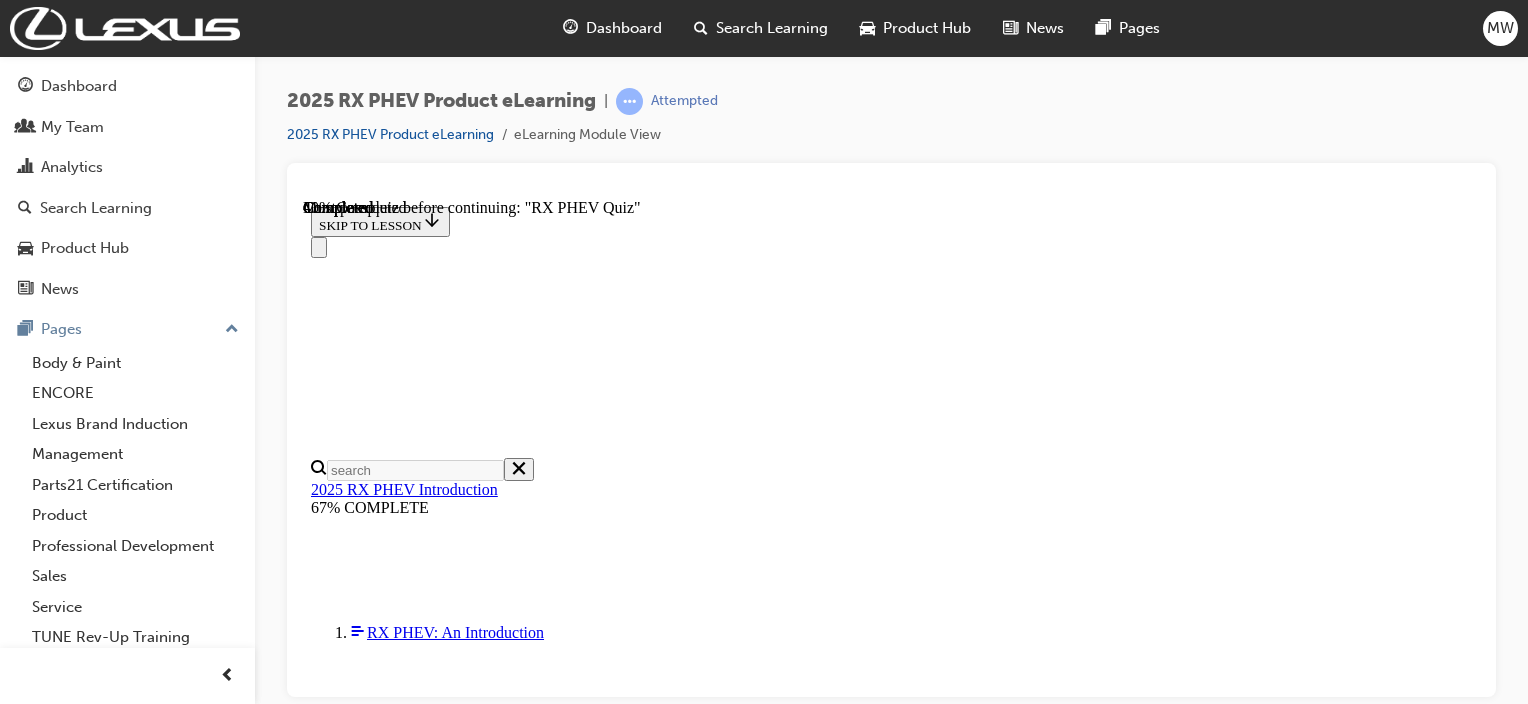 click on "SUBMIT" at bounding box center [344, 21660] 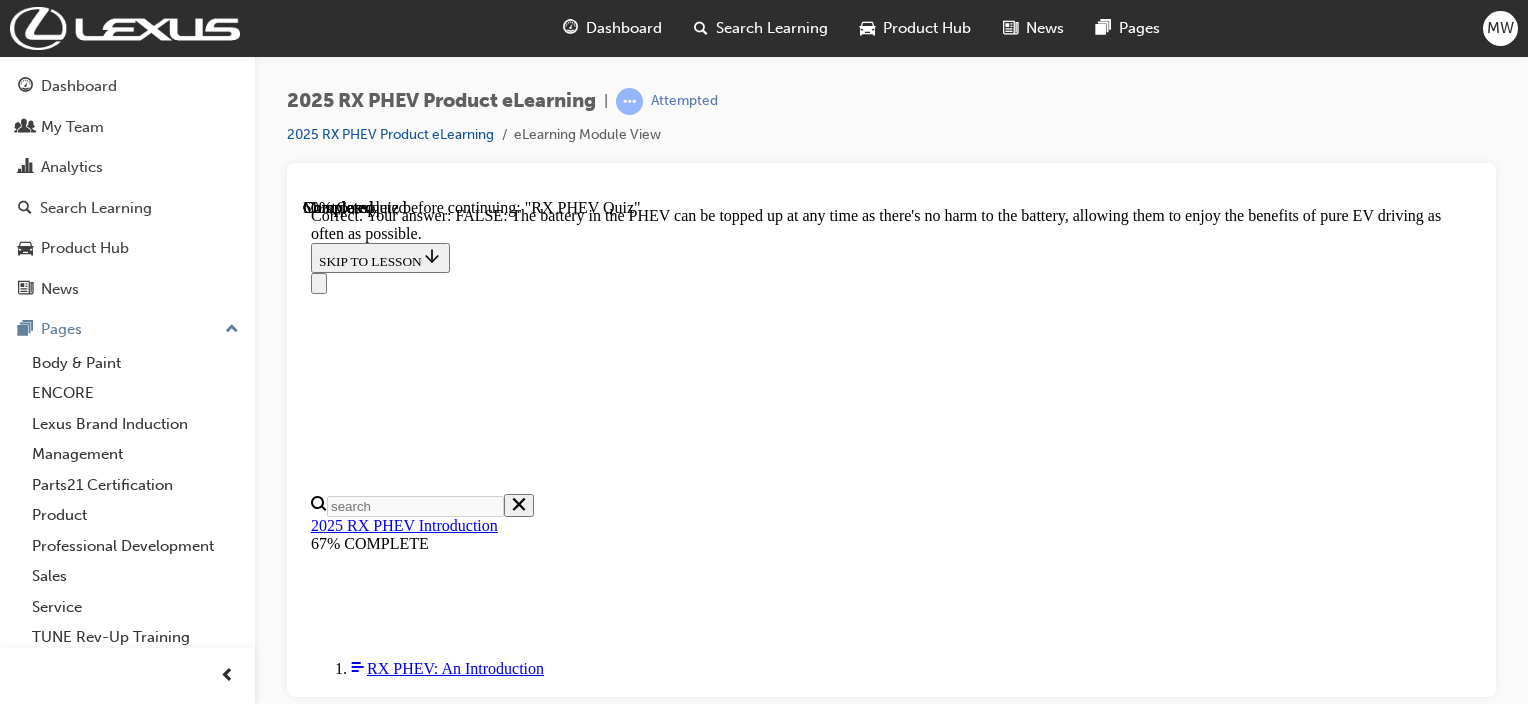 scroll, scrollTop: 509, scrollLeft: 0, axis: vertical 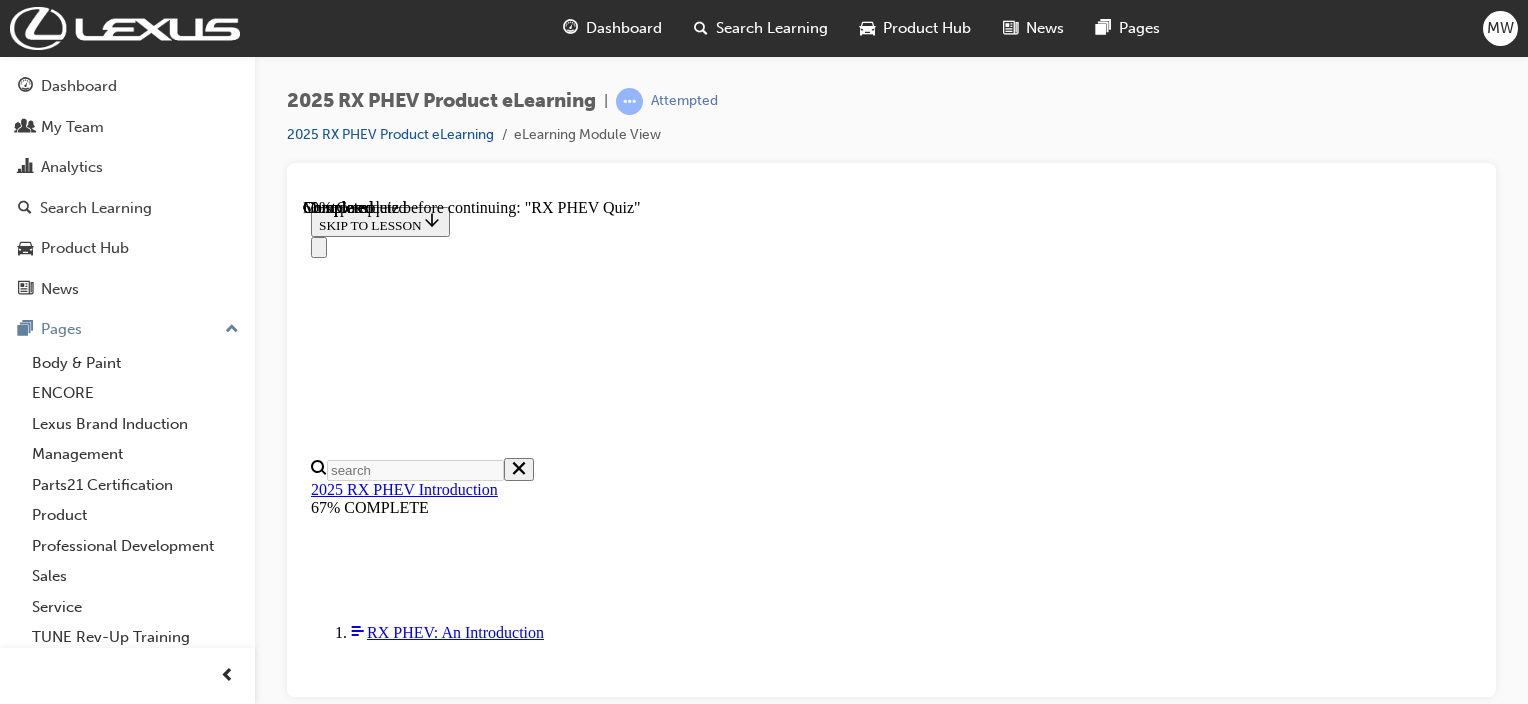 click on "PHEV FAQs" at bounding box center (911, 4623) 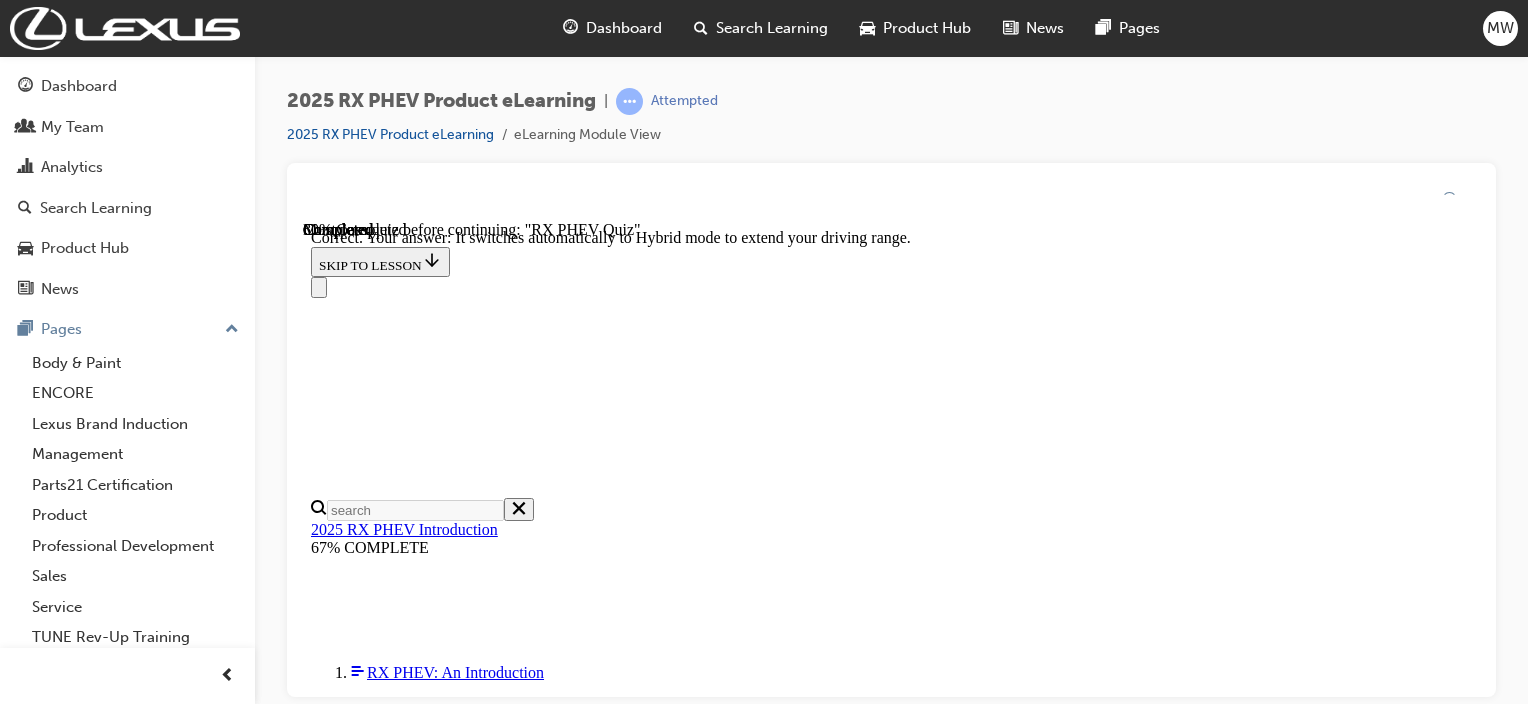 scroll, scrollTop: 555, scrollLeft: 0, axis: vertical 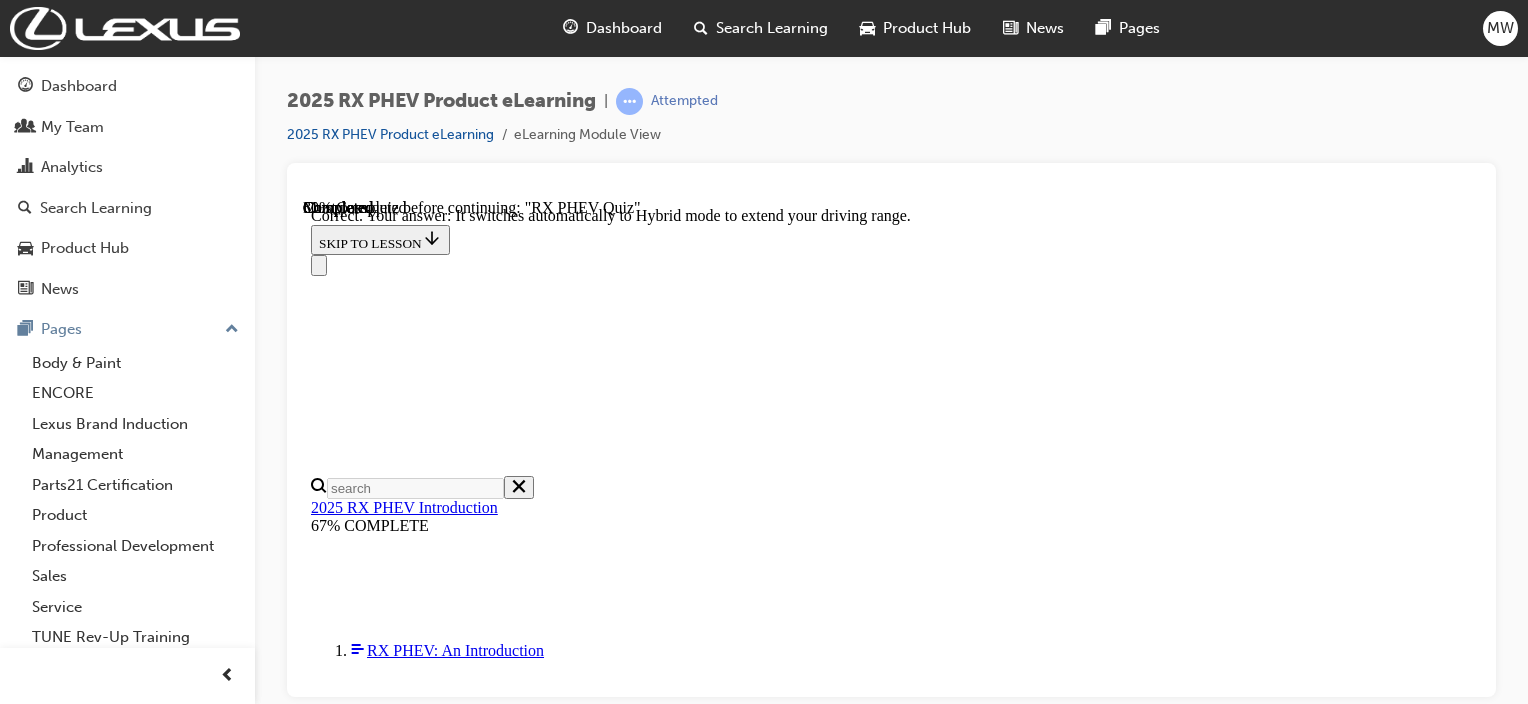click on "NEXT" at bounding box center (337, 23873) 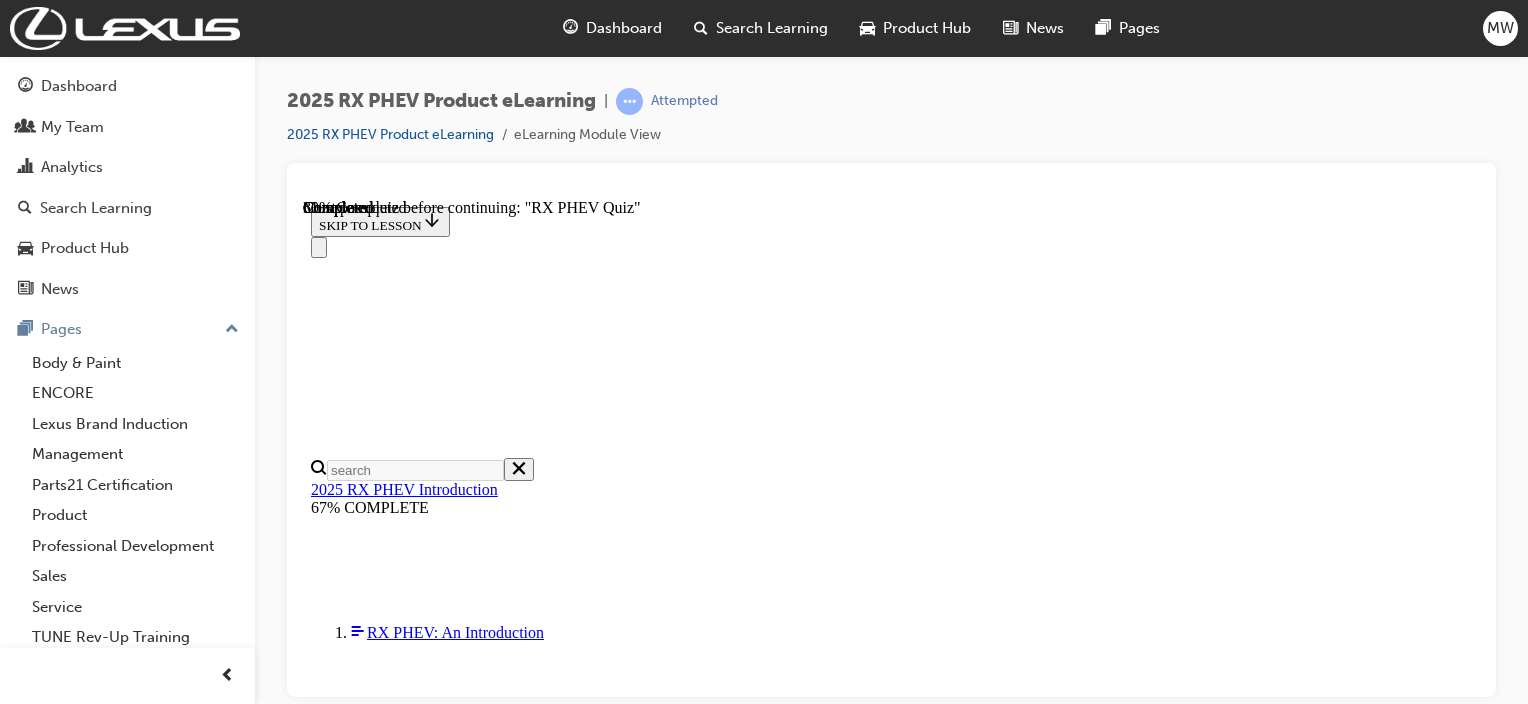 click on "Question 05/05 What grade will the RX PHEV available in at launch? Sports Luxury F-Sport Performance Luxury F-Sport Incorrect SUBMIT NEXT" at bounding box center (891, 19565) 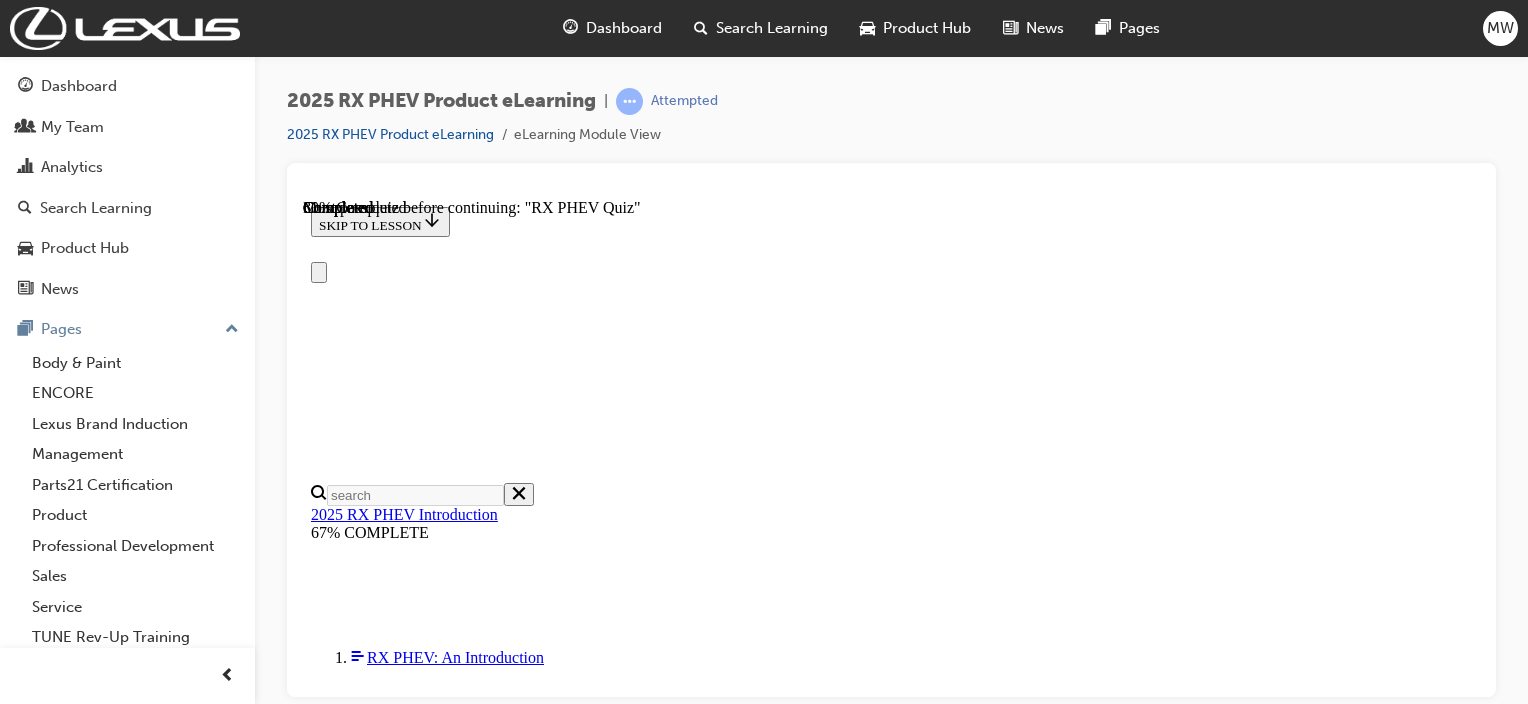 scroll, scrollTop: 471, scrollLeft: 0, axis: vertical 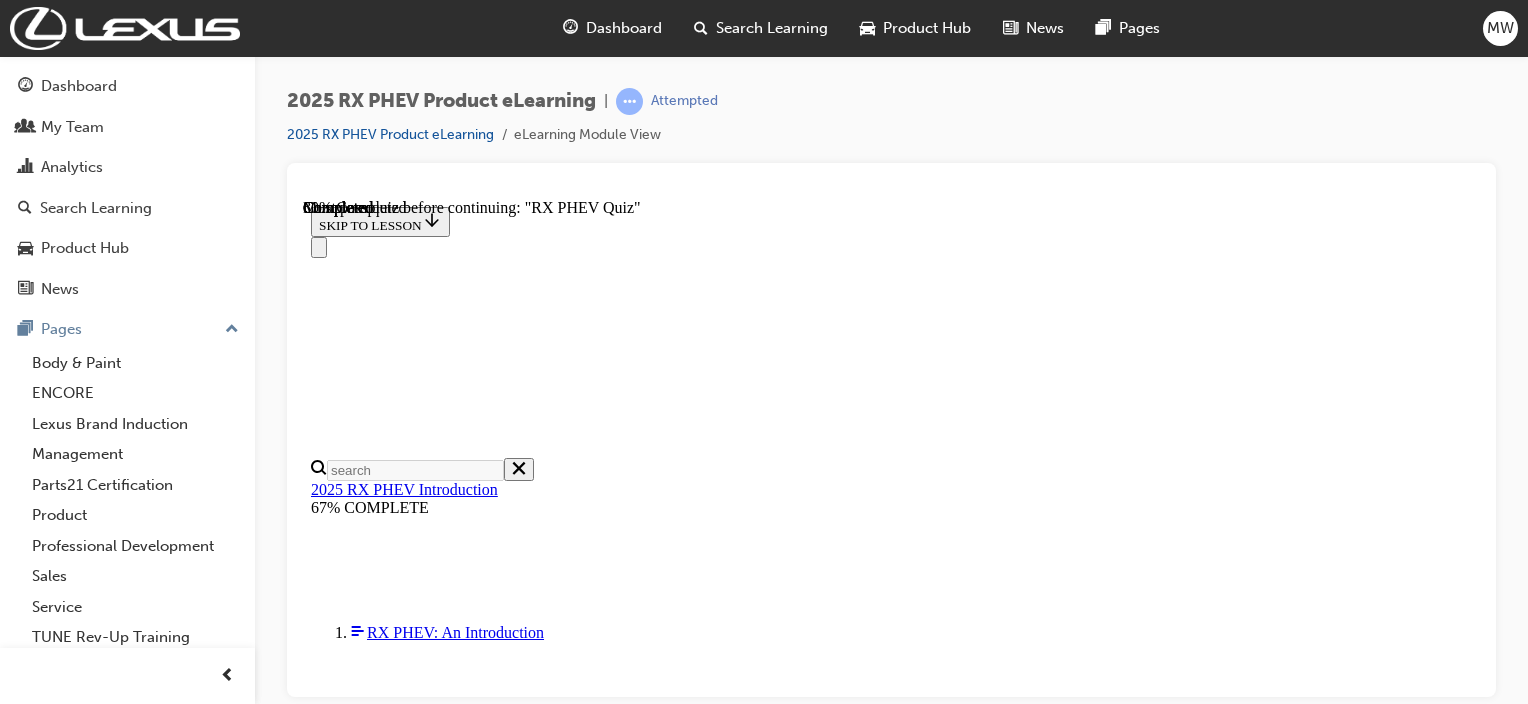 click on "SUBMIT" at bounding box center (344, 23797) 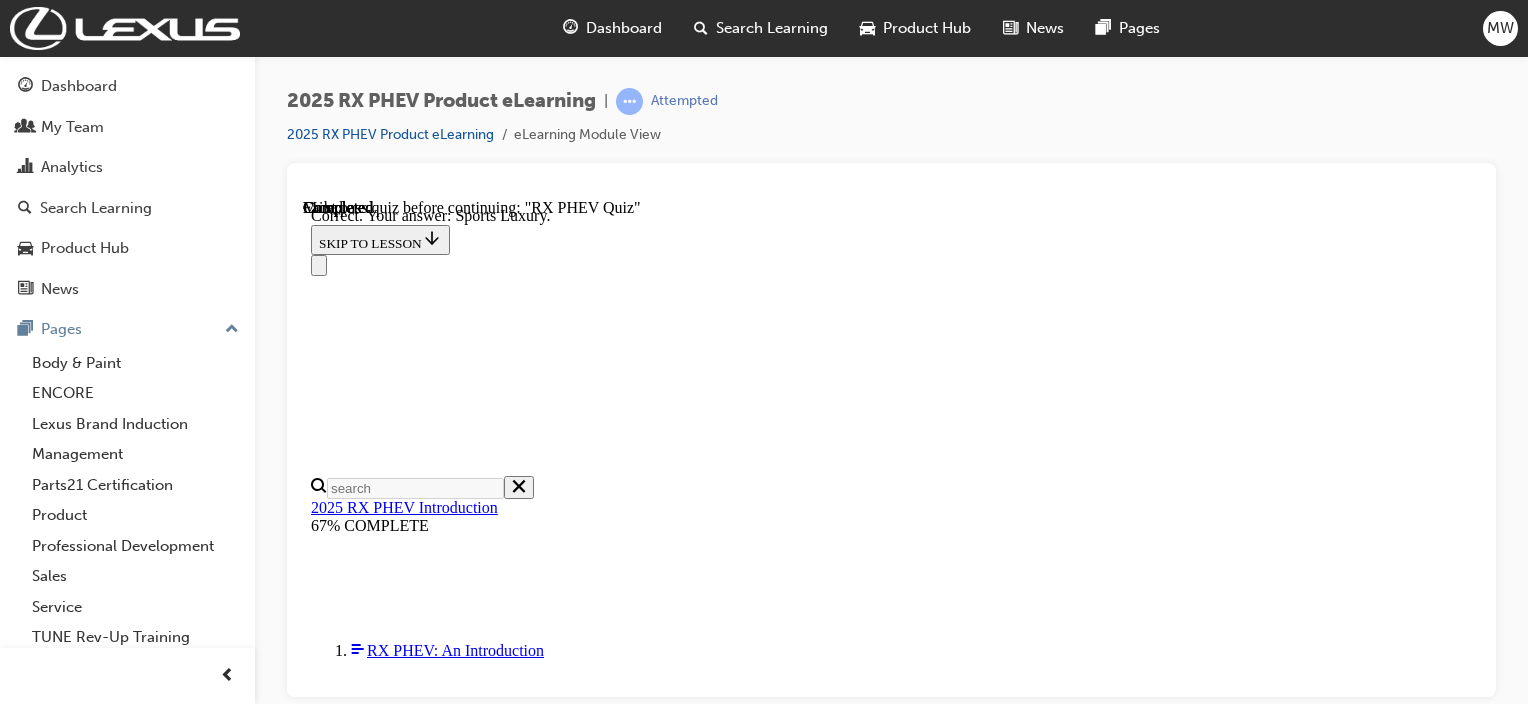 scroll, scrollTop: 575, scrollLeft: 0, axis: vertical 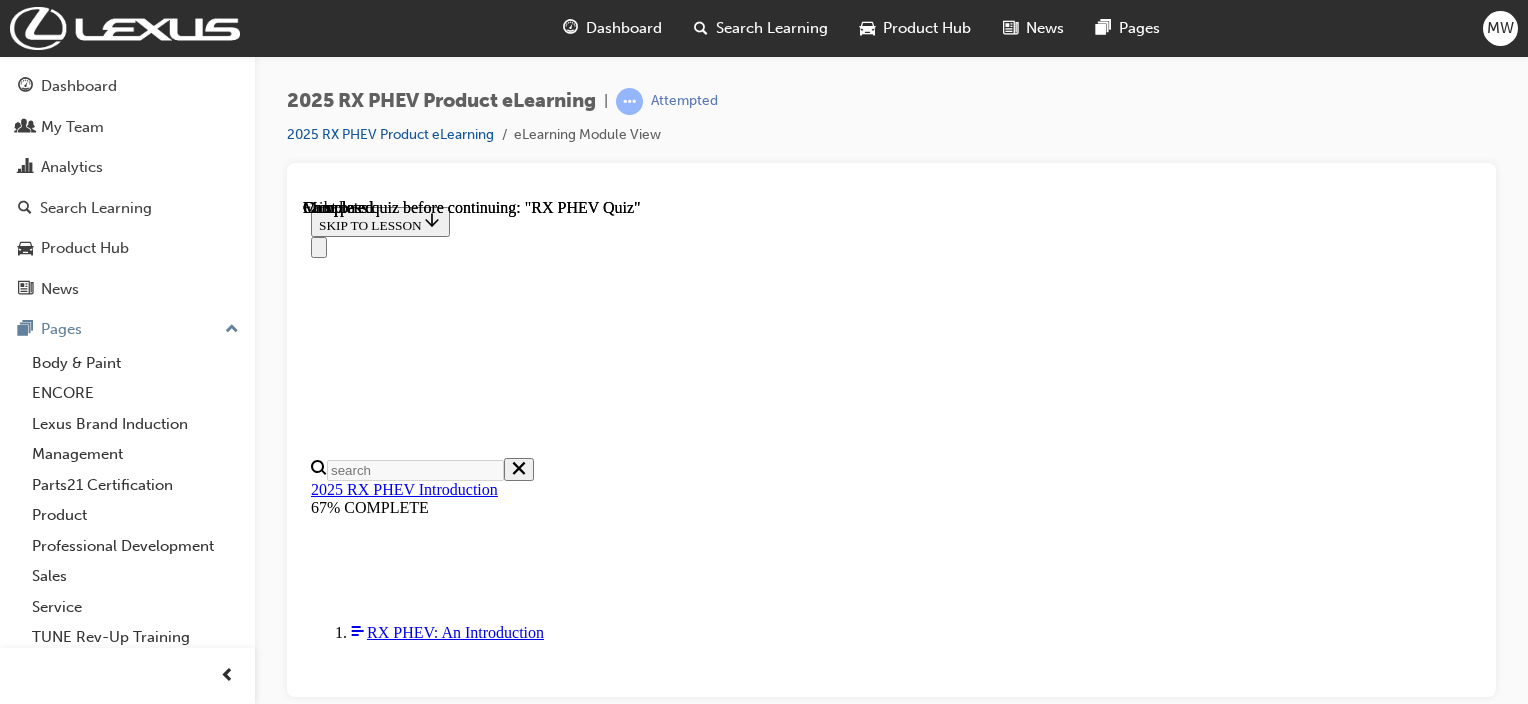 click on "TAKE AGAIN" at bounding box center [359, 18160] 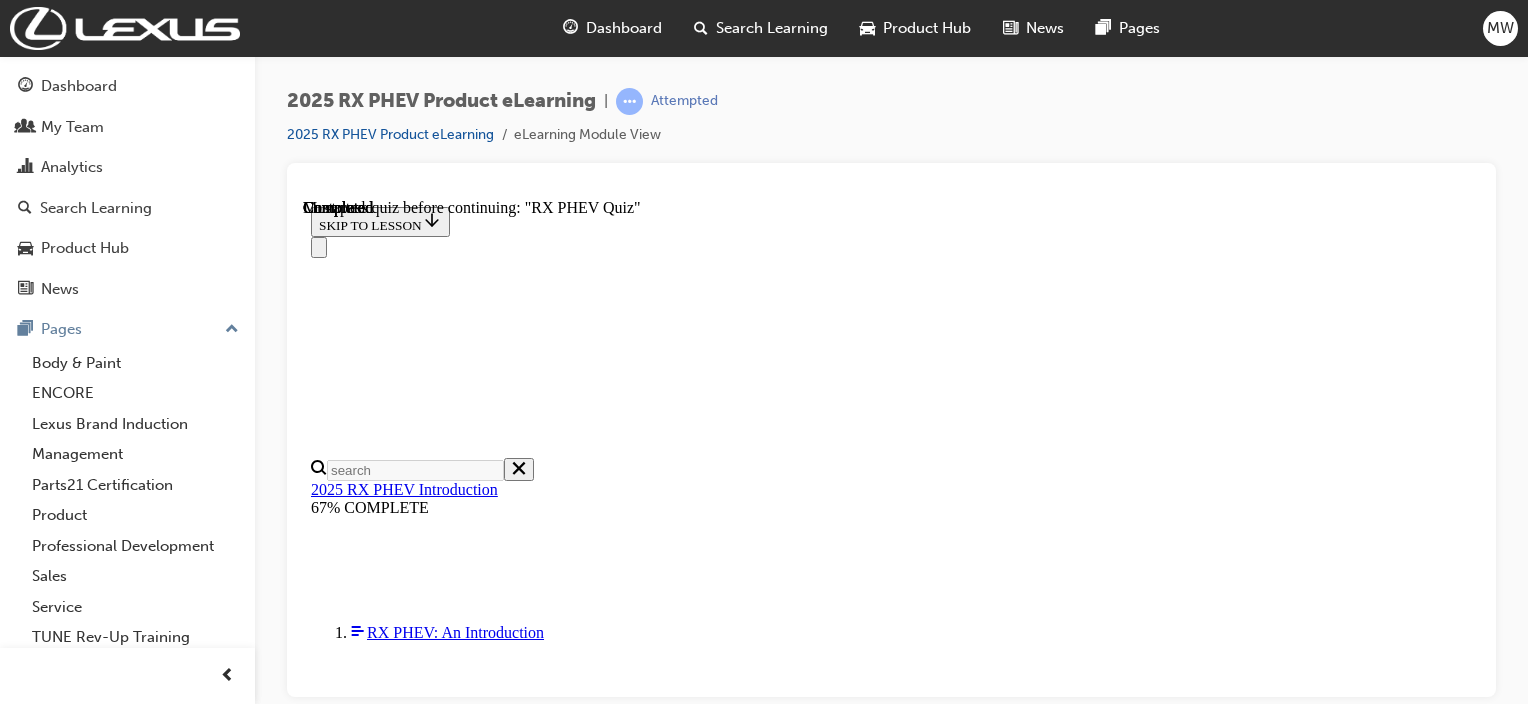 click on "Lesson 5 of 6 RX PHEV Quiz Now that you've gone through the module, let's see how much you've learnt! TAKE AGAIN" at bounding box center (891, 8793) 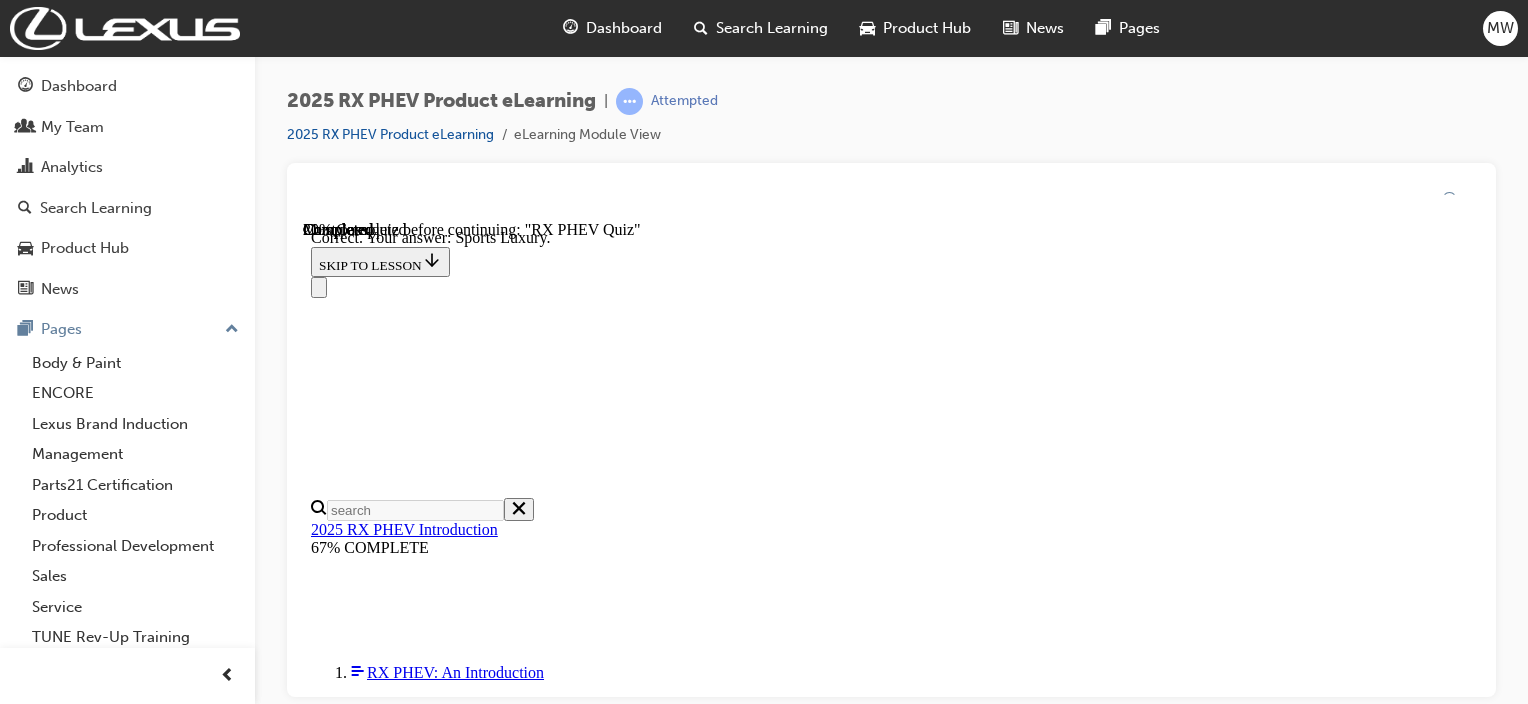 scroll, scrollTop: 575, scrollLeft: 0, axis: vertical 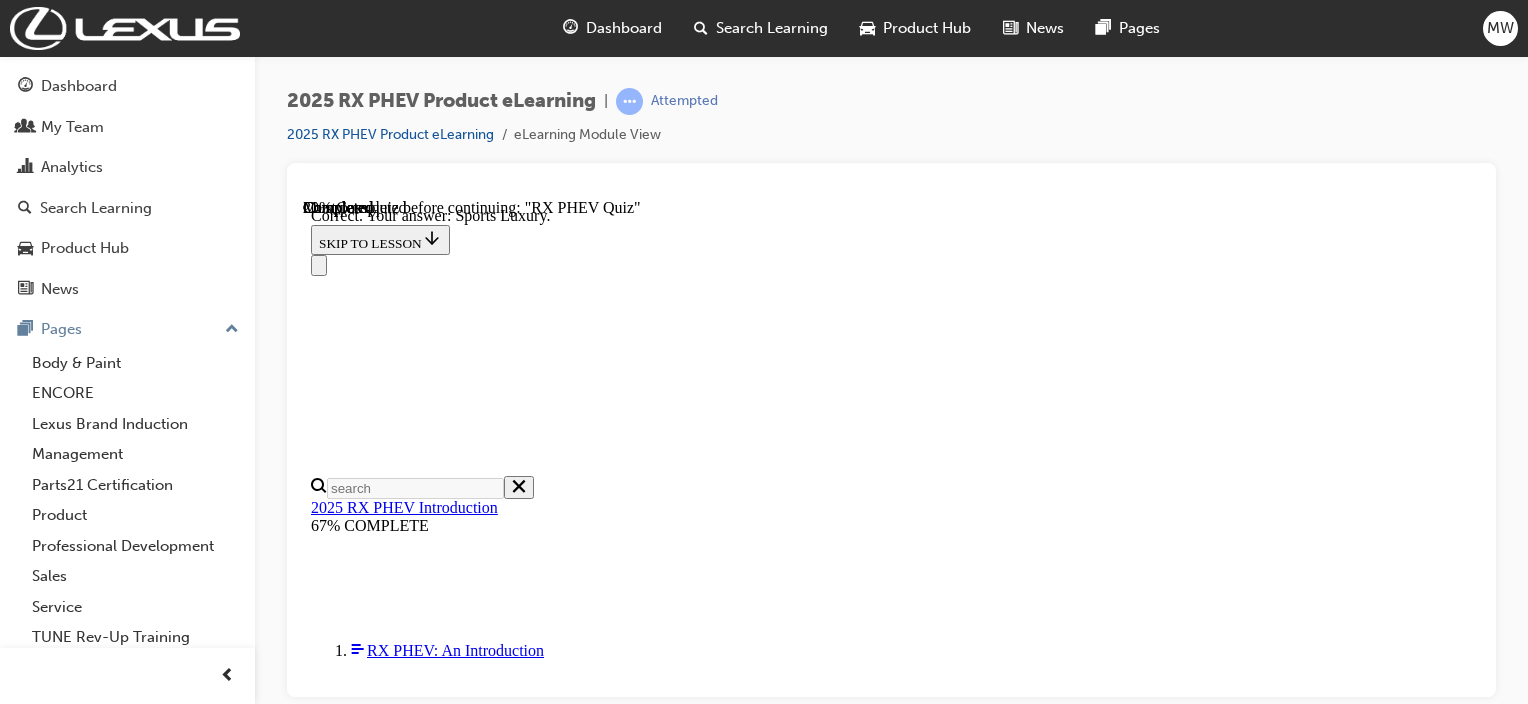 click on "NEXT" at bounding box center [337, 17529] 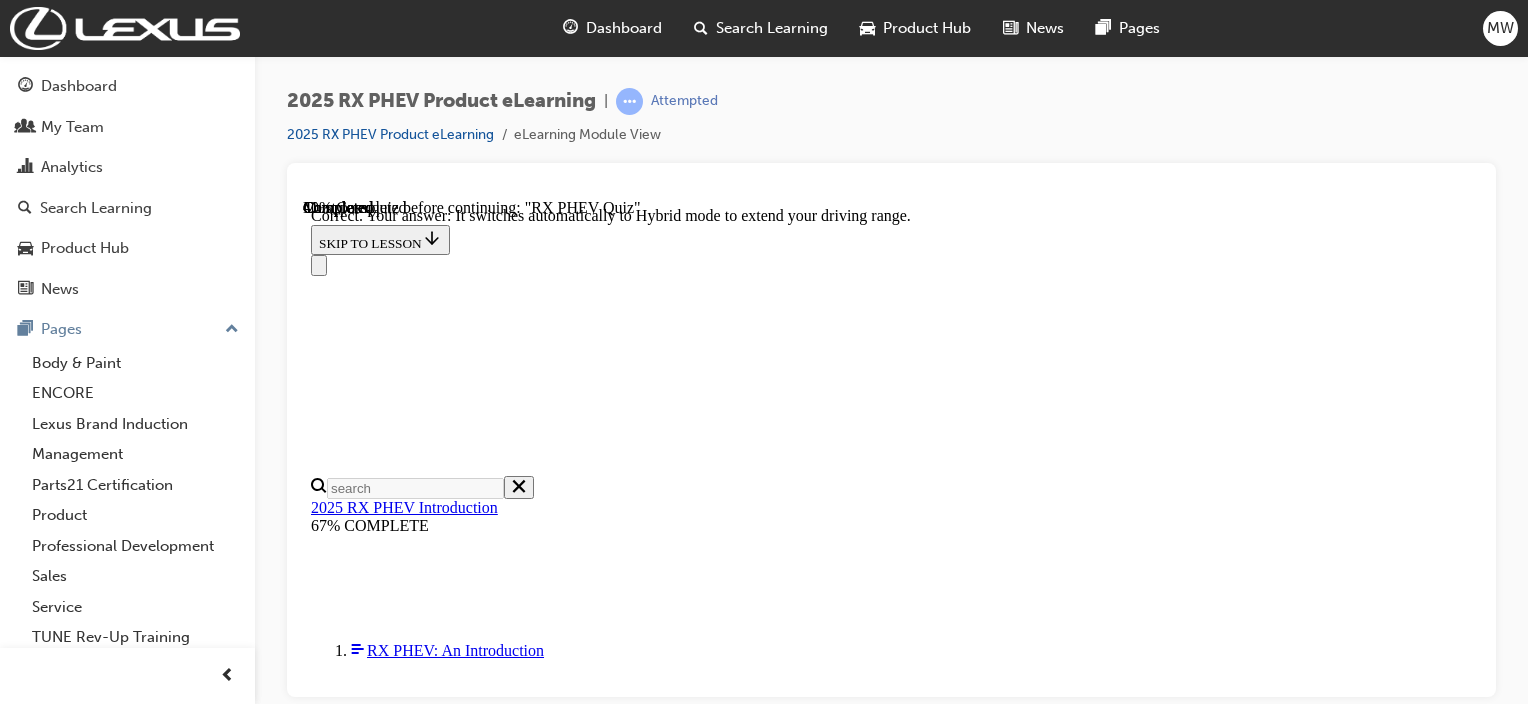 scroll, scrollTop: 555, scrollLeft: 0, axis: vertical 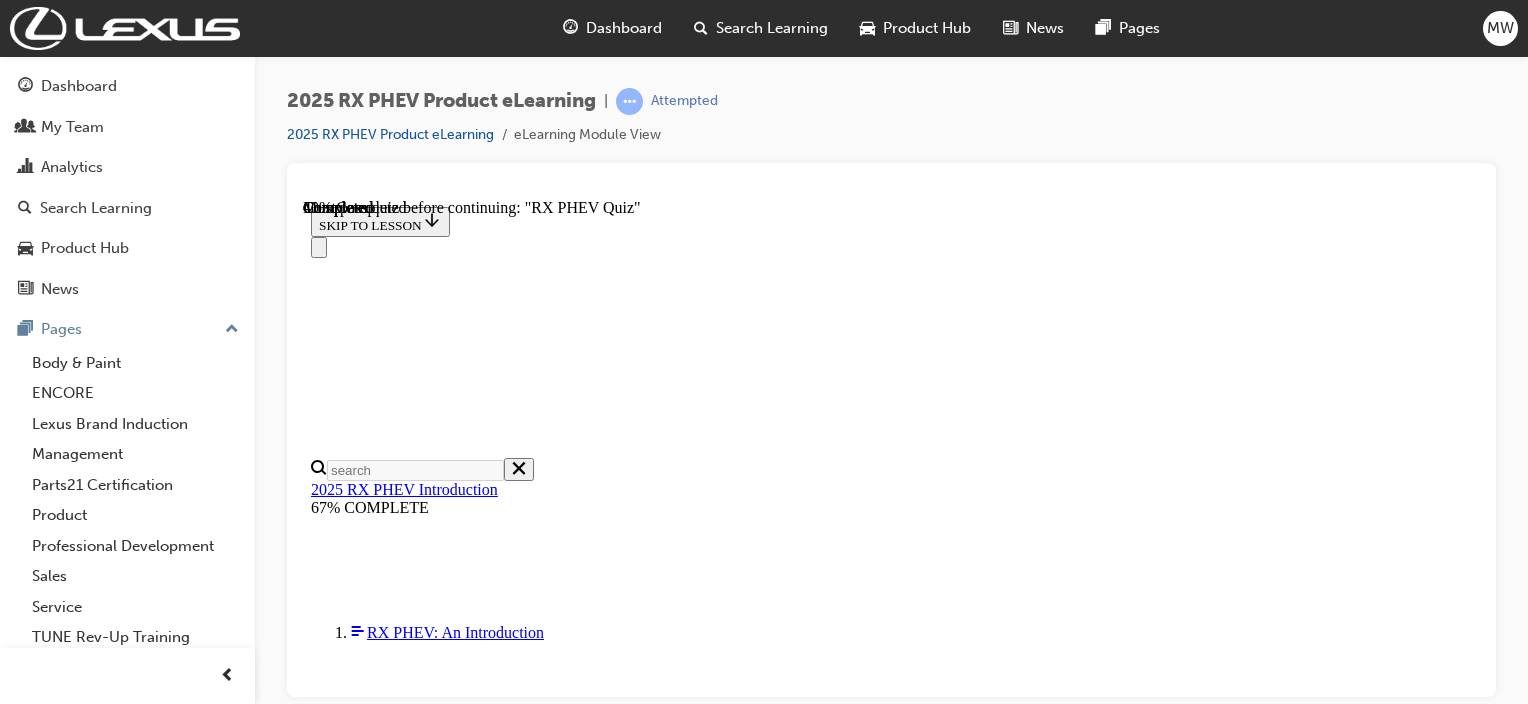click on "FALSE:  The battery in the PHEV can be topped up at any time as there's no harm to the battery, allowing them to enjoy the benefits of pure EV driving as often as possible" at bounding box center [891, 17439] 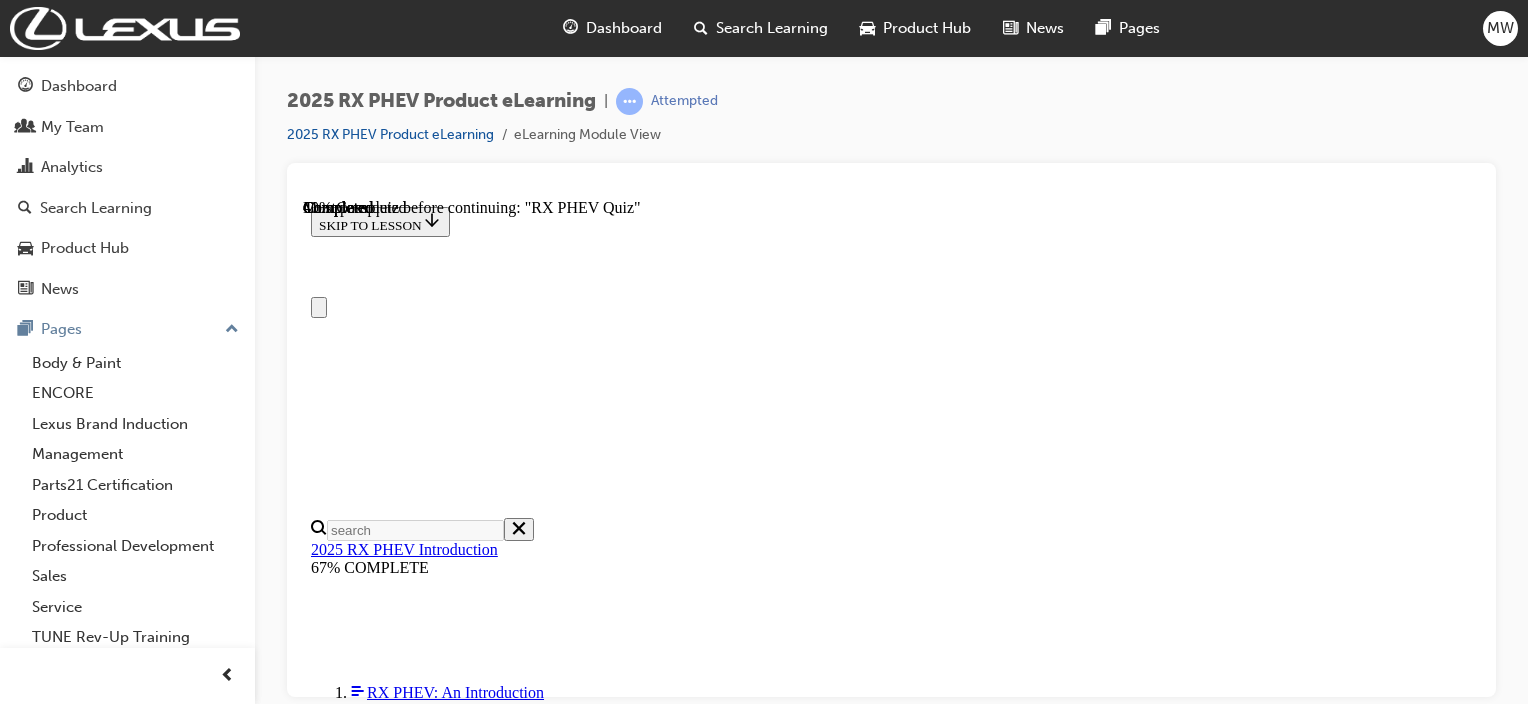 click on "TRUE : Frequent home charging is not good for the battery's health." at bounding box center [322, 17533] 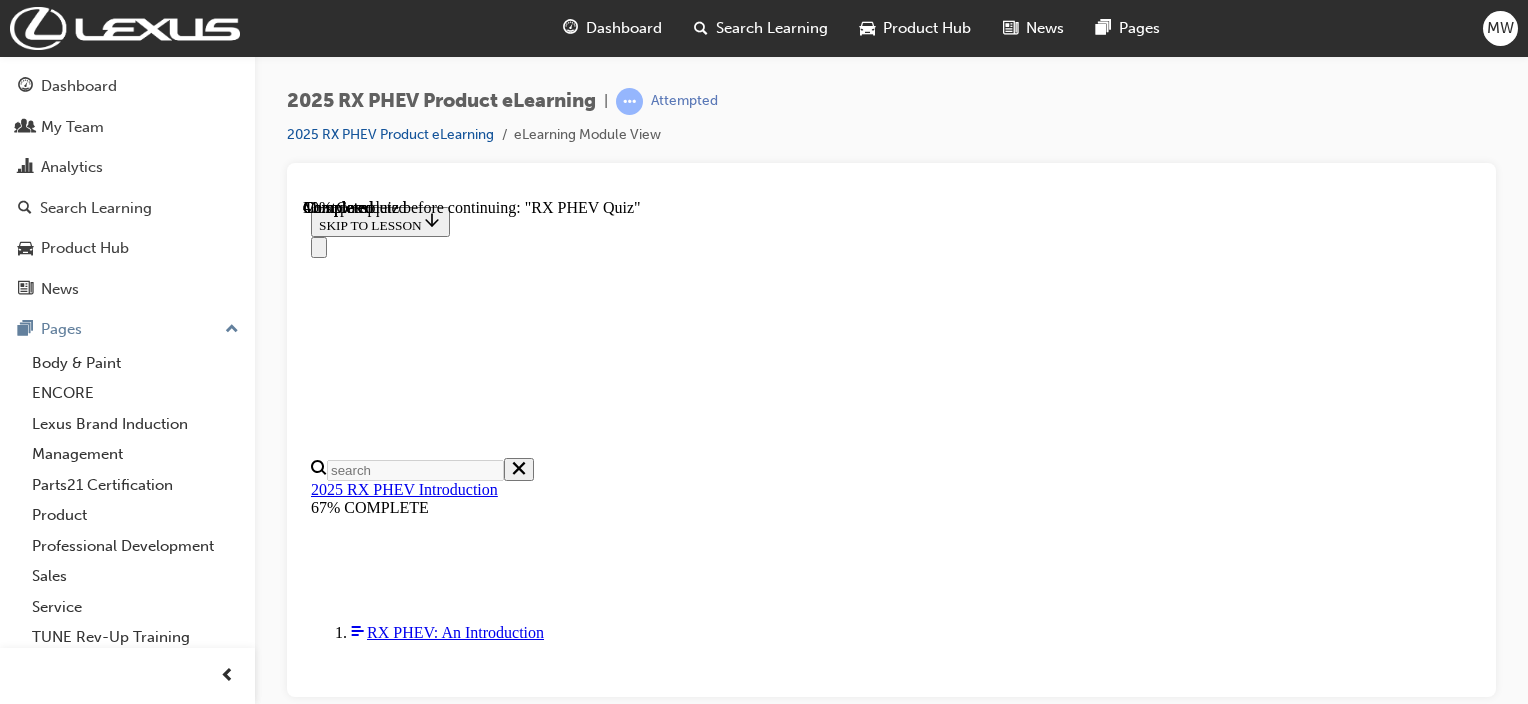 click on "FALSE:  The battery in the PHEV can be topped up at any time as there's no harm to the battery, allowing them to enjoy the benefits of pure EV driving as often as possible" at bounding box center [322, 15372] 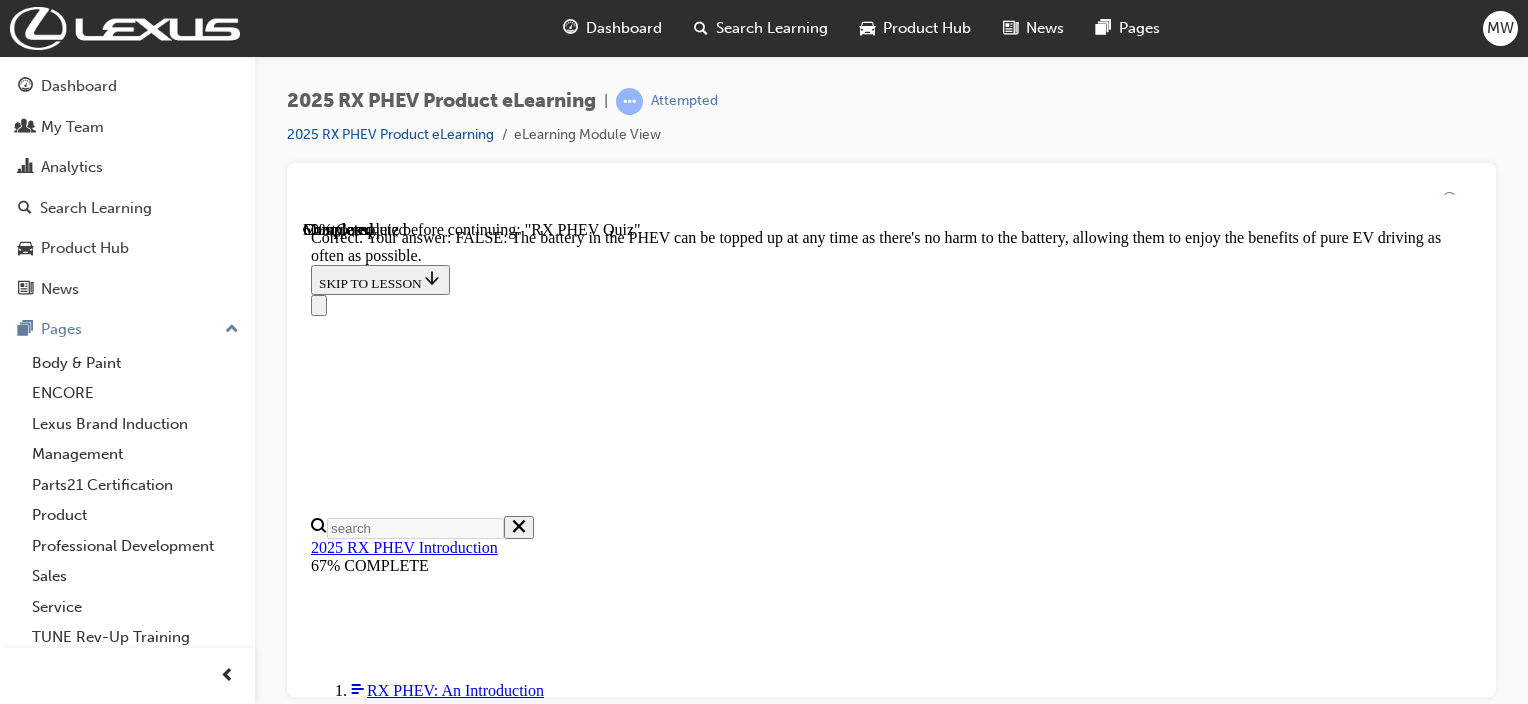 scroll, scrollTop: 509, scrollLeft: 0, axis: vertical 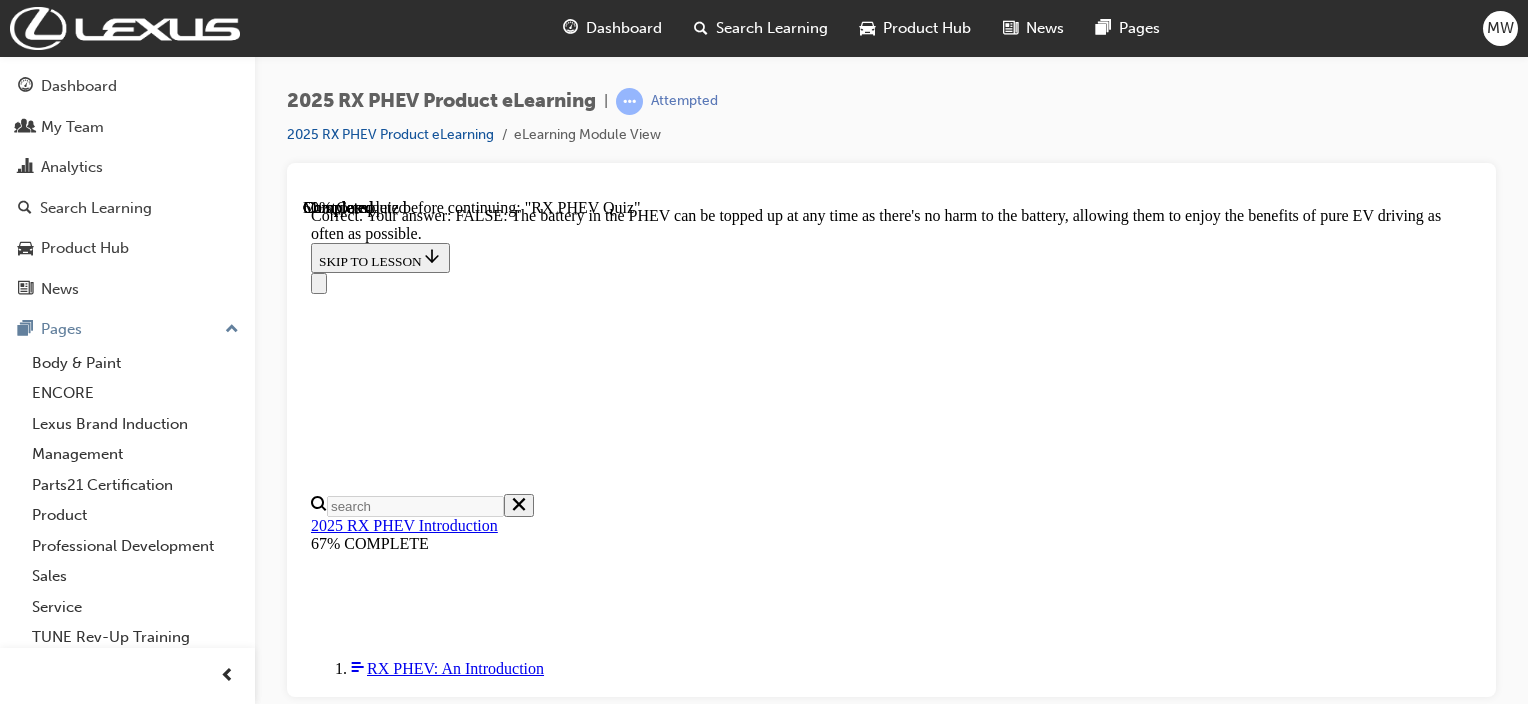 click on "NEXT" at bounding box center [337, 19706] 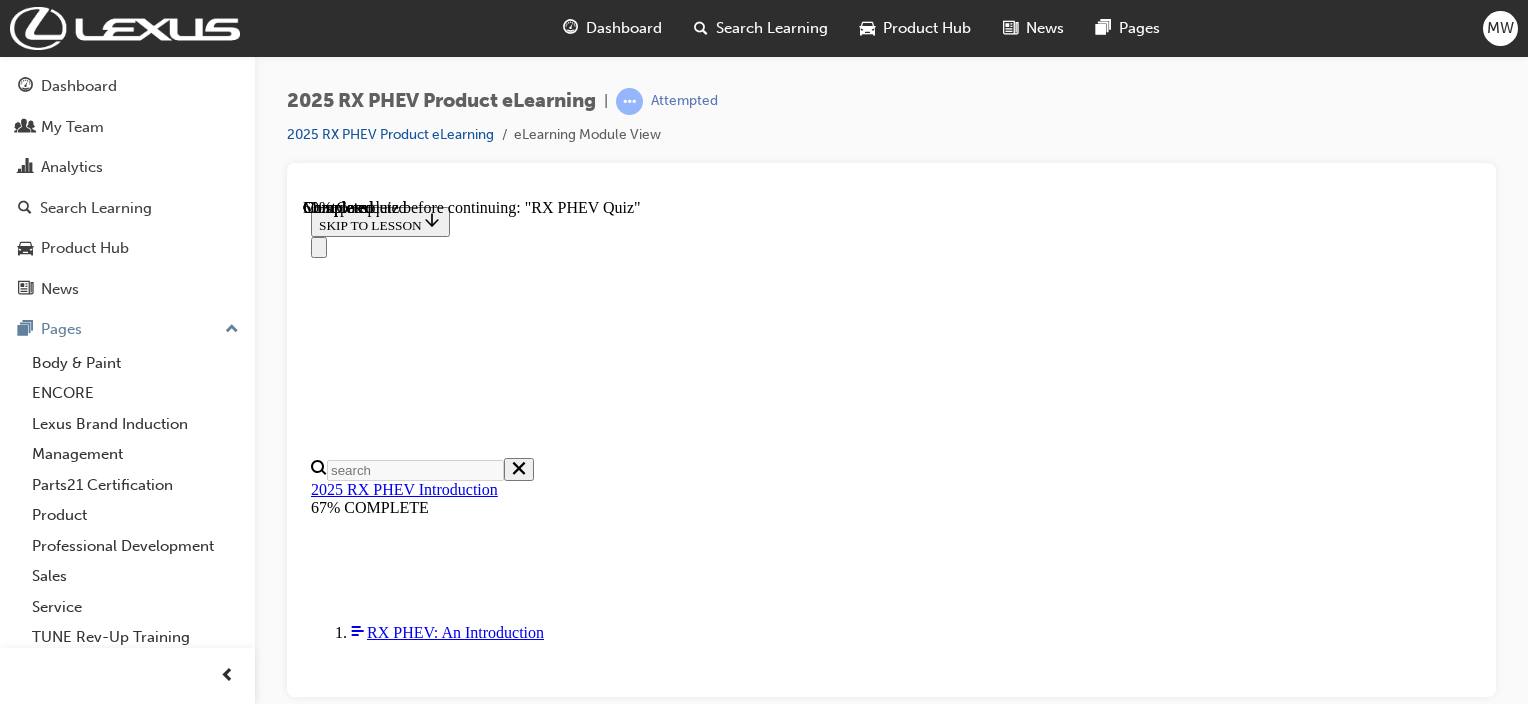 scroll, scrollTop: 240, scrollLeft: 0, axis: vertical 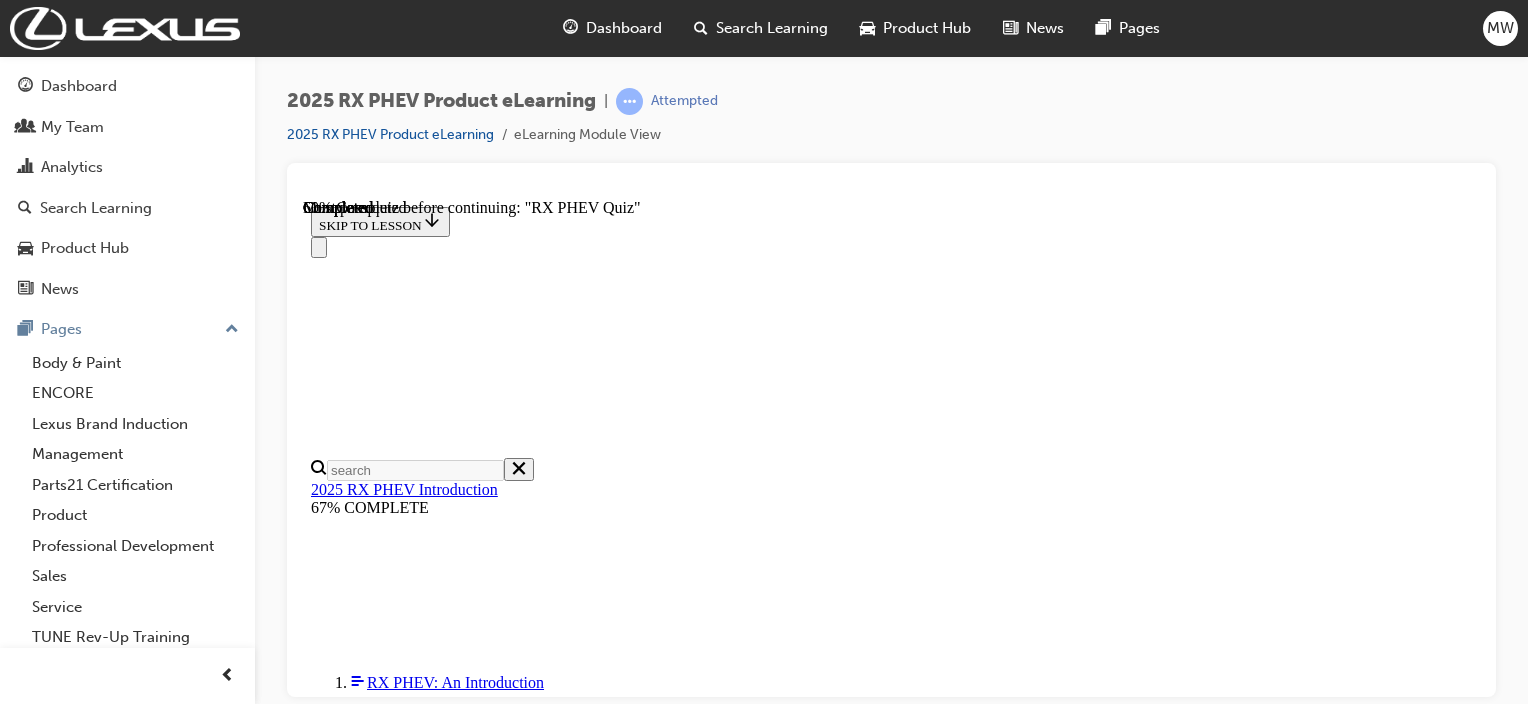 click on "Key Specs & Features" at bounding box center [911, 2387] 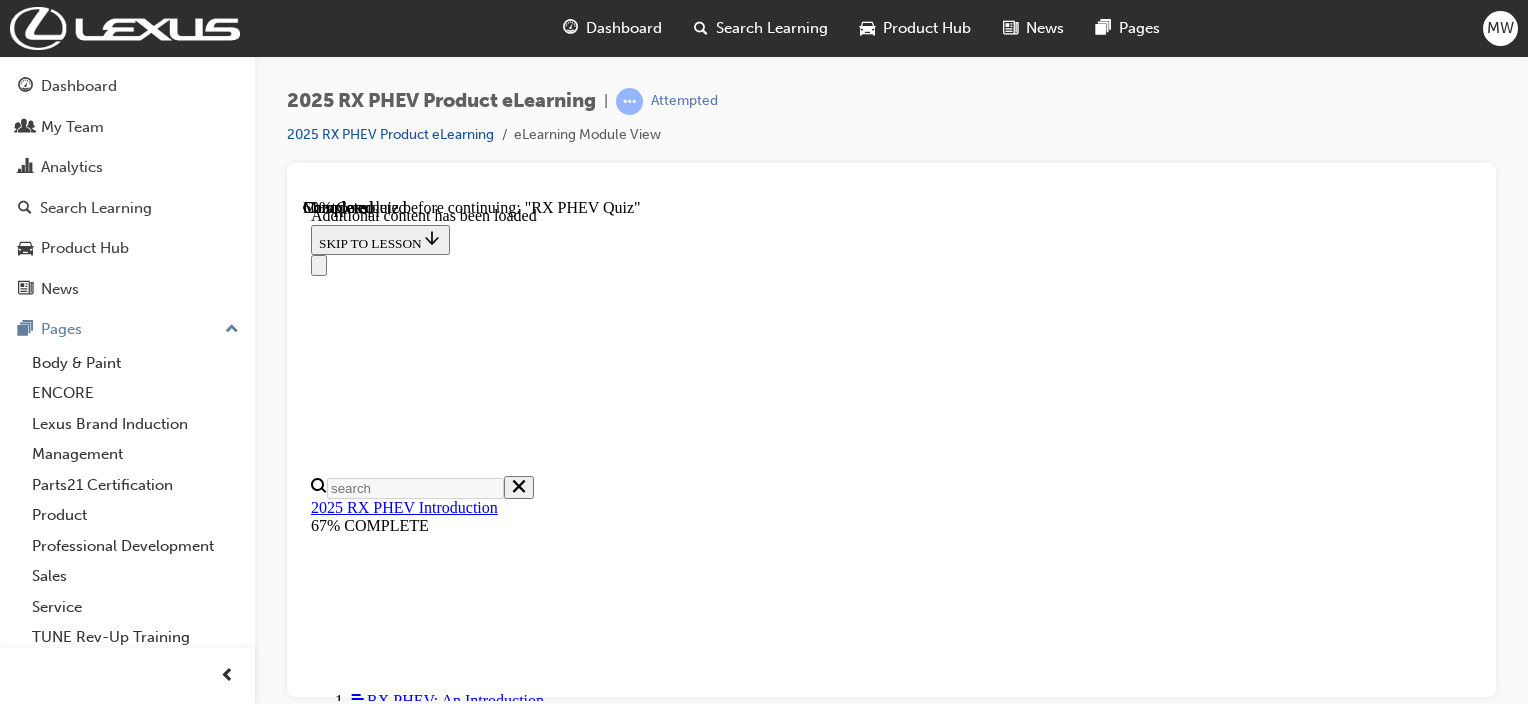 scroll, scrollTop: 0, scrollLeft: 0, axis: both 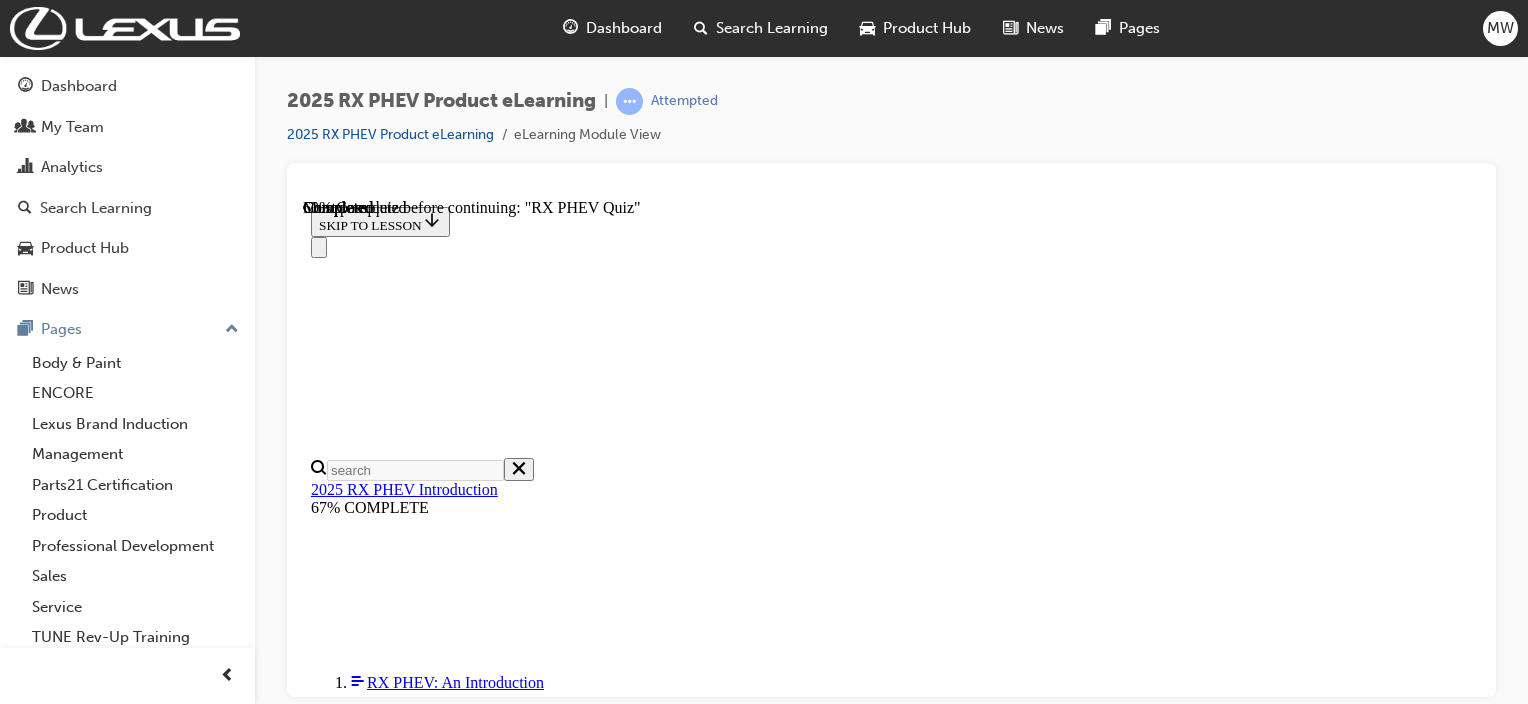 click on "3 of 6 — PHEV System & Driving Modes" at bounding box center [455, 13254] 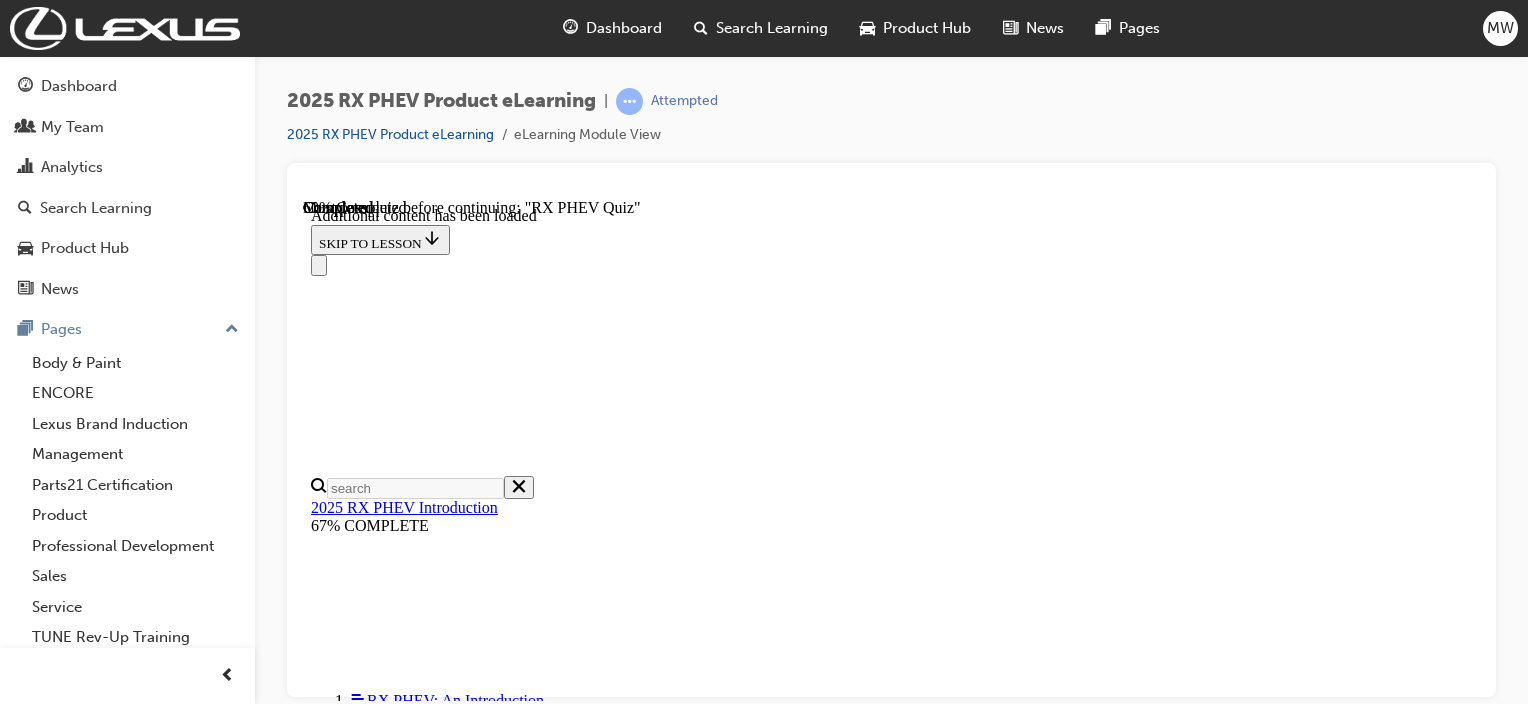 scroll, scrollTop: 0, scrollLeft: 0, axis: both 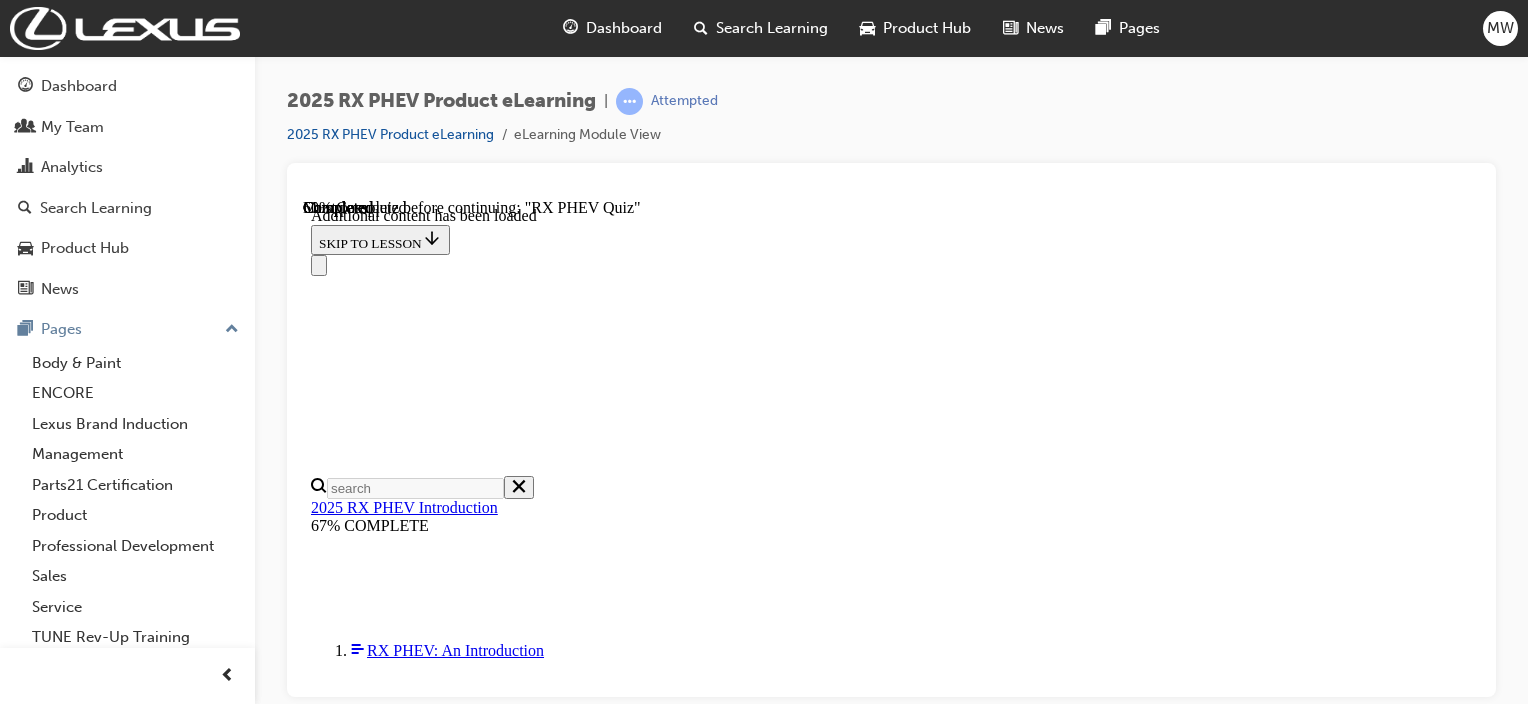 click on "RX PHEV Quiz" at bounding box center (911, 5791) 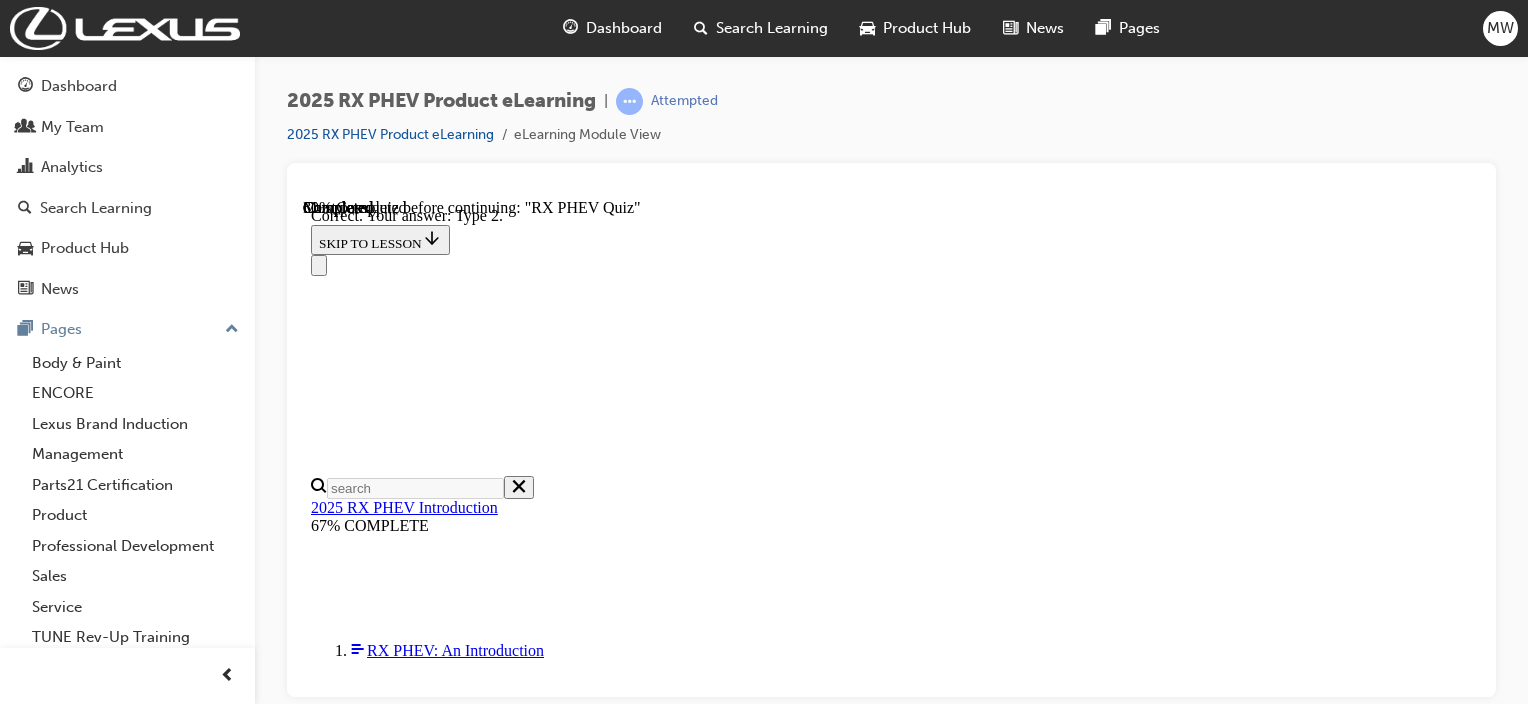 scroll, scrollTop: 575, scrollLeft: 0, axis: vertical 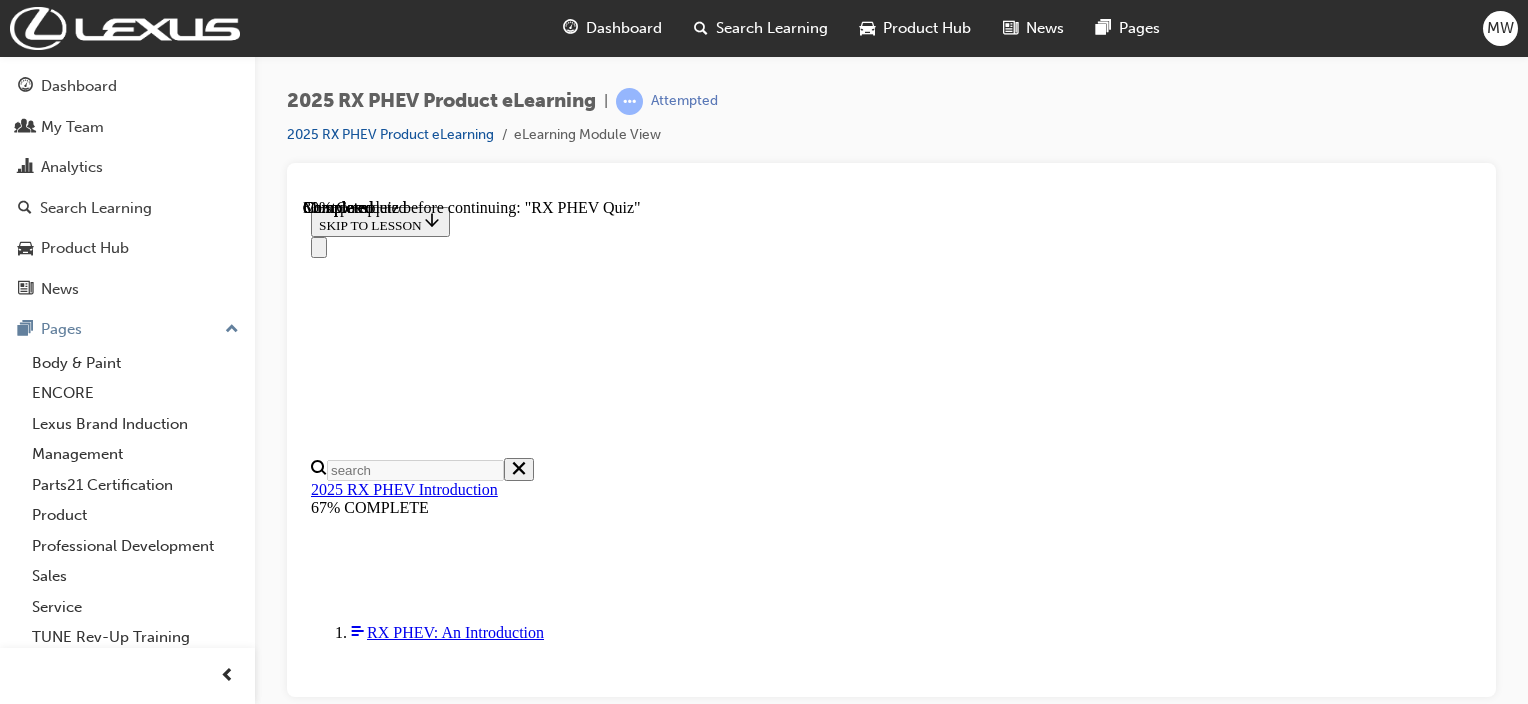 click on "FALSE:  All drivetrains enjoy the same capped price servicing costs" at bounding box center (891, 20626) 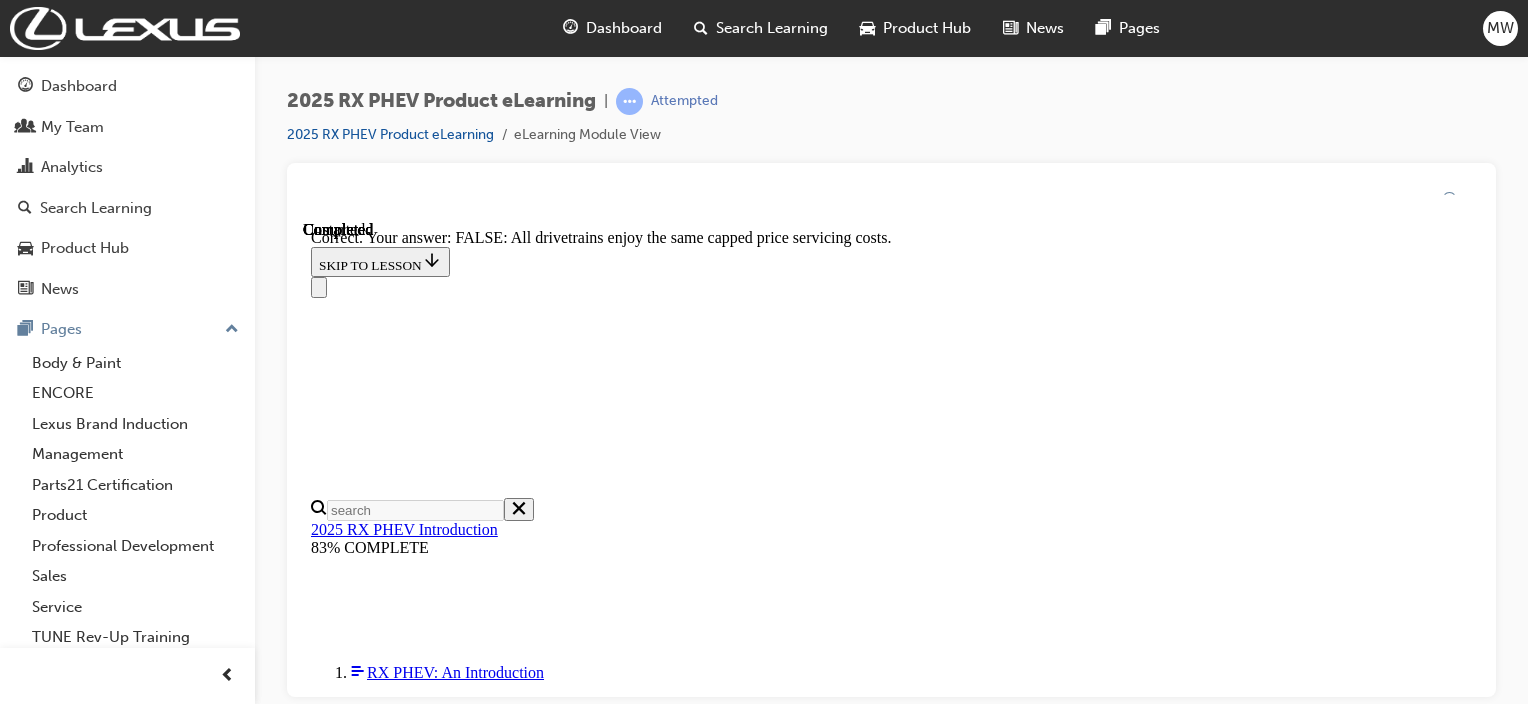 scroll, scrollTop: 489, scrollLeft: 0, axis: vertical 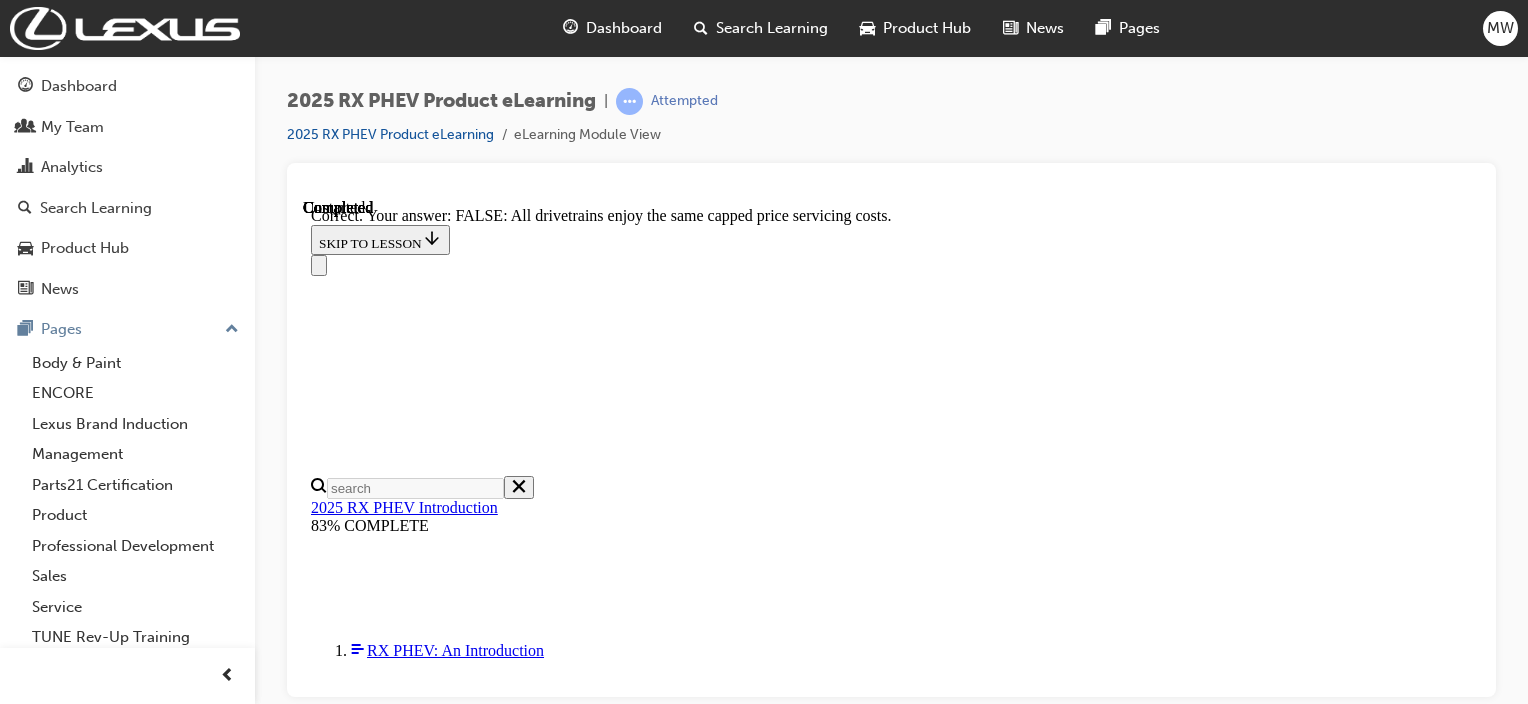 click on "NEXT" at bounding box center [337, 21772] 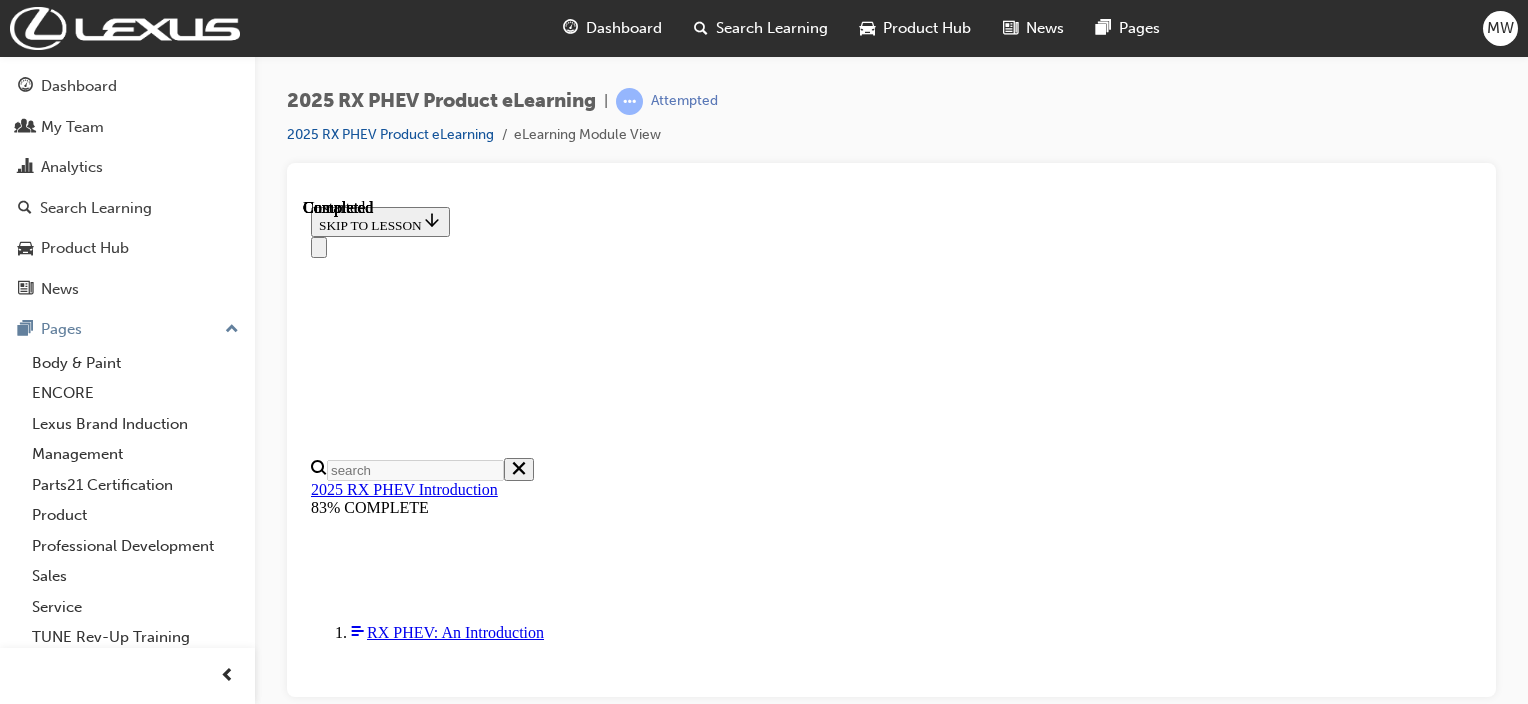 scroll, scrollTop: 597, scrollLeft: 0, axis: vertical 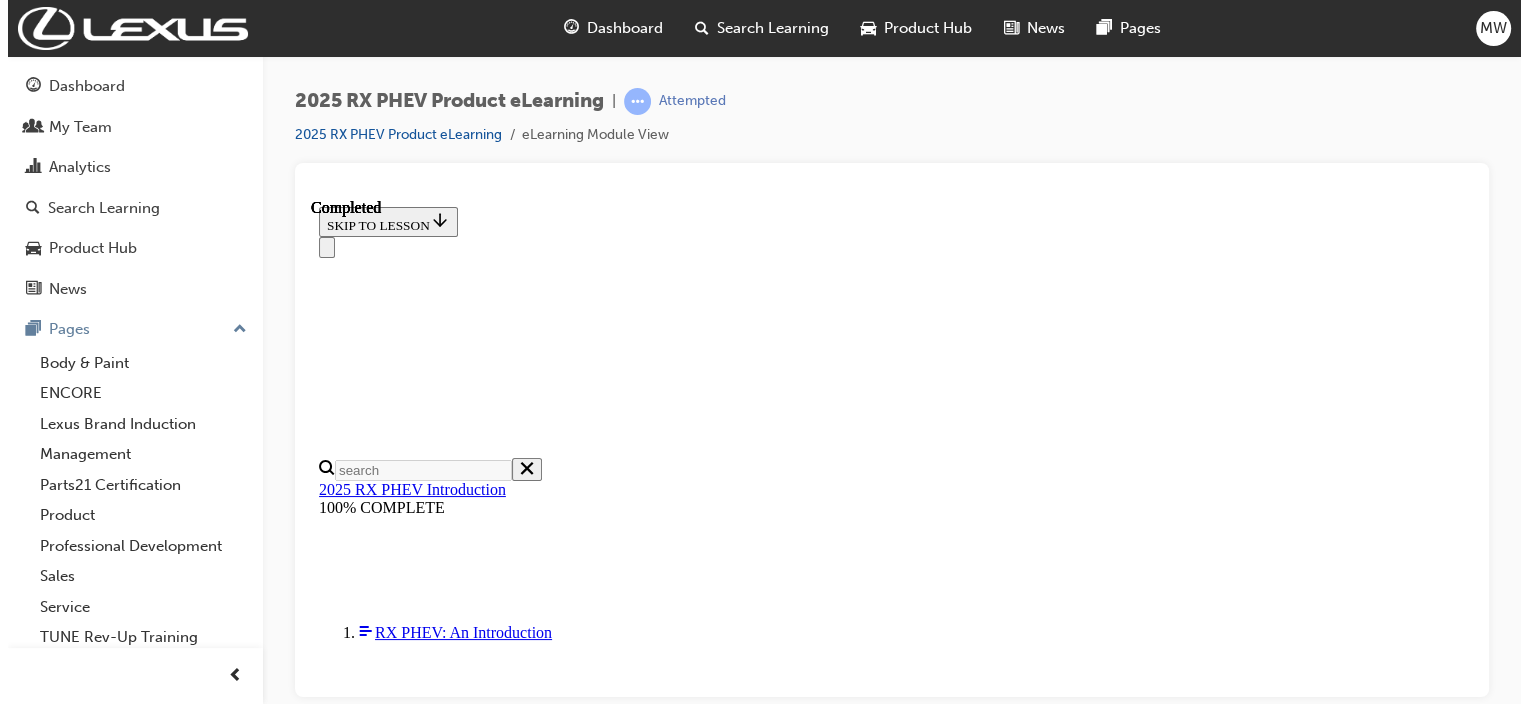 drag, startPoint x: 1476, startPoint y: 350, endPoint x: 1802, endPoint y: 882, distance: 623.9391 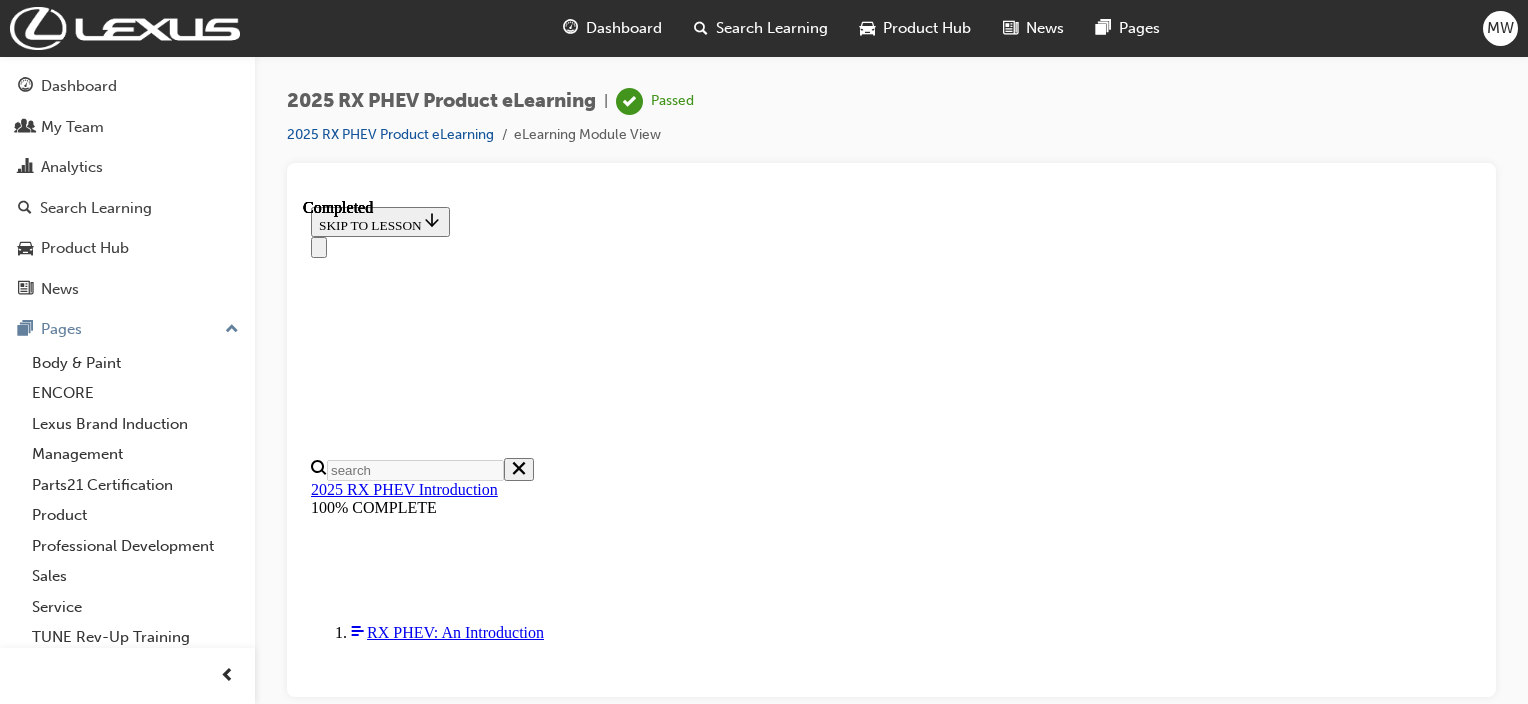 scroll, scrollTop: 882, scrollLeft: 0, axis: vertical 